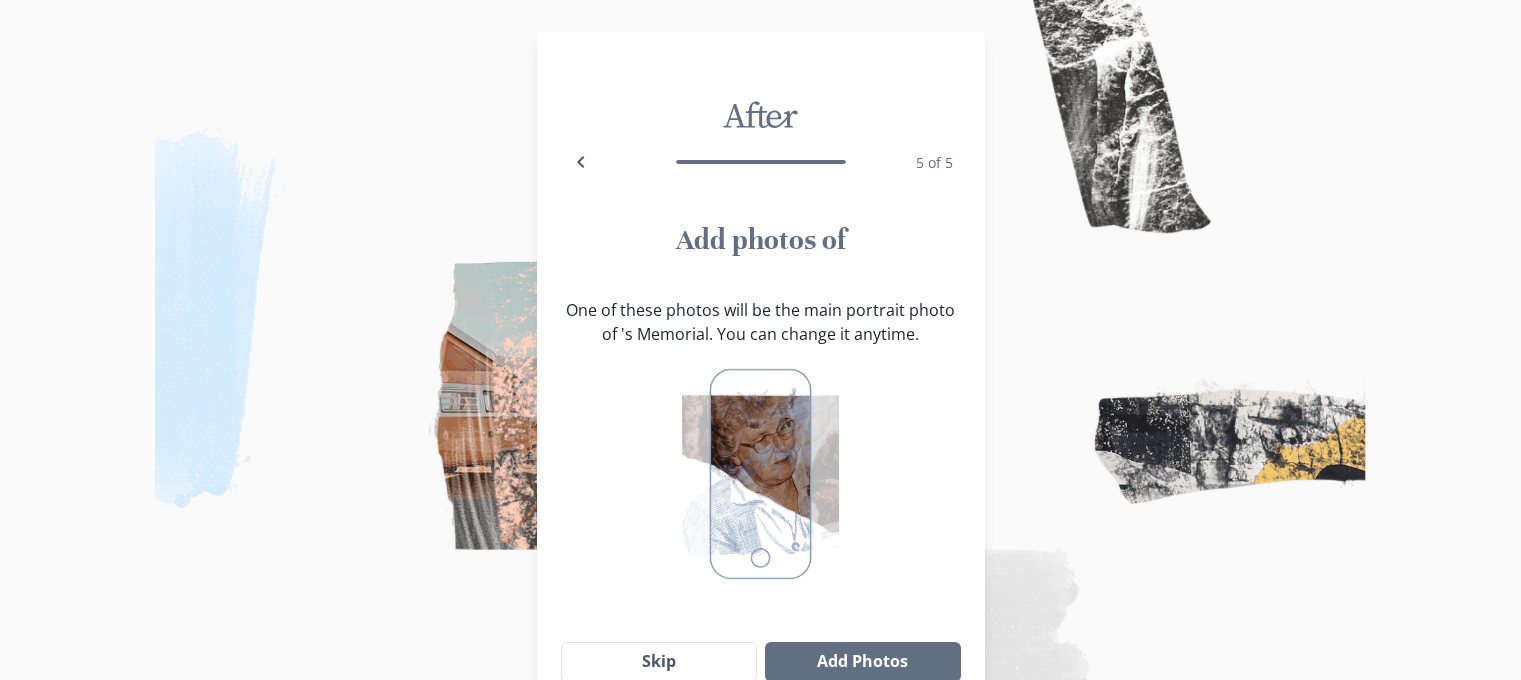 scroll, scrollTop: 0, scrollLeft: 0, axis: both 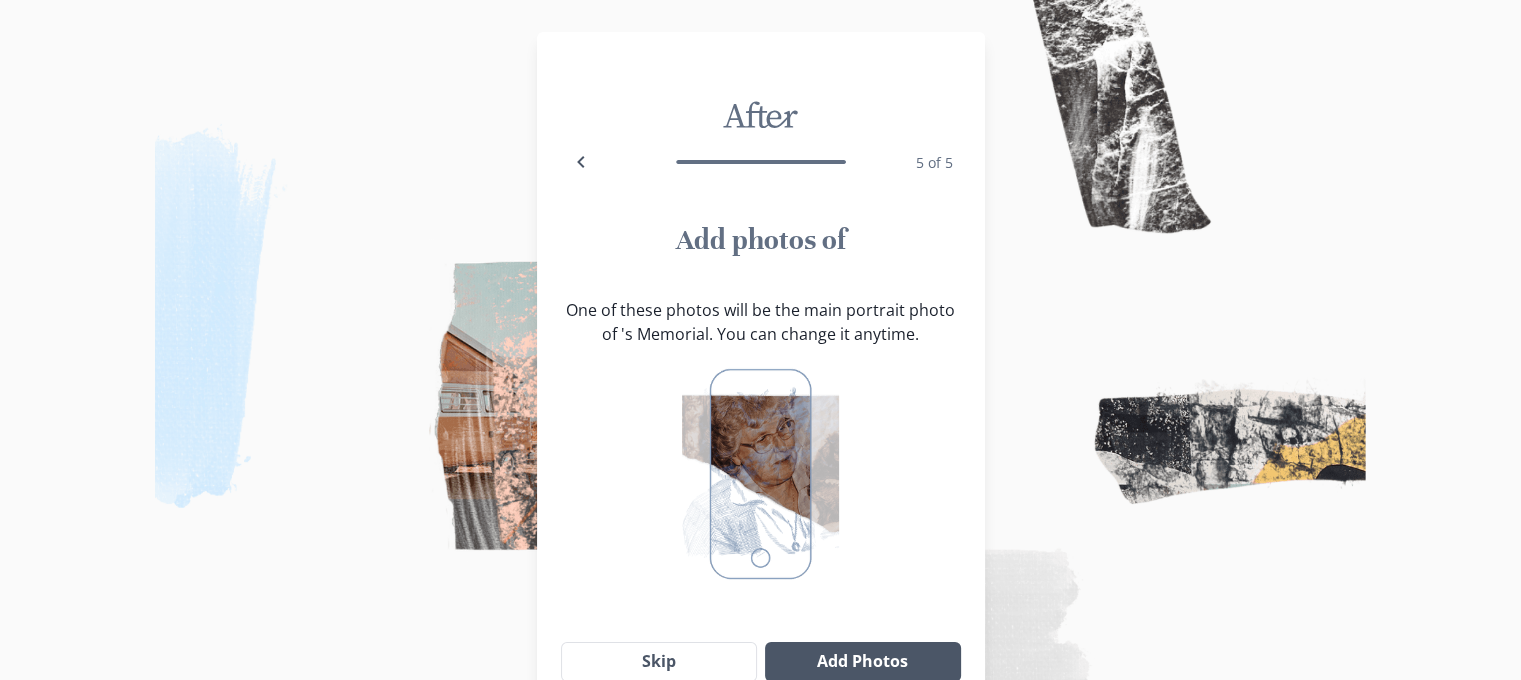click on "Add Photos" at bounding box center [862, 662] 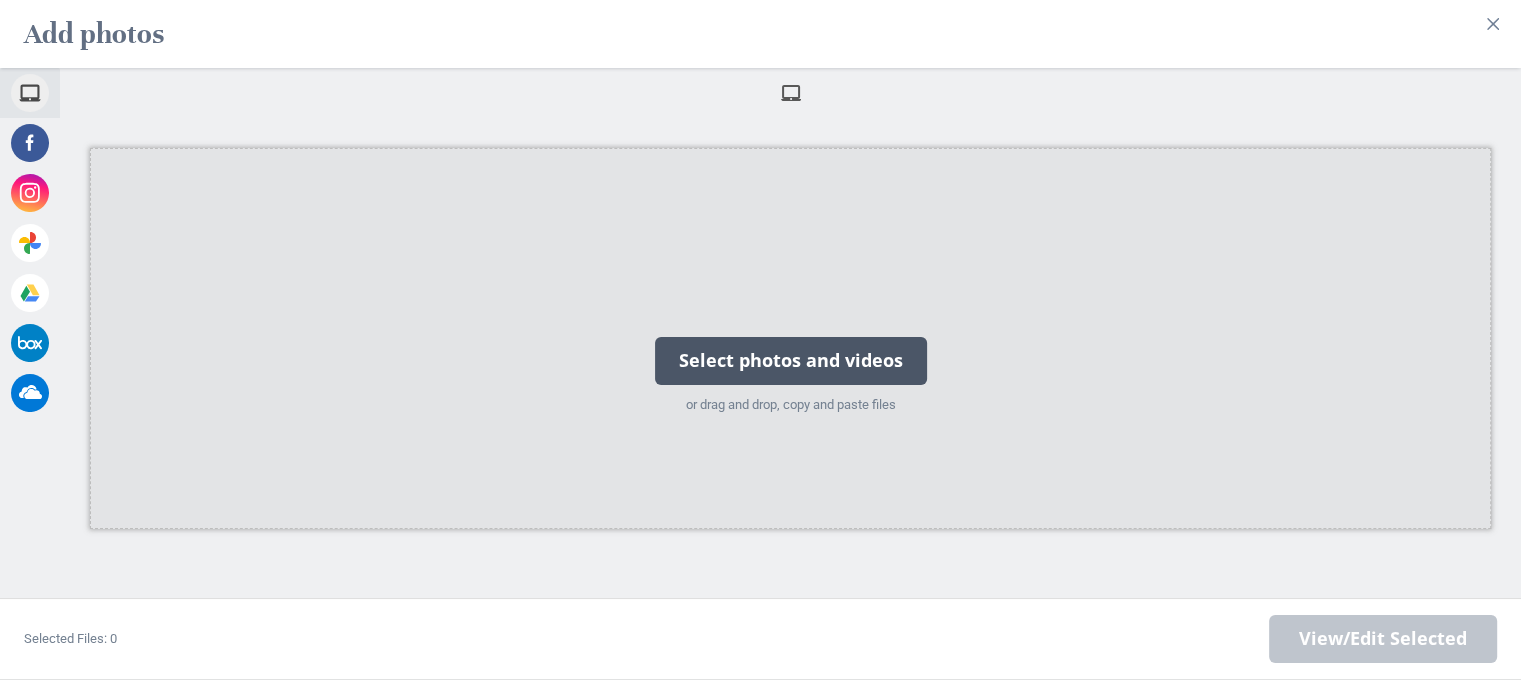click on "Select photos and videos
or drag and drop, copy and paste files" at bounding box center [791, 338] 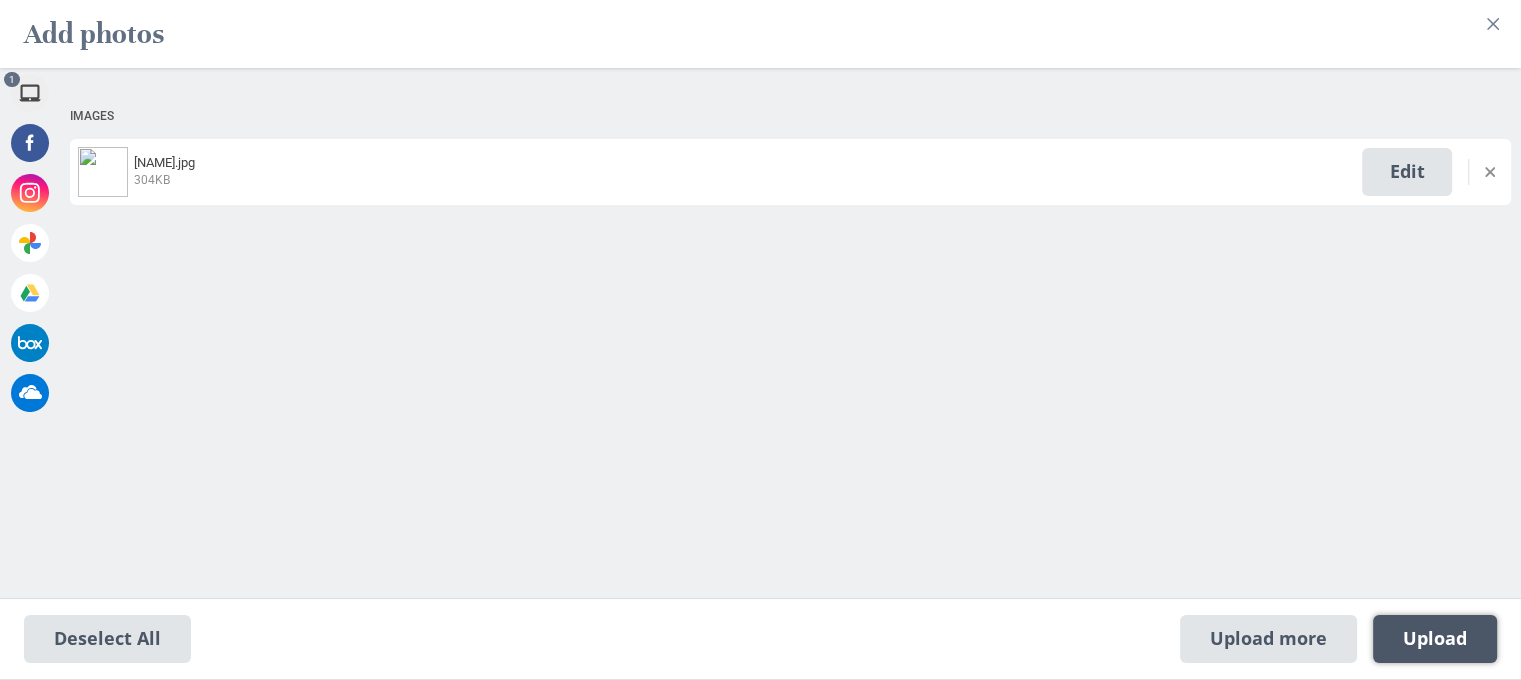 click on "Upload
1" at bounding box center [1435, 639] 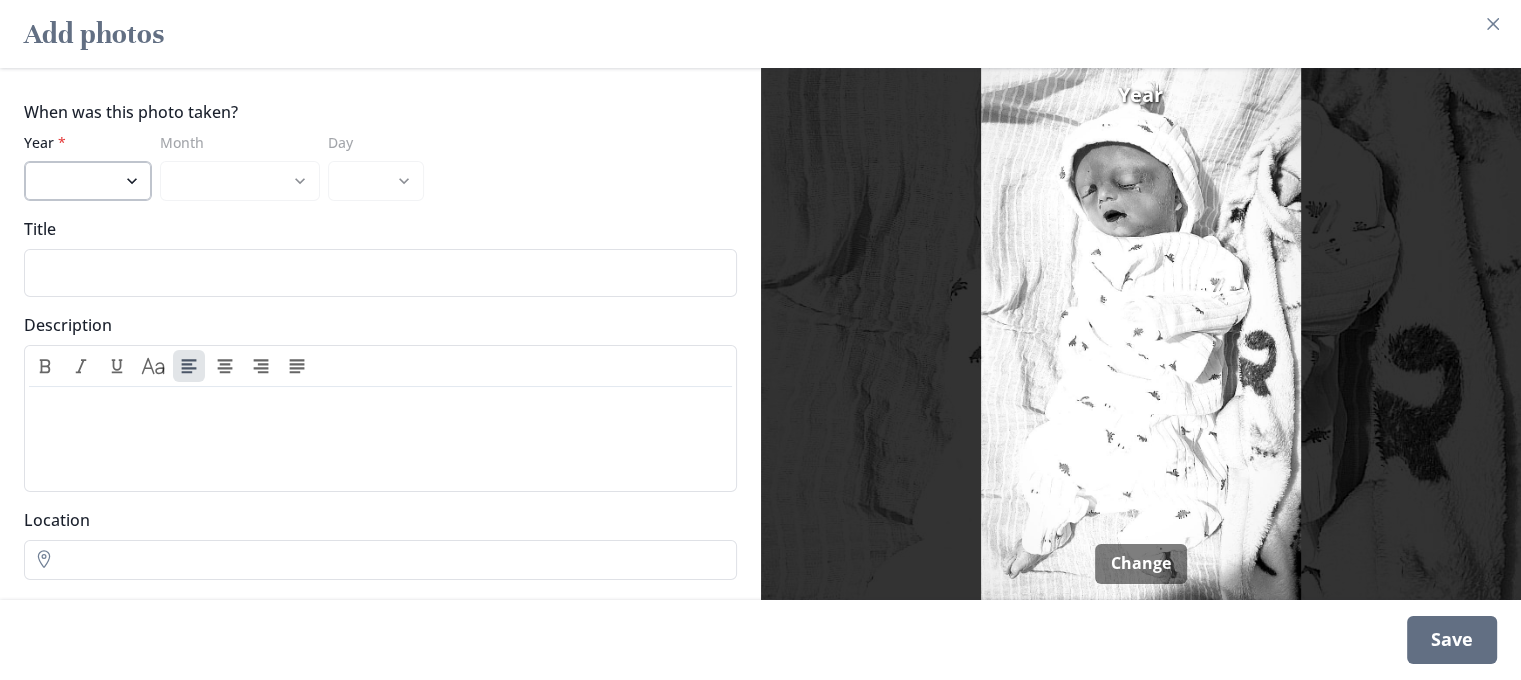 drag, startPoint x: 113, startPoint y: 171, endPoint x: 124, endPoint y: 177, distance: 12.529964 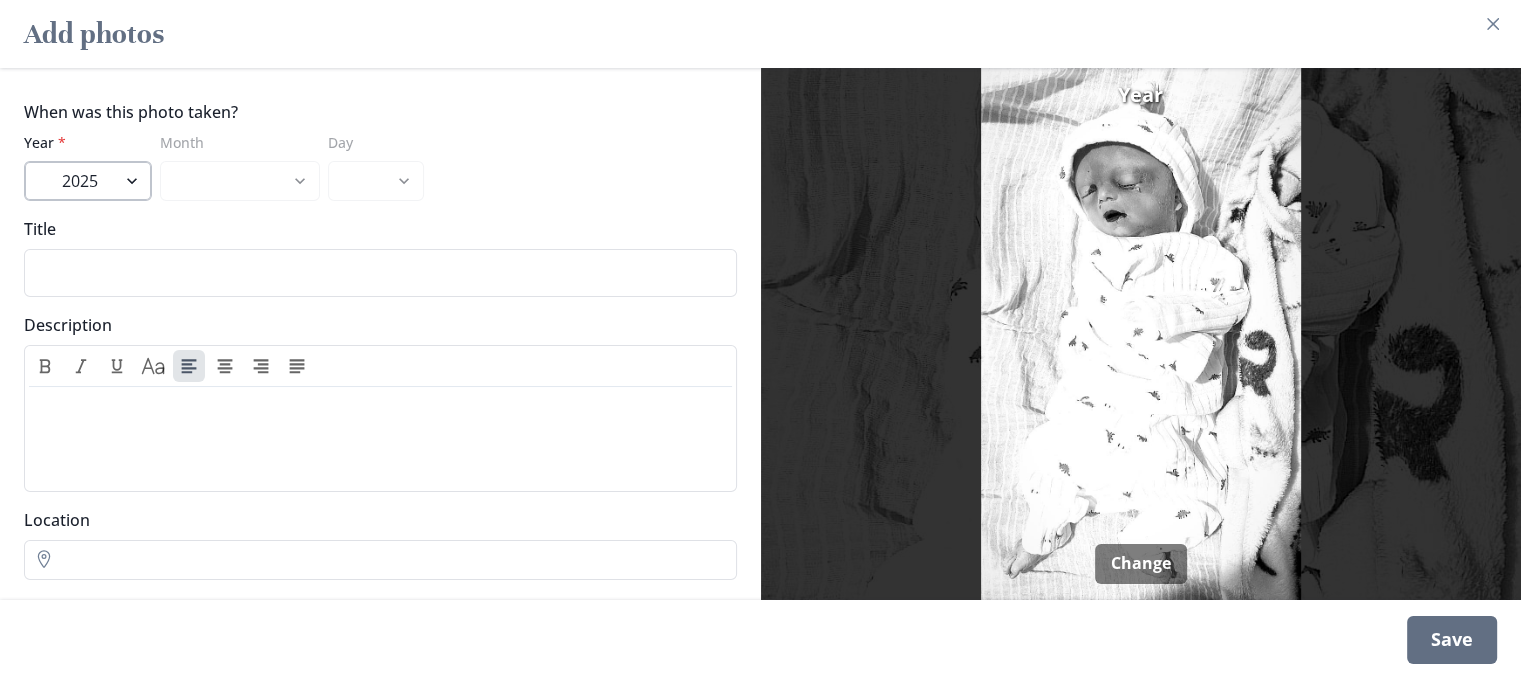click on "2025" at bounding box center [88, 181] 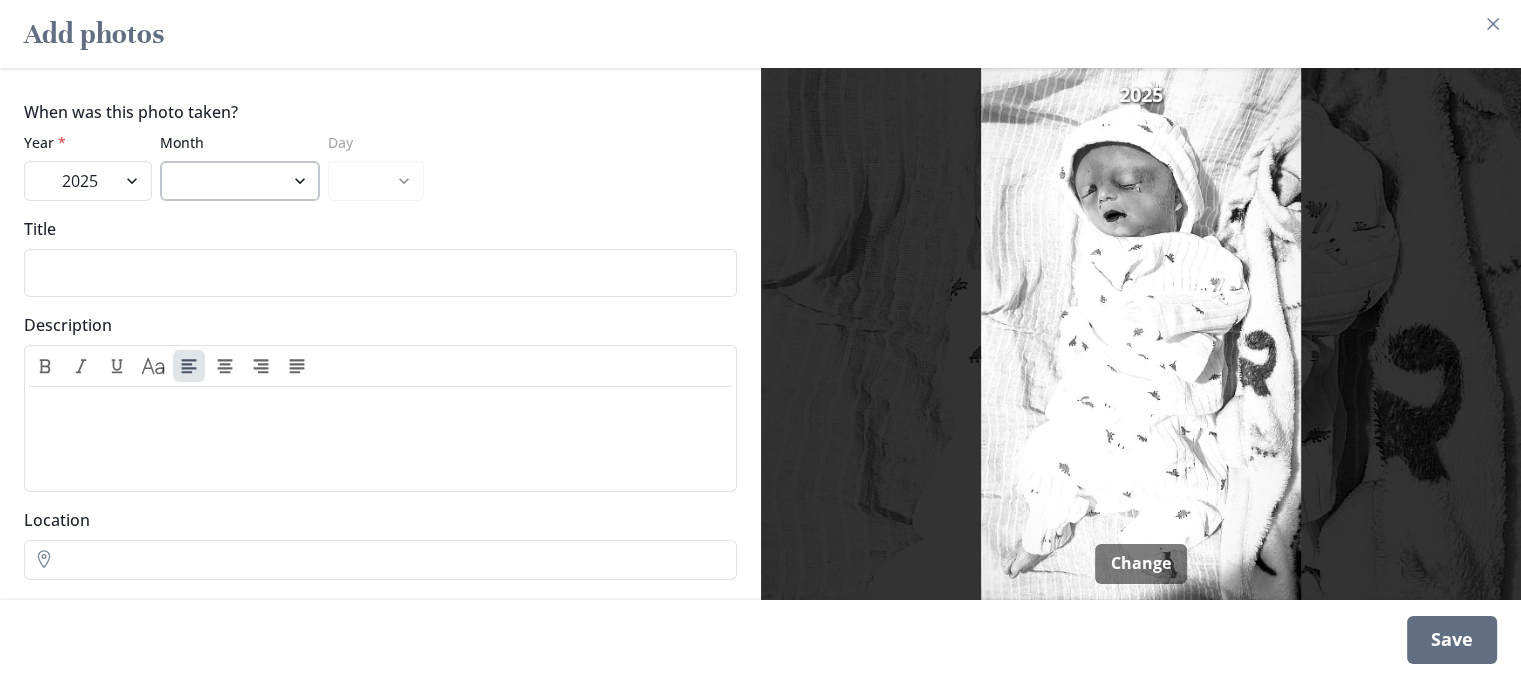 click on "April May June July August" at bounding box center [240, 181] 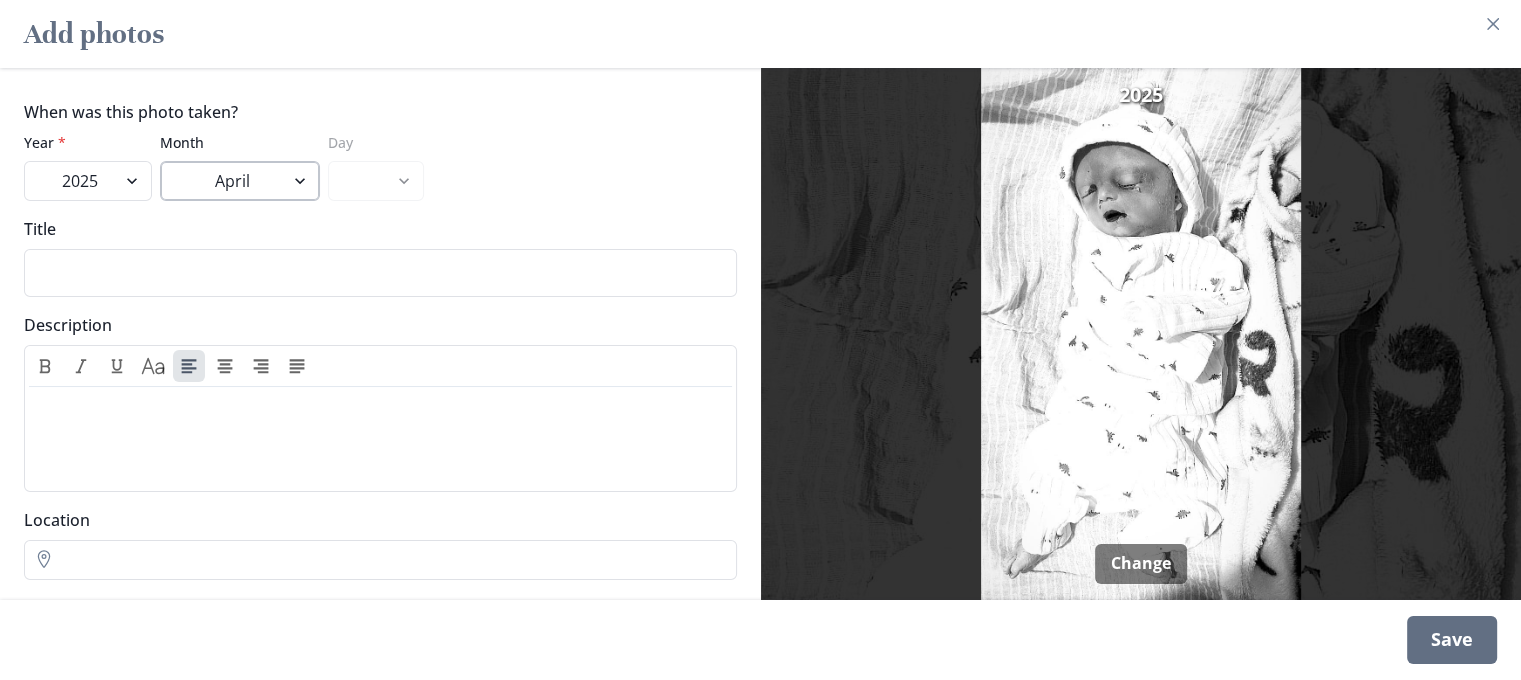 click on "April May June July August" at bounding box center (240, 181) 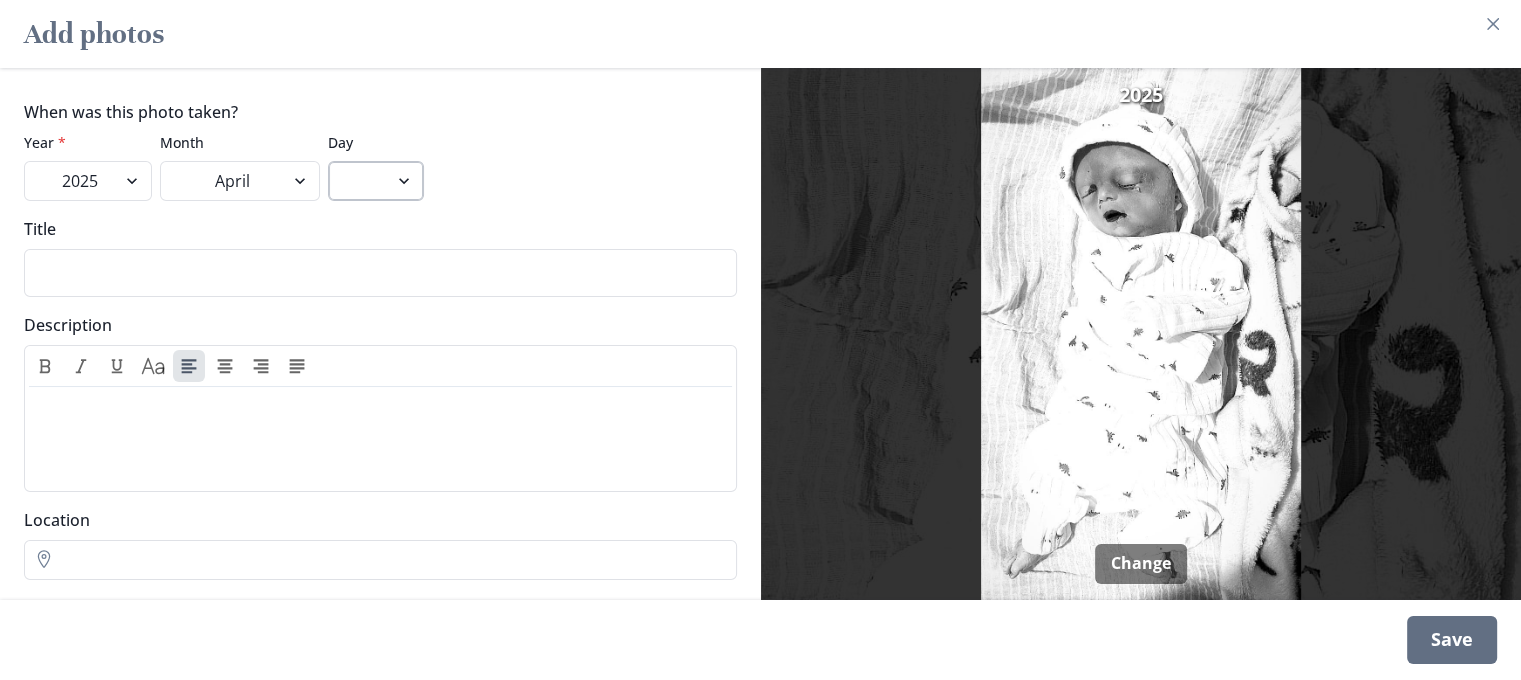 click on "6 7 8 9 10 11 12 13 14 15 16 17 18 19 20 21 22 23 24 25 26 27 28 29 30" at bounding box center (376, 181) 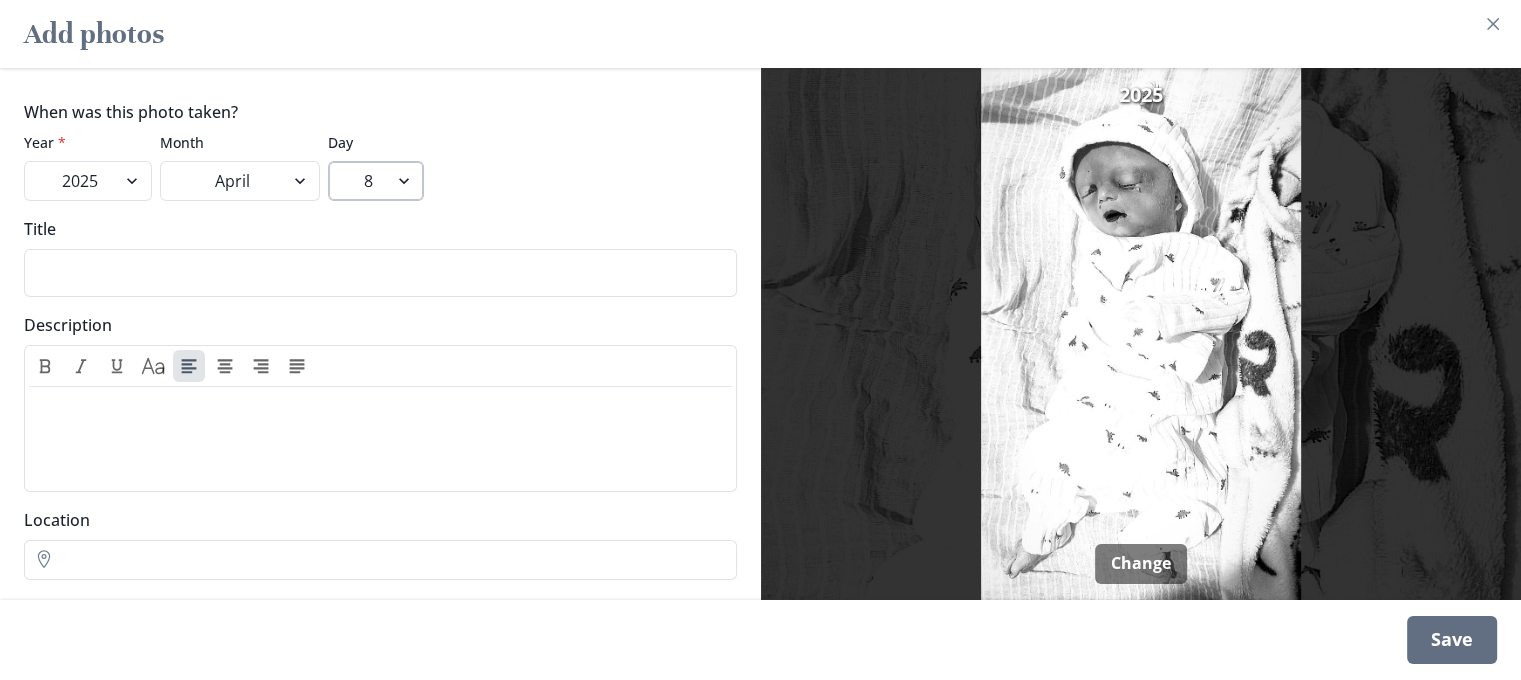 click on "6 7 8 9 10 11 12 13 14 15 16 17 18 19 20 21 22 23 24 25 26 27 28 29 30" at bounding box center [376, 181] 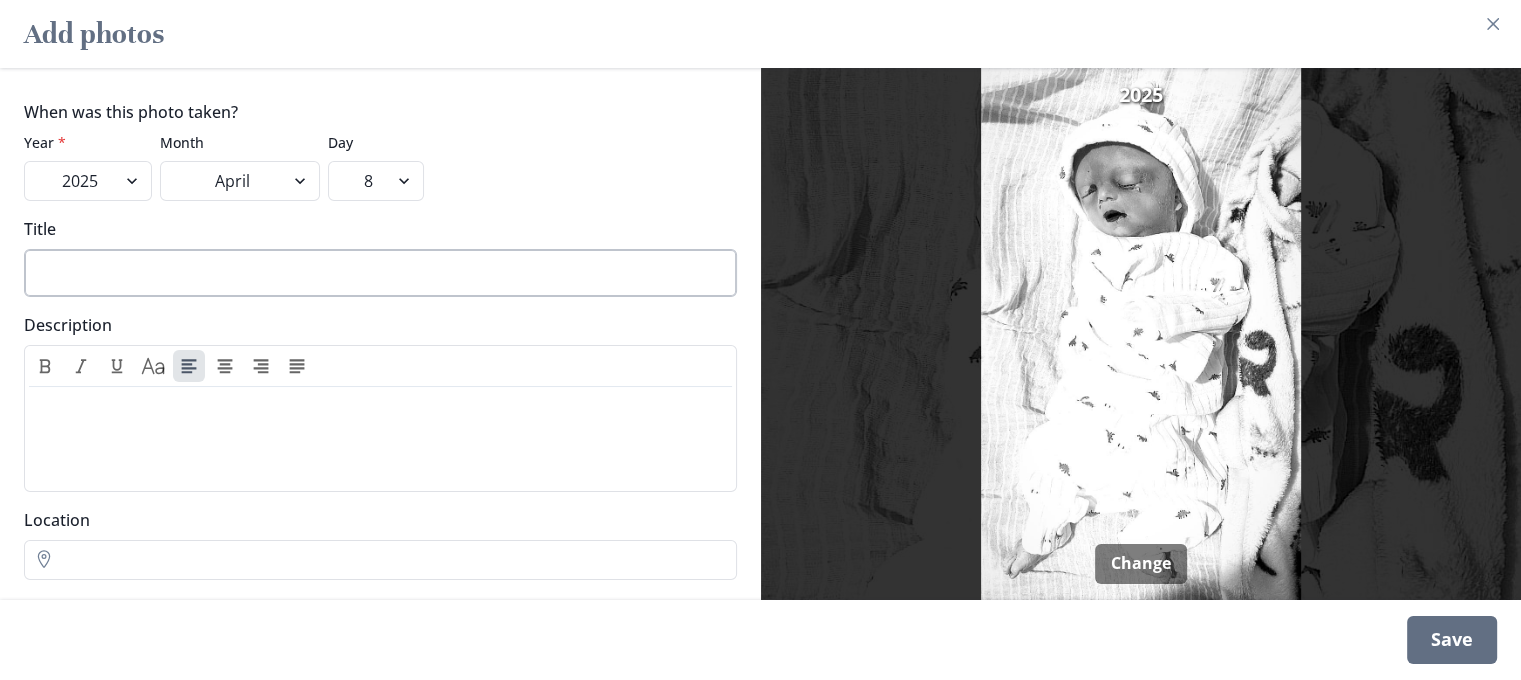 click on "Title" at bounding box center [380, 273] 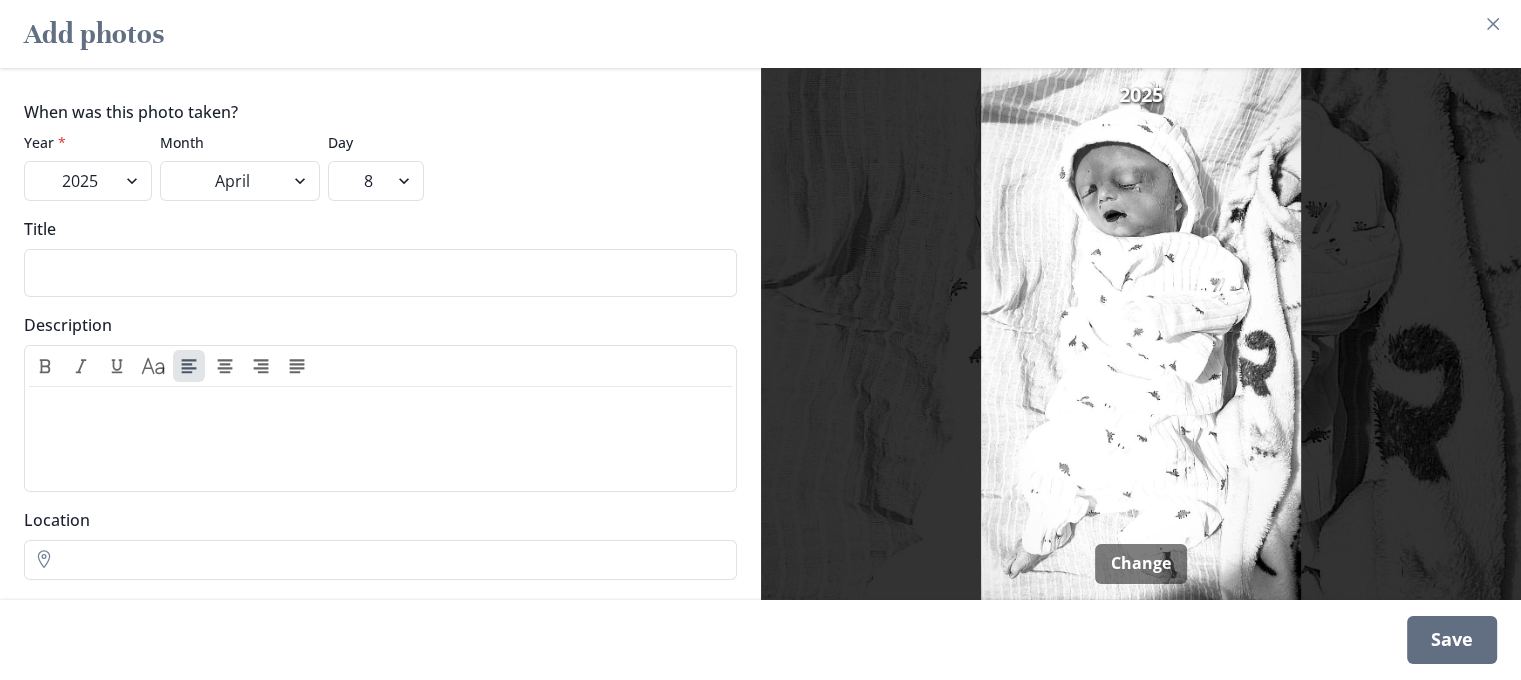 type on "B" 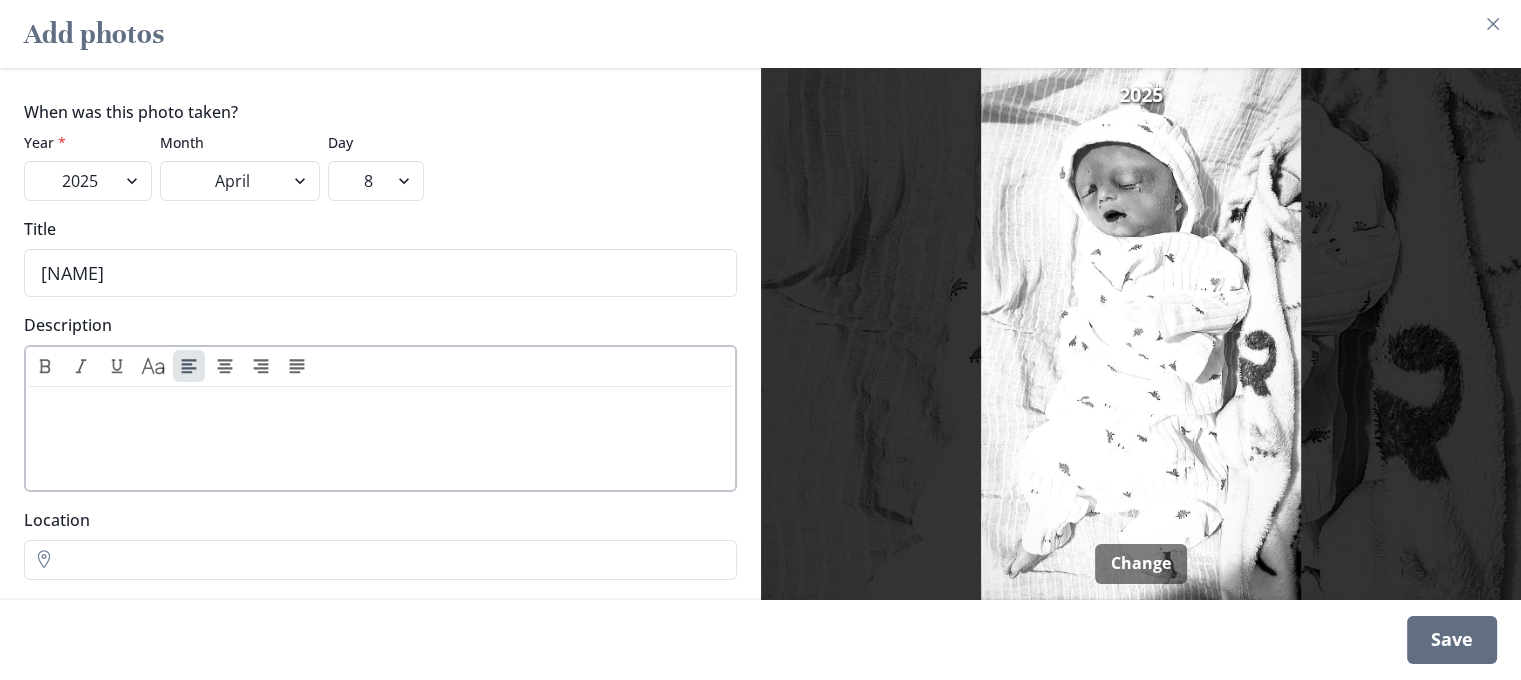 type on "[NAME]" 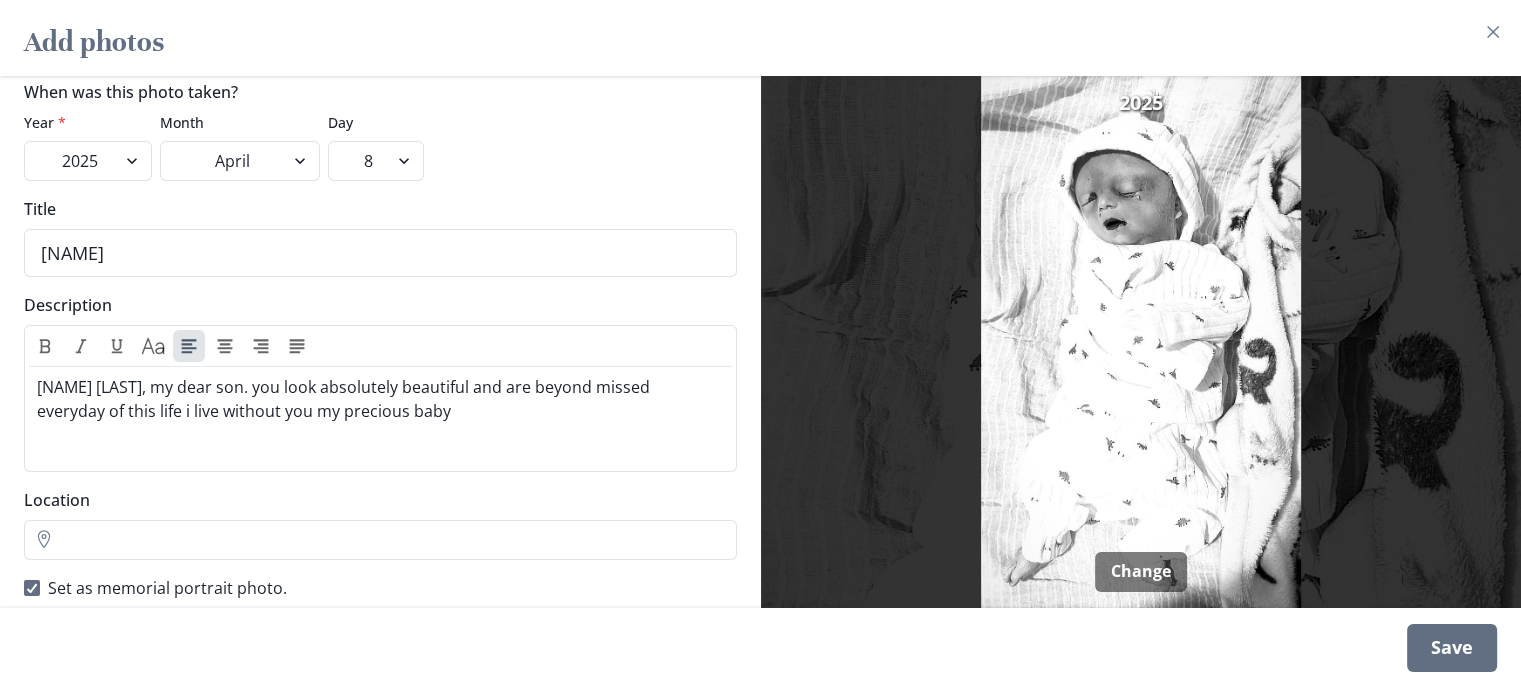 scroll, scrollTop: 36, scrollLeft: 0, axis: vertical 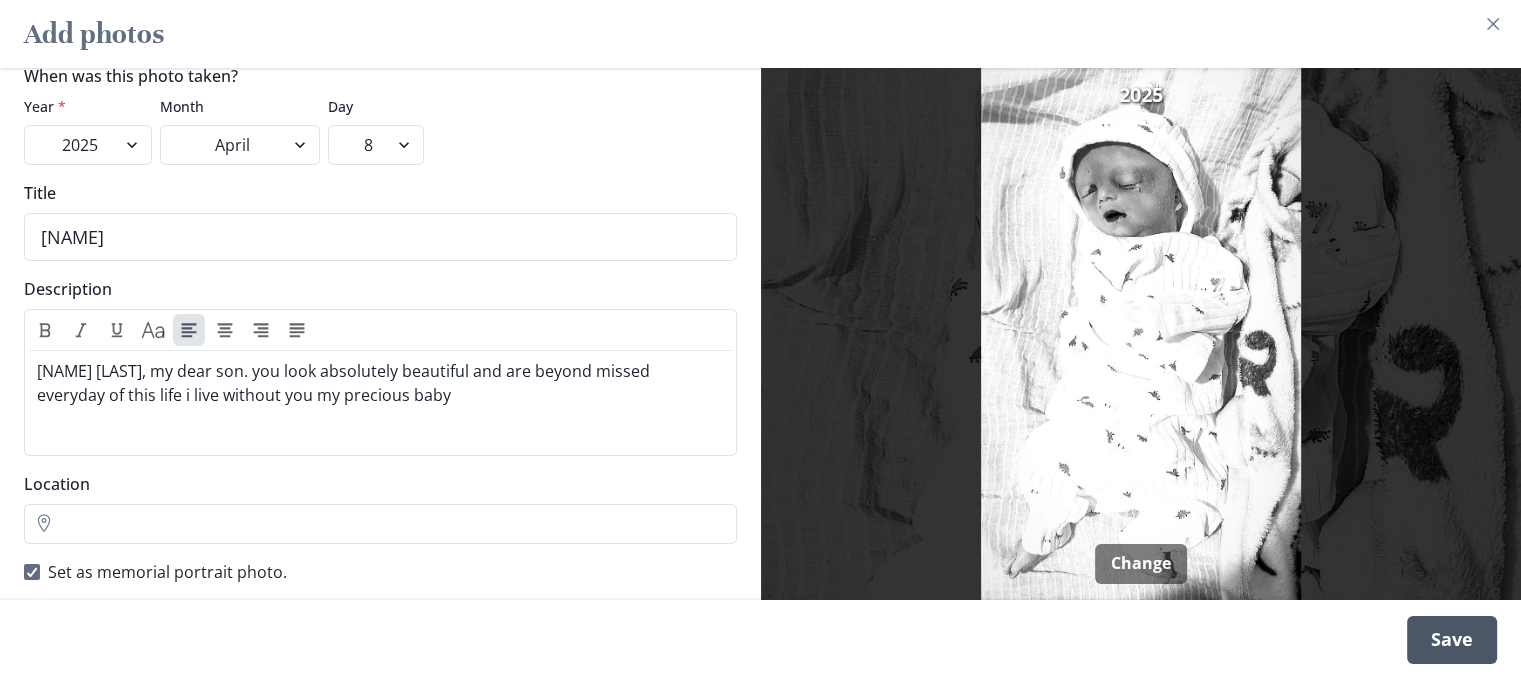 click on "Save" at bounding box center [1452, 640] 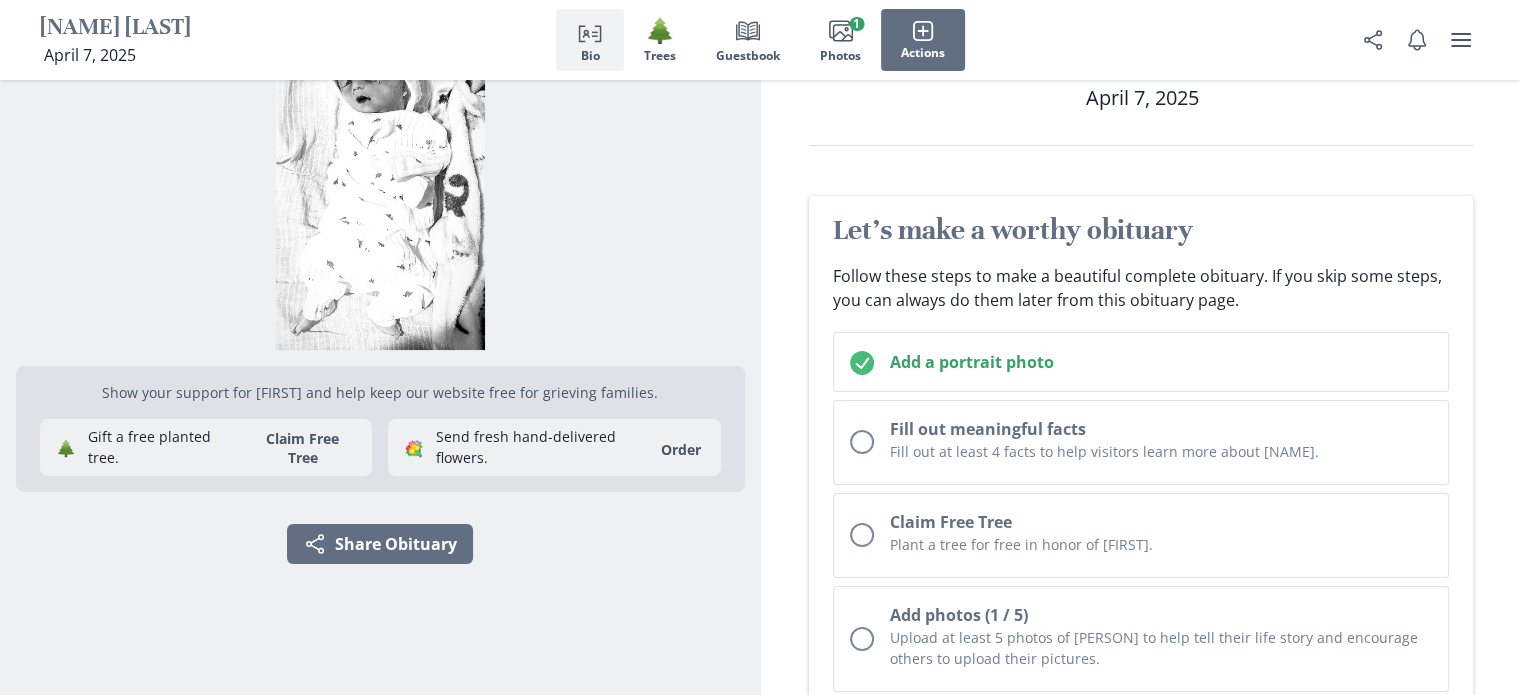 scroll, scrollTop: 100, scrollLeft: 0, axis: vertical 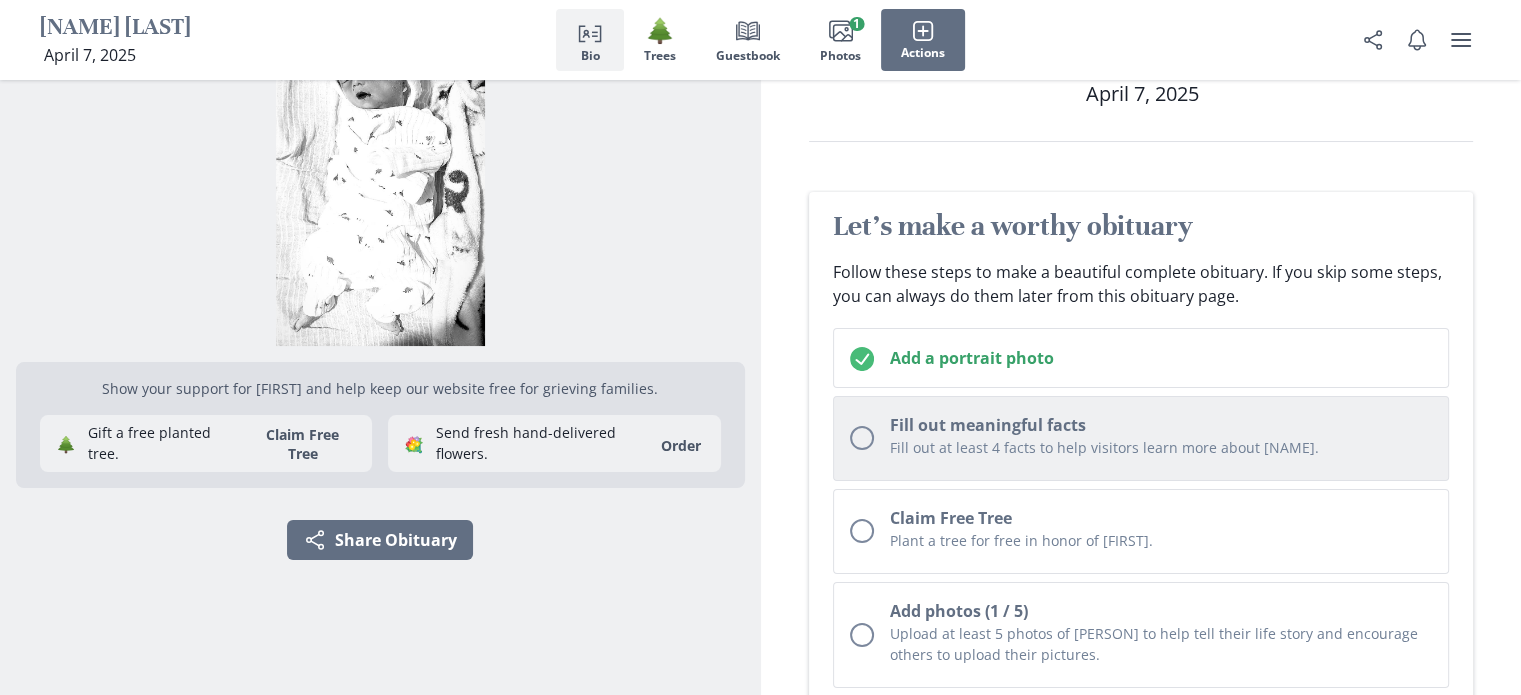 click on "Fill out at least 4 facts to help visitors learn more about [NAME]." at bounding box center [1161, 447] 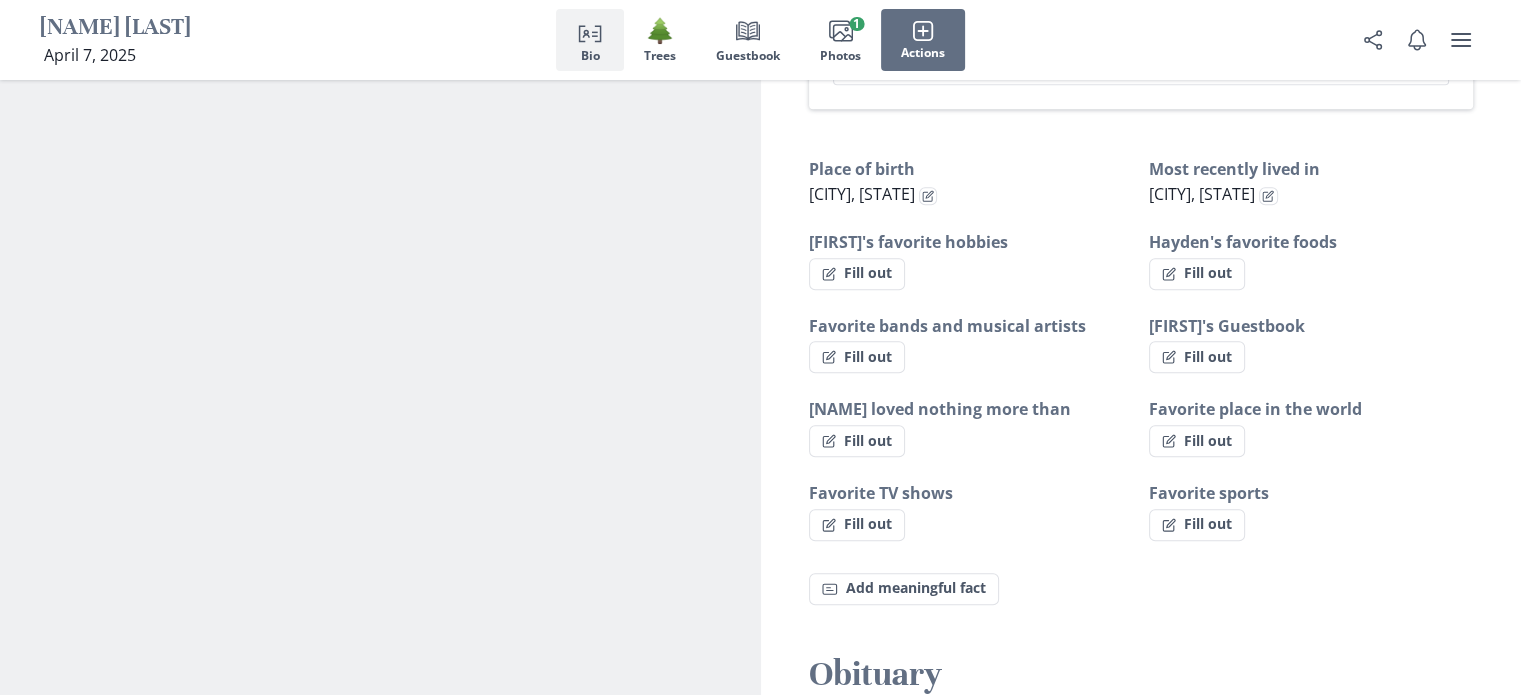 scroll, scrollTop: 1094, scrollLeft: 0, axis: vertical 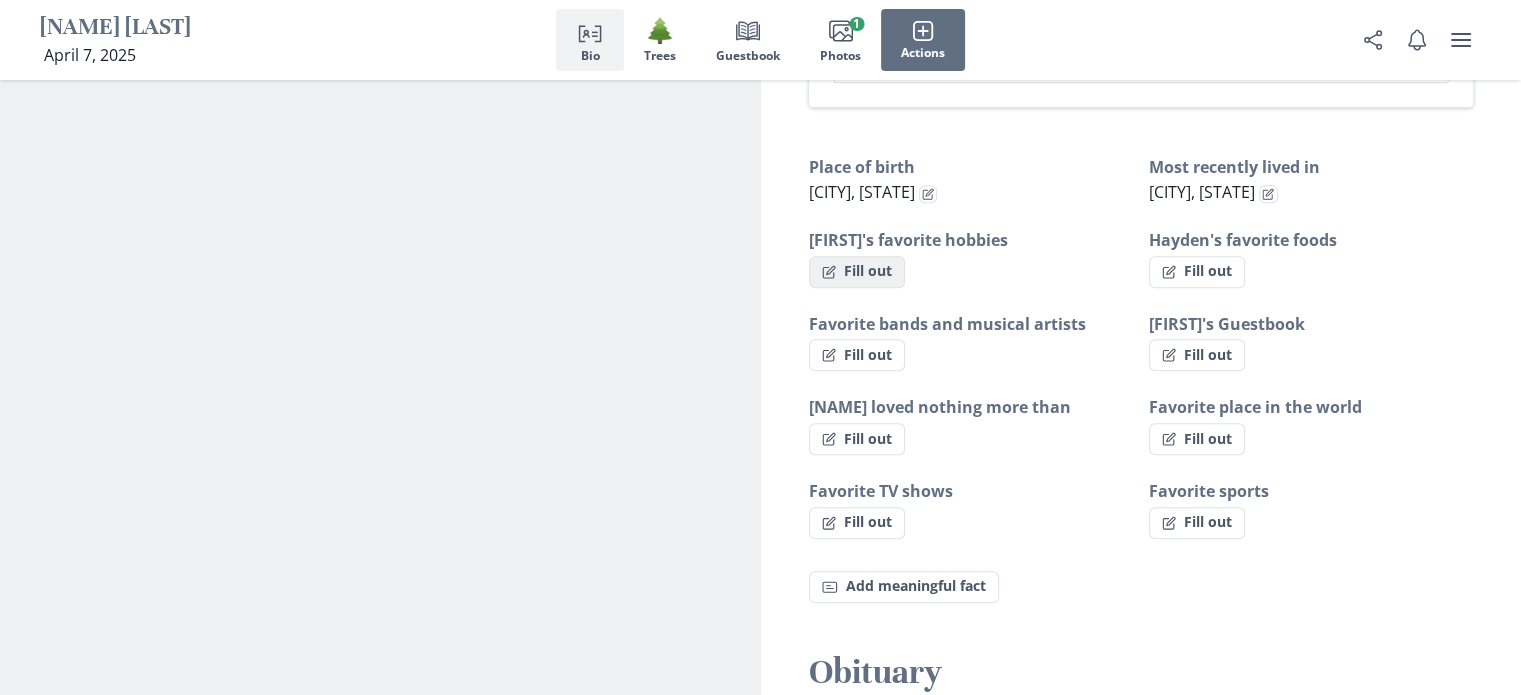 click on "Fill out" at bounding box center [857, 272] 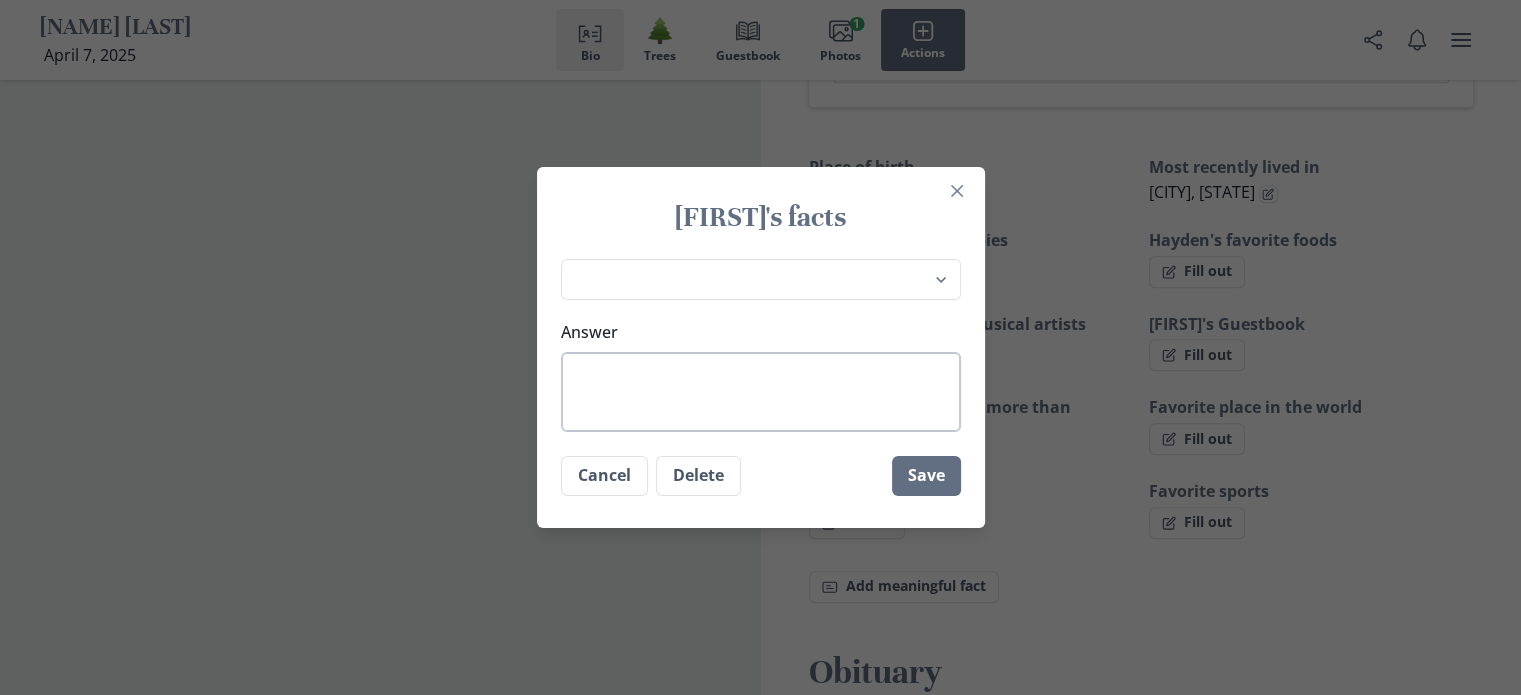 drag, startPoint x: 841, startPoint y: 366, endPoint x: 864, endPoint y: 364, distance: 23.086792 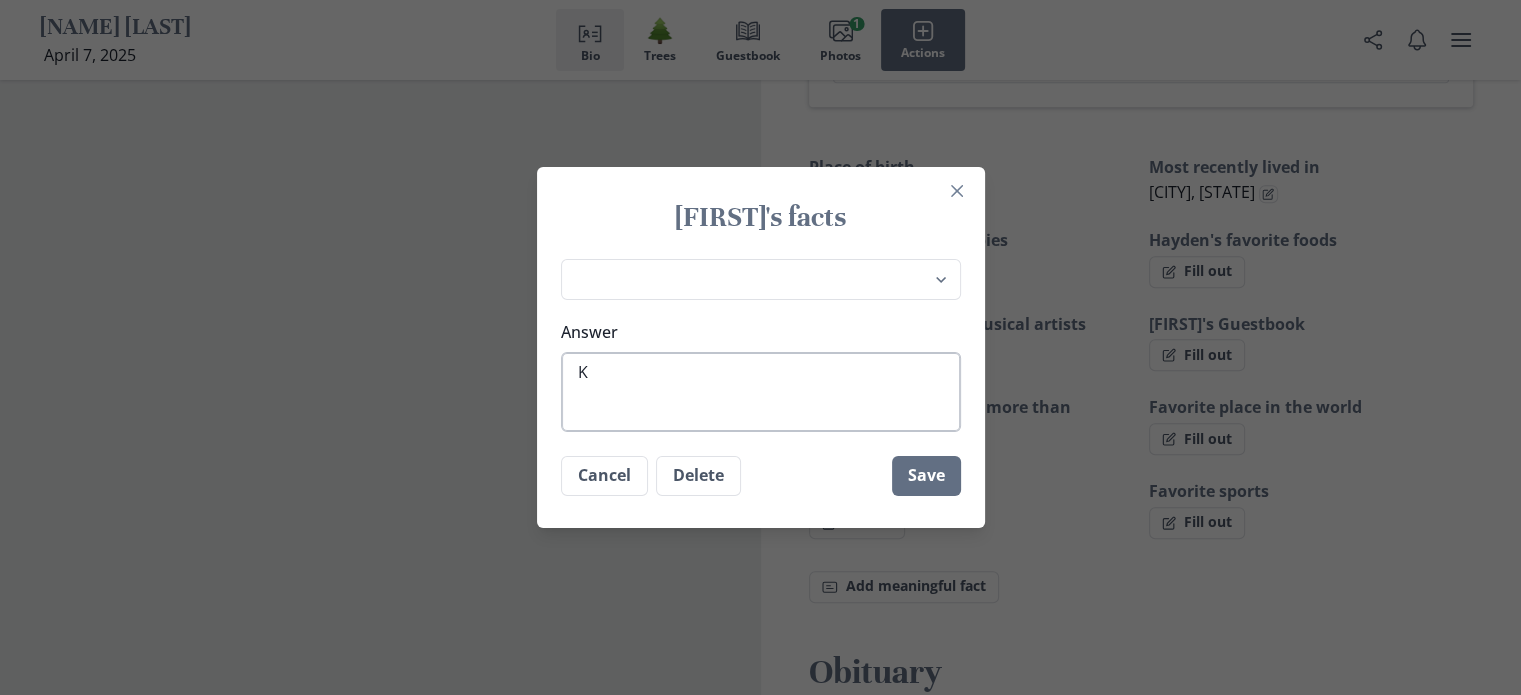 type on "KI" 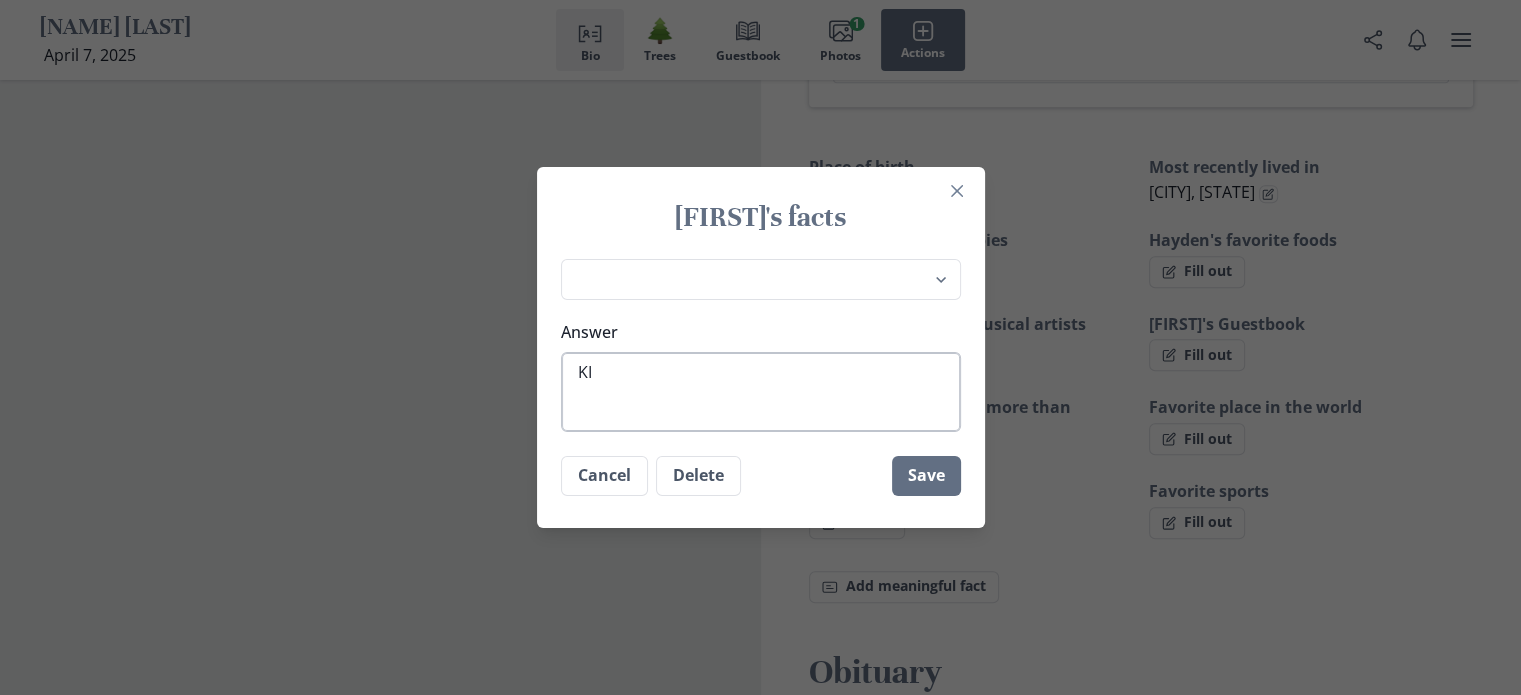 type on "KIC" 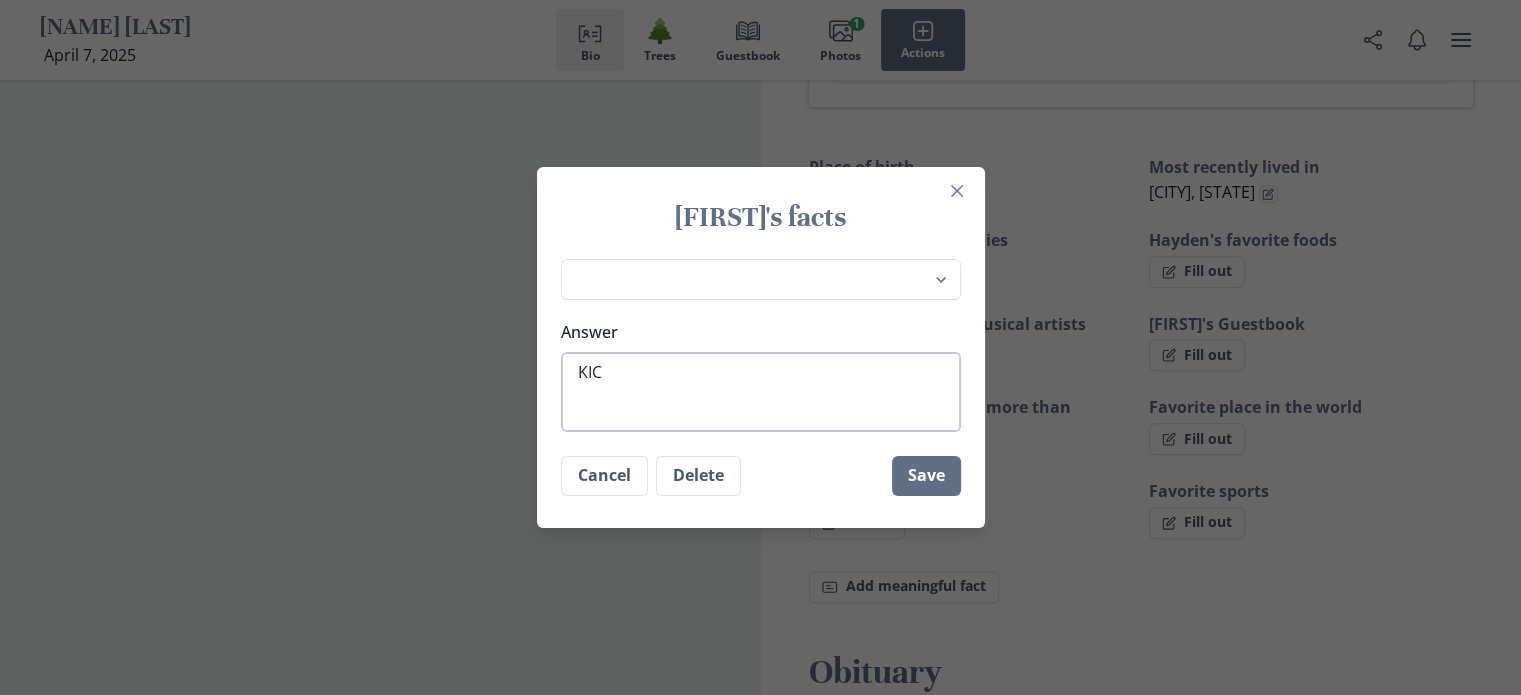 type on "KICK" 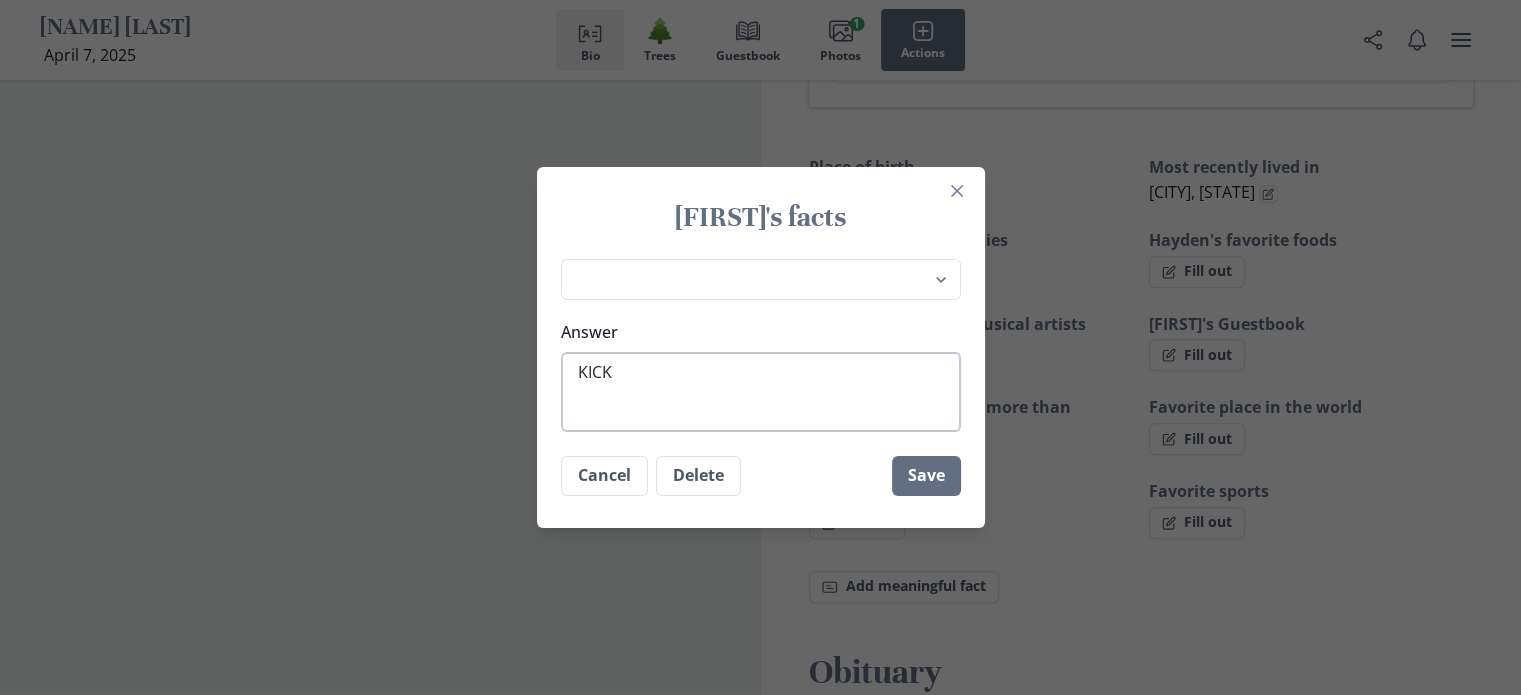 type on "KIC" 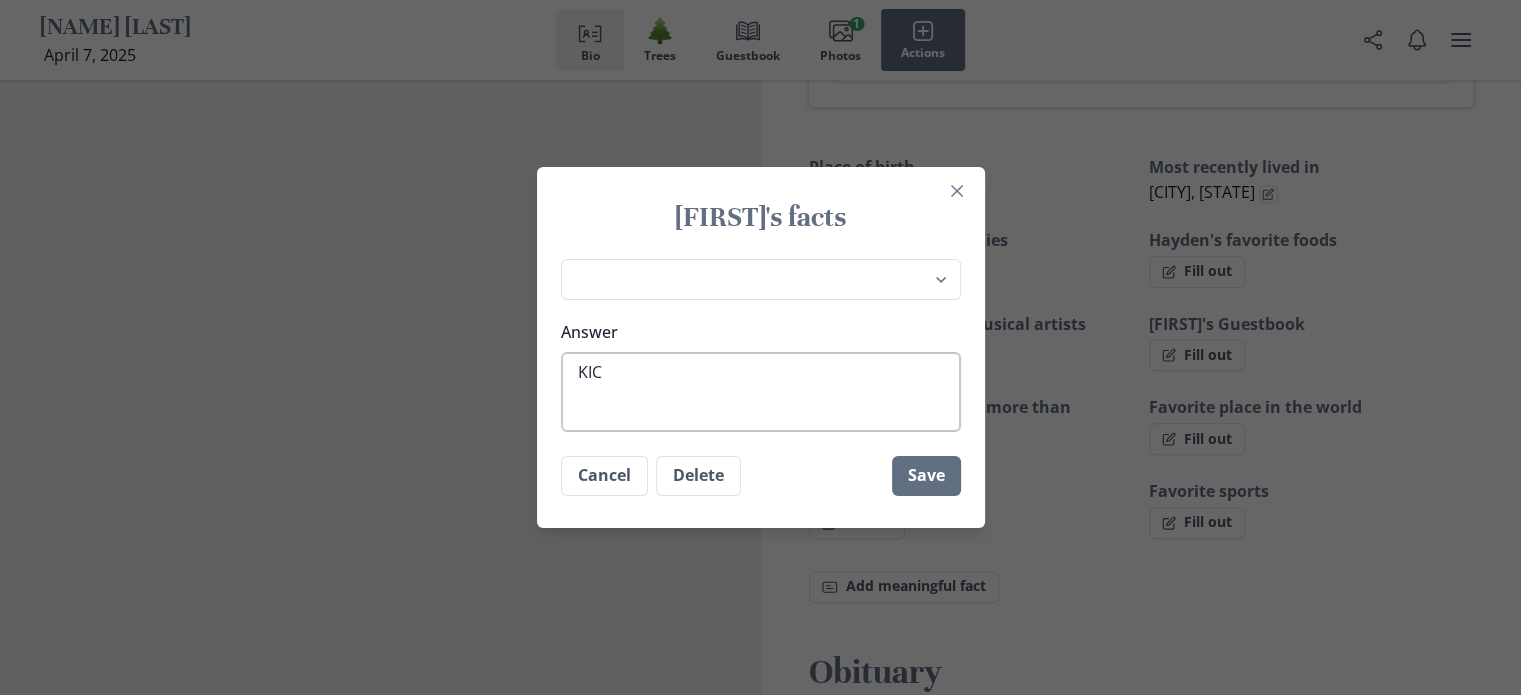 type on "KI" 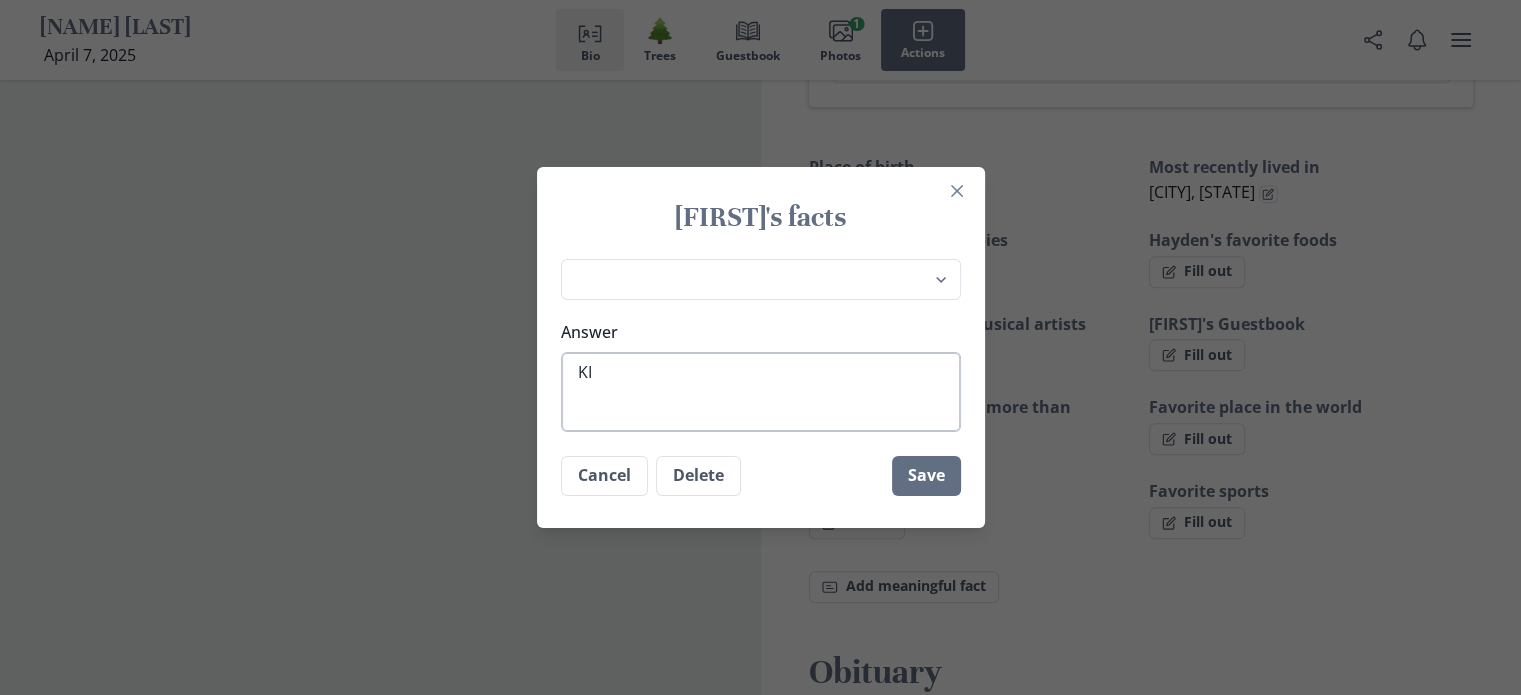 type on "K" 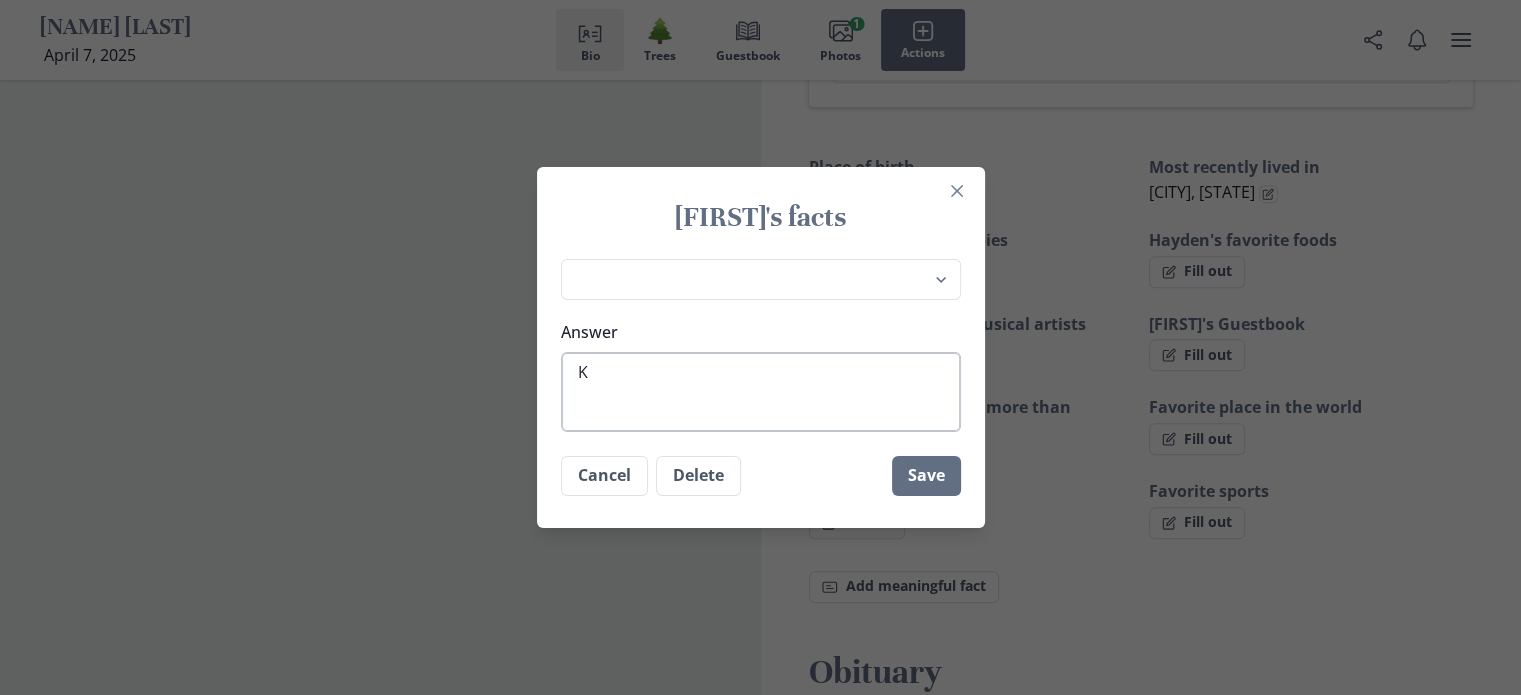 type on "x" 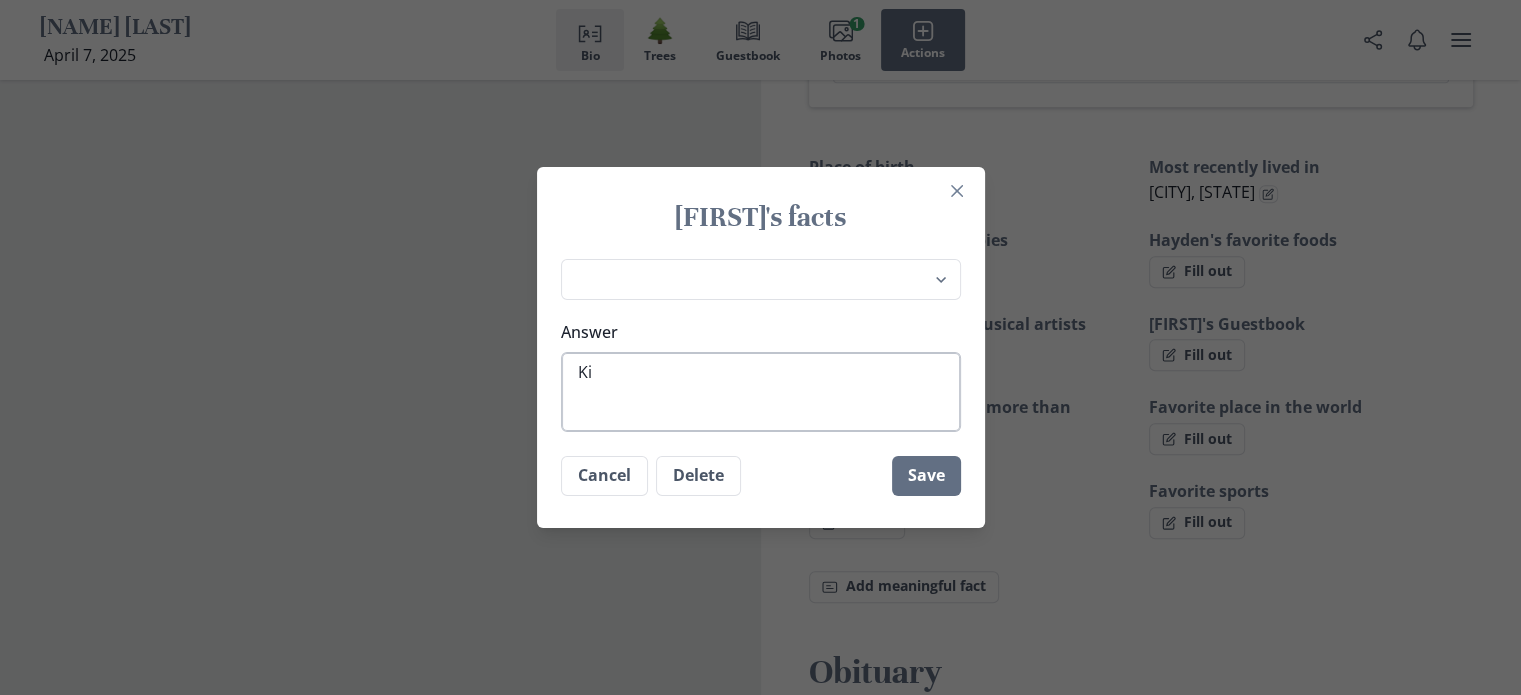type on "Kic" 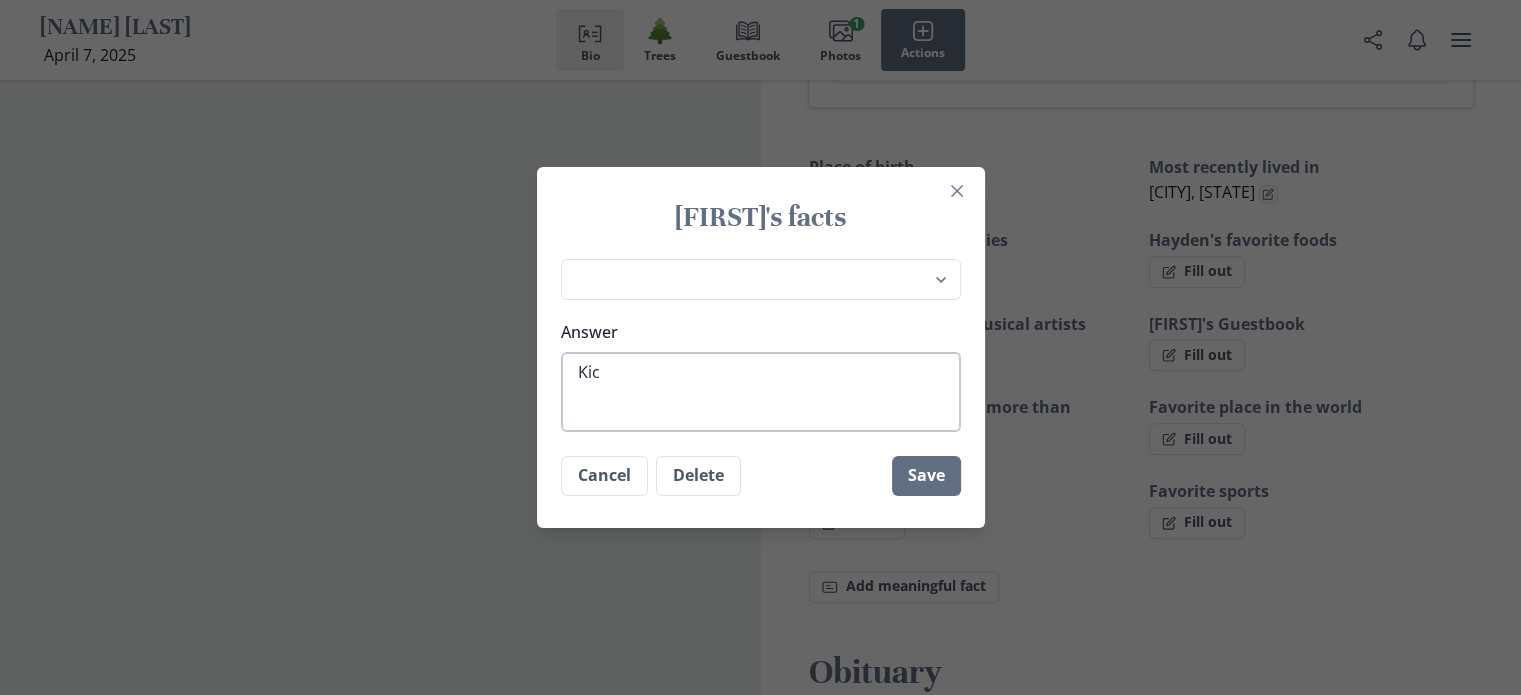 type on "x" 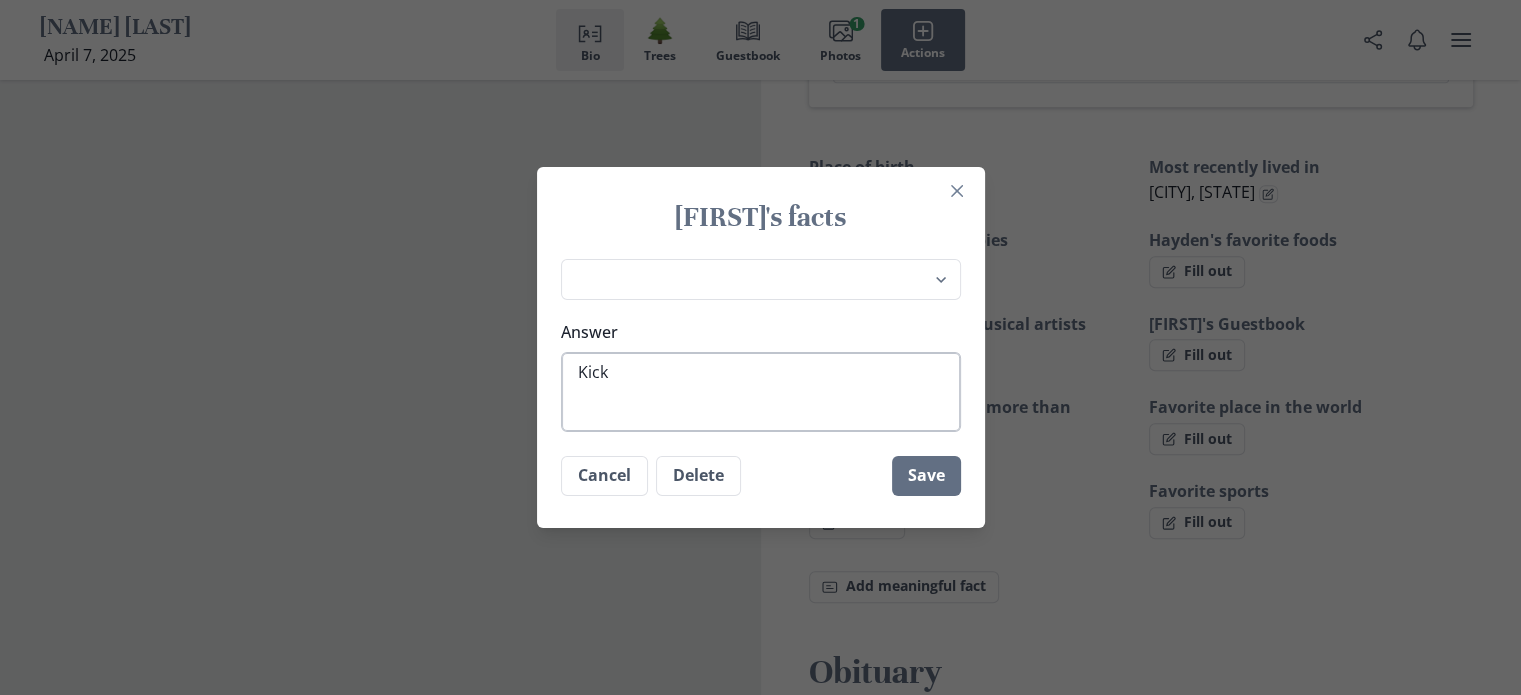 type on "Kicki" 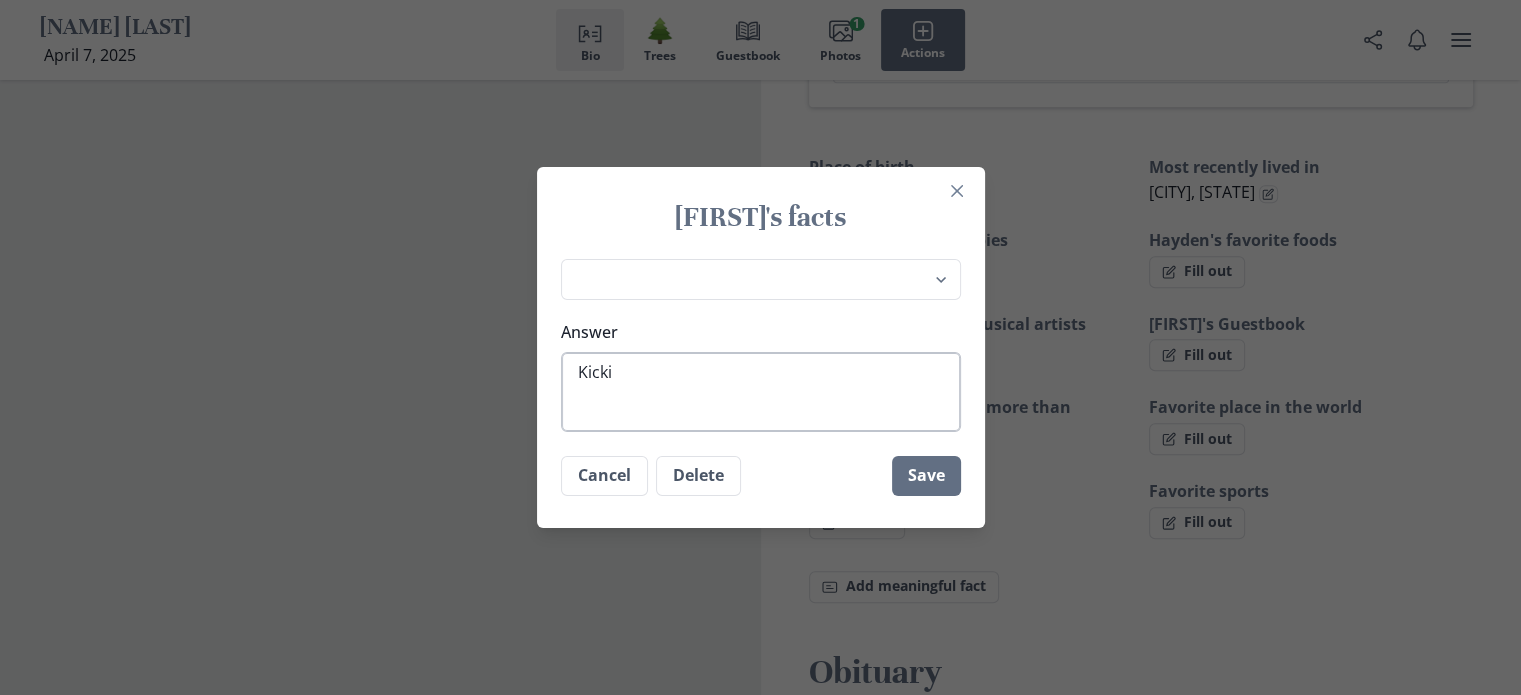type on "Kickin" 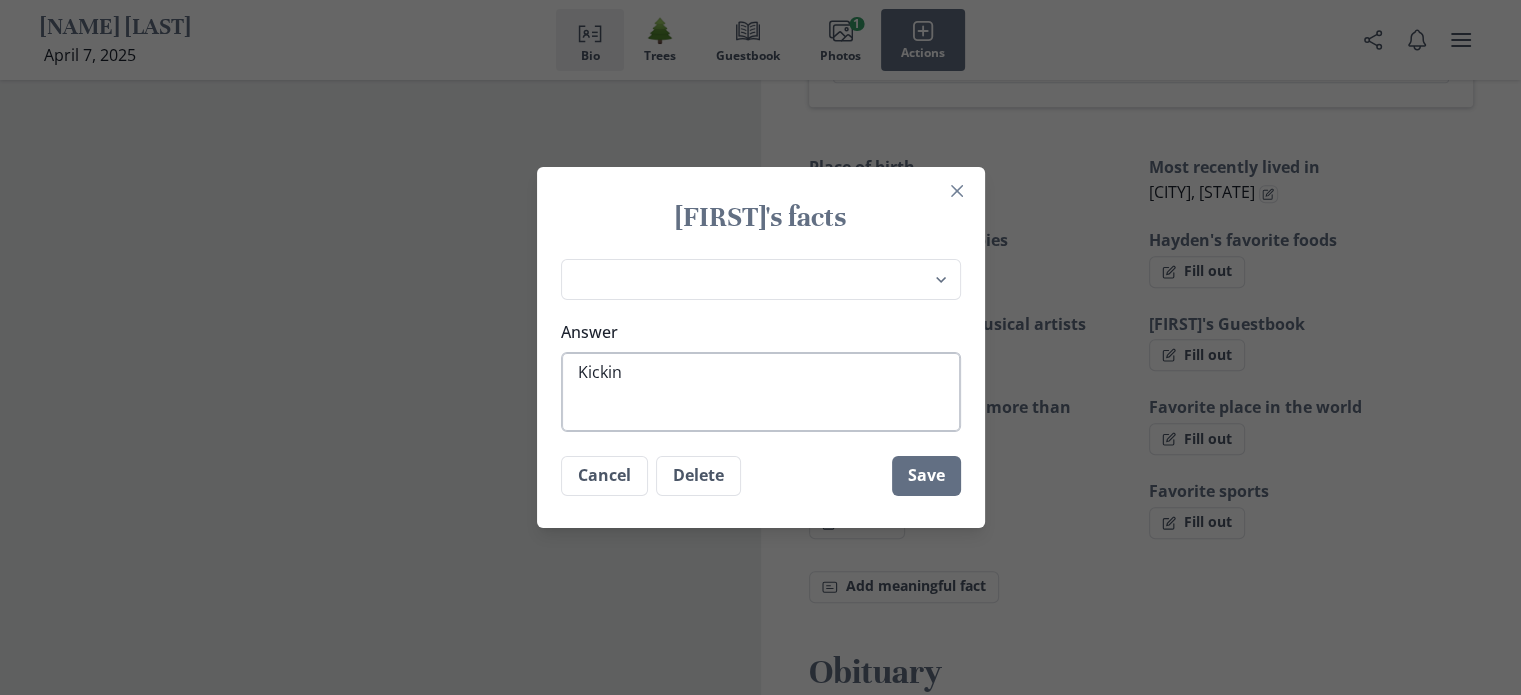 type on "[NAME]" 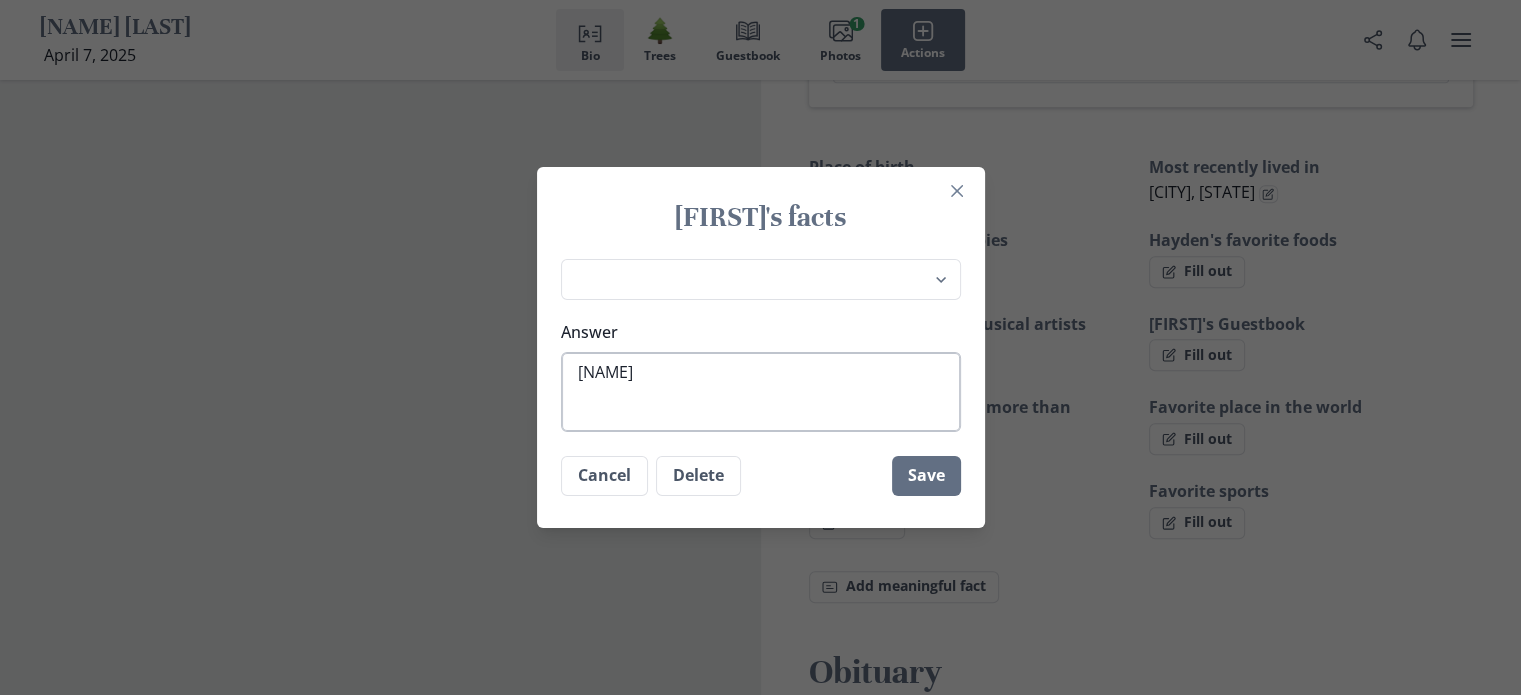 type on "[NAME]" 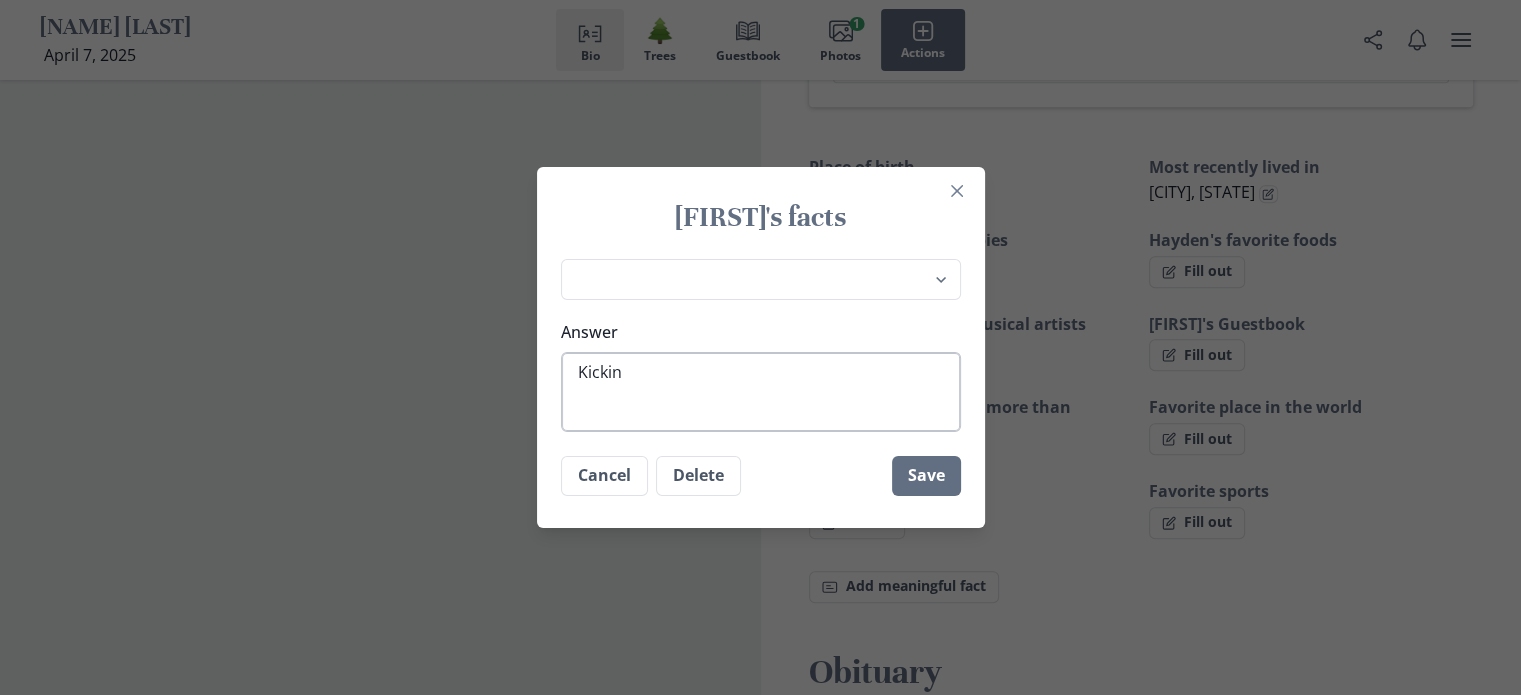 type on "Kicki" 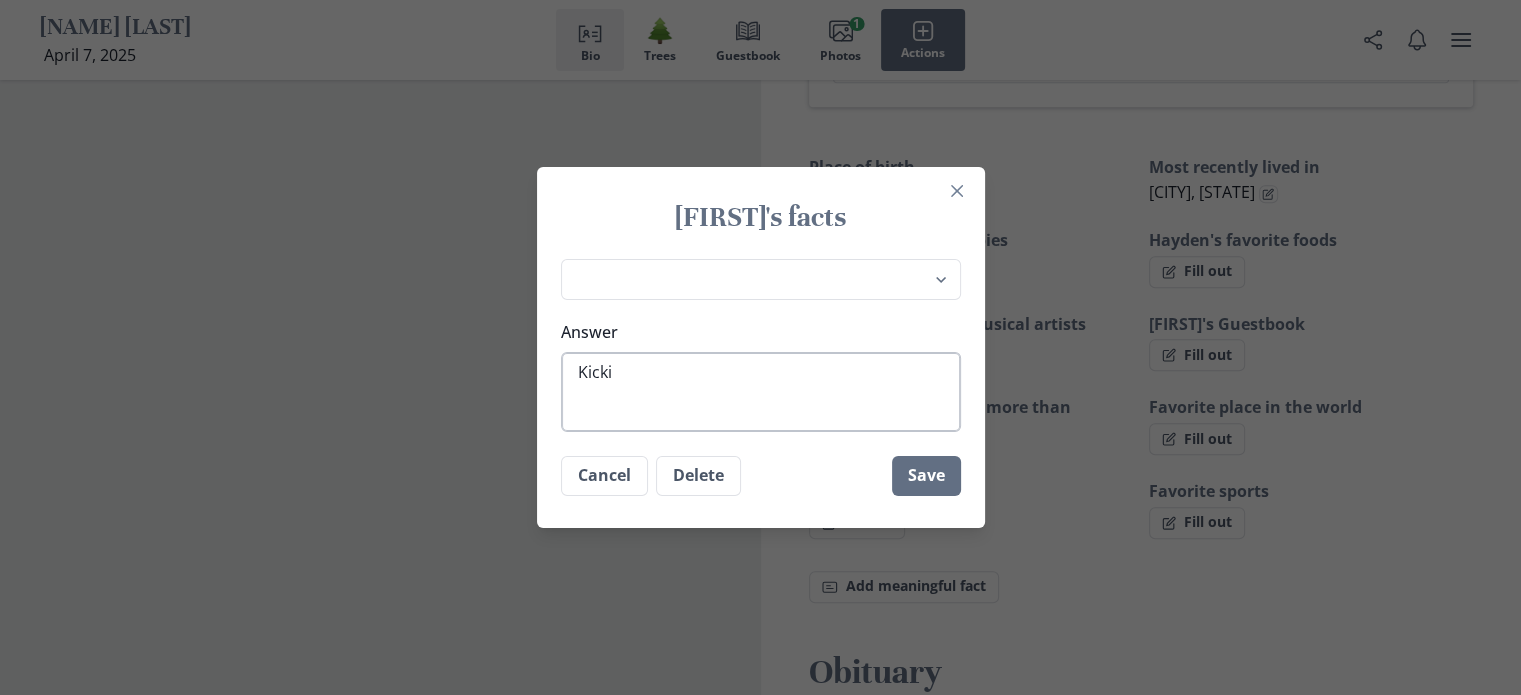 type on "Kick" 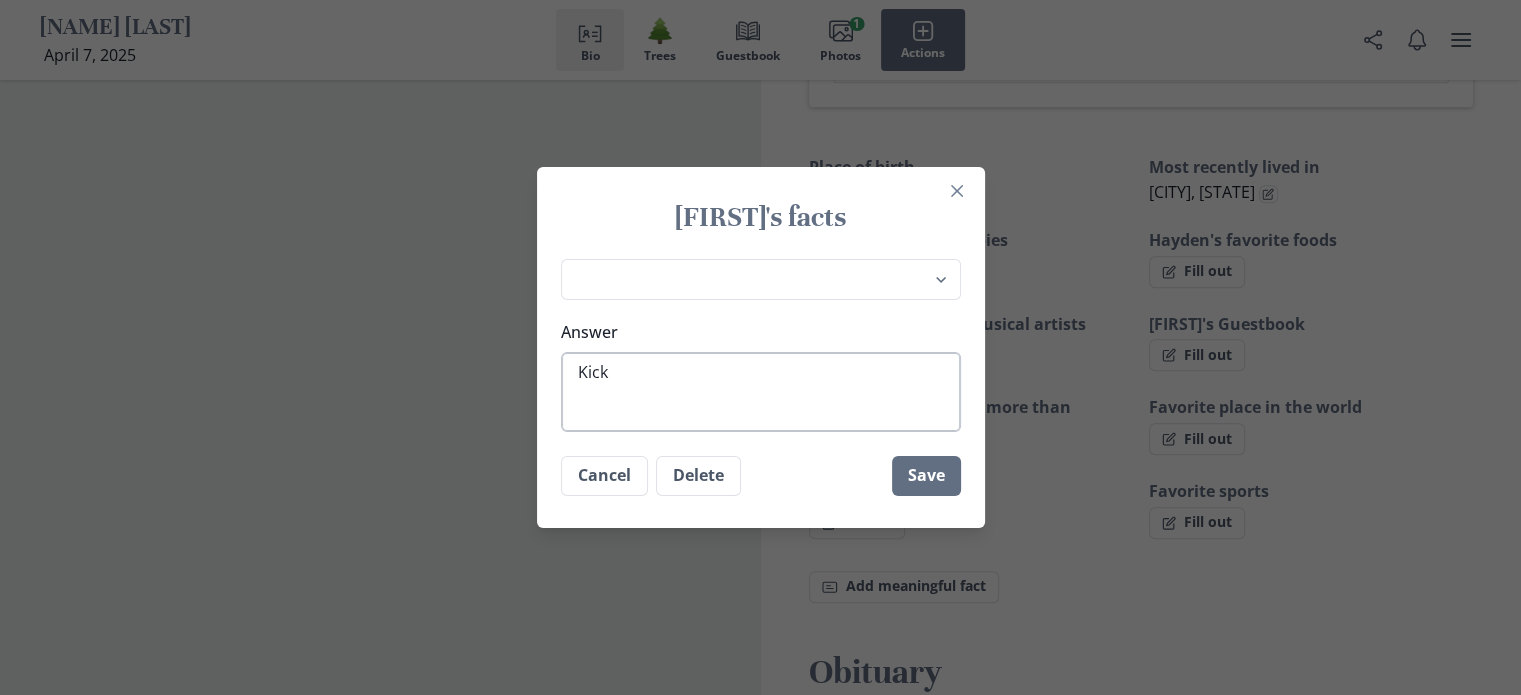 type on "Kic" 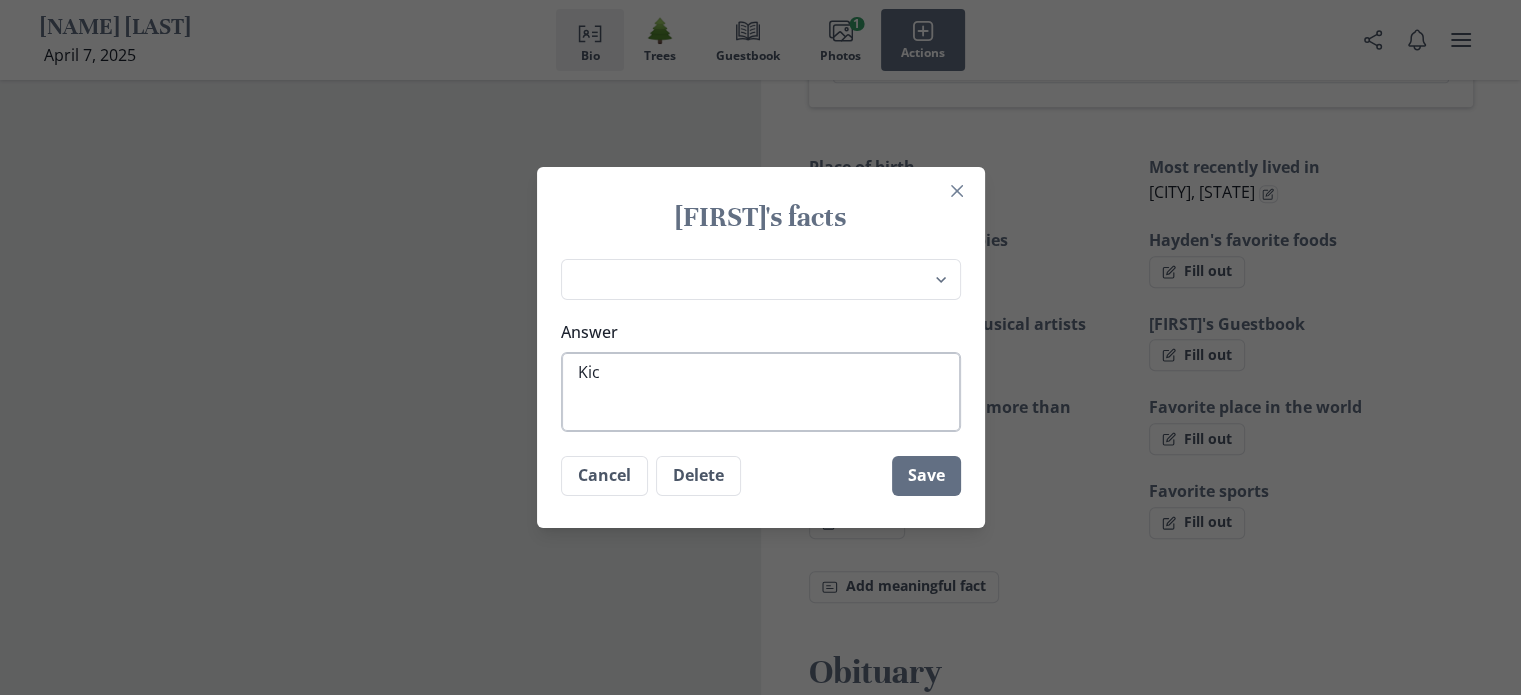 type on "Ki" 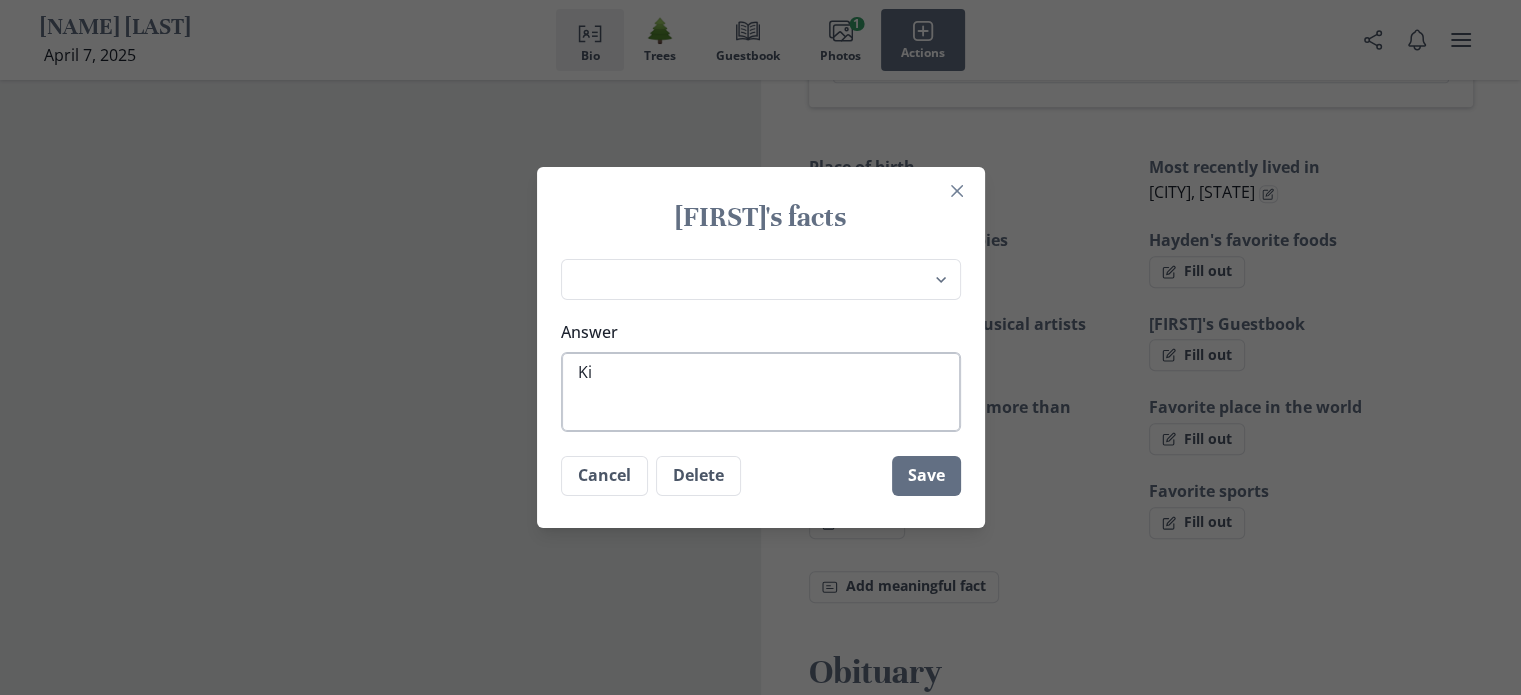 type on "K" 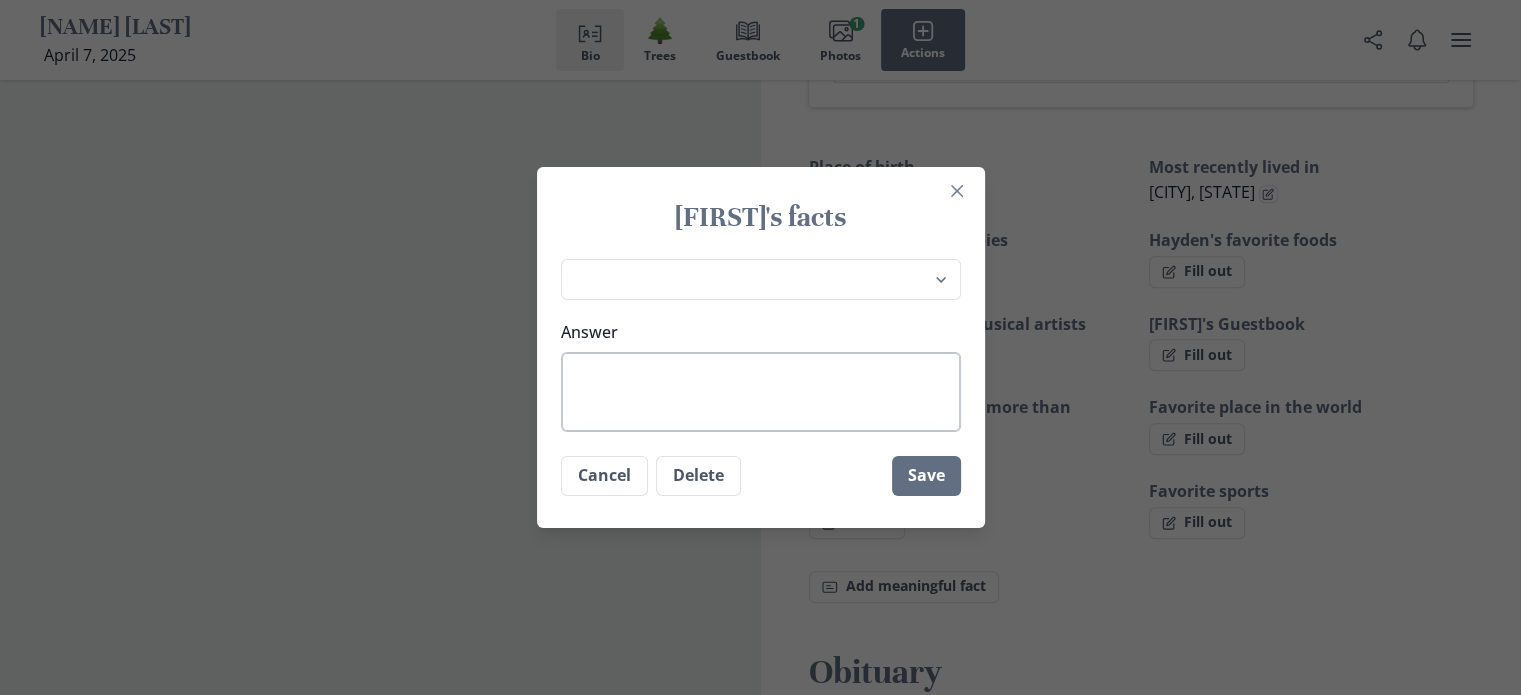 type on "D" 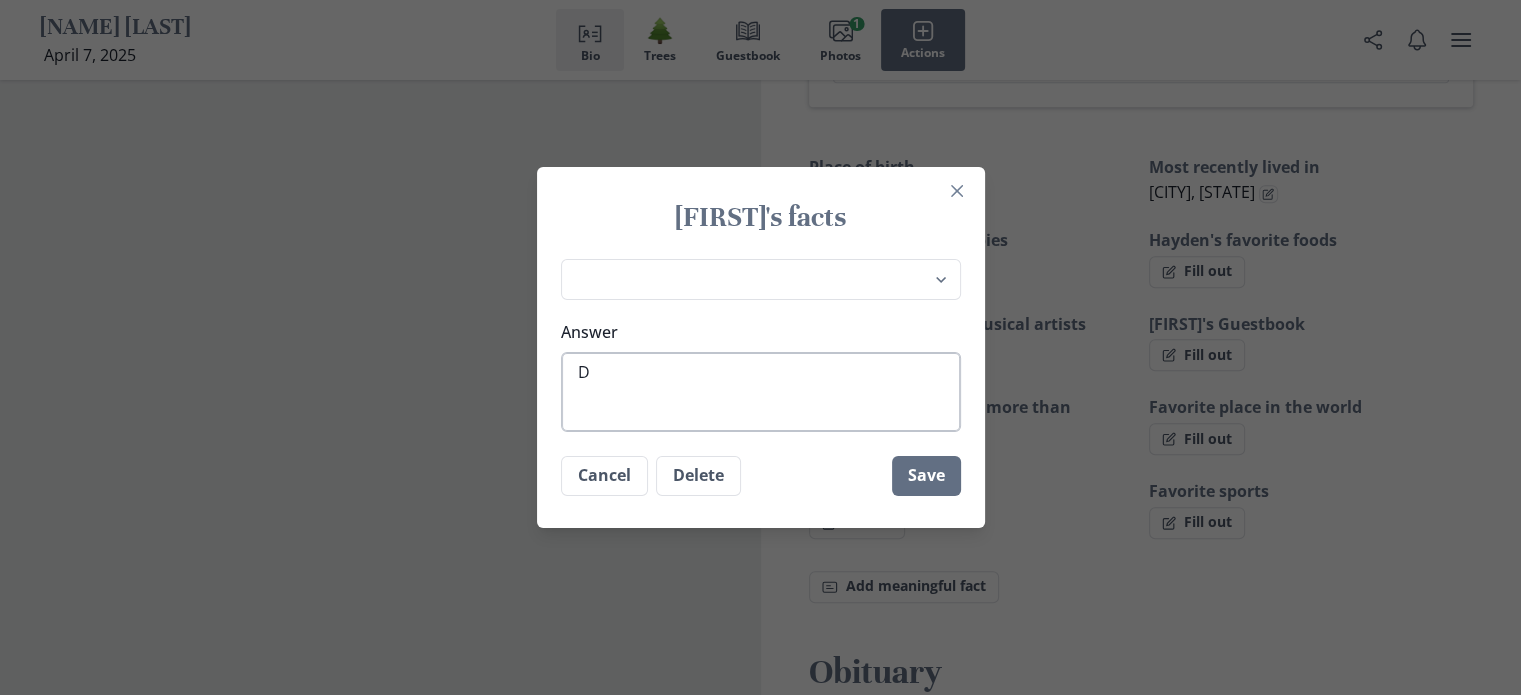 type on "x" 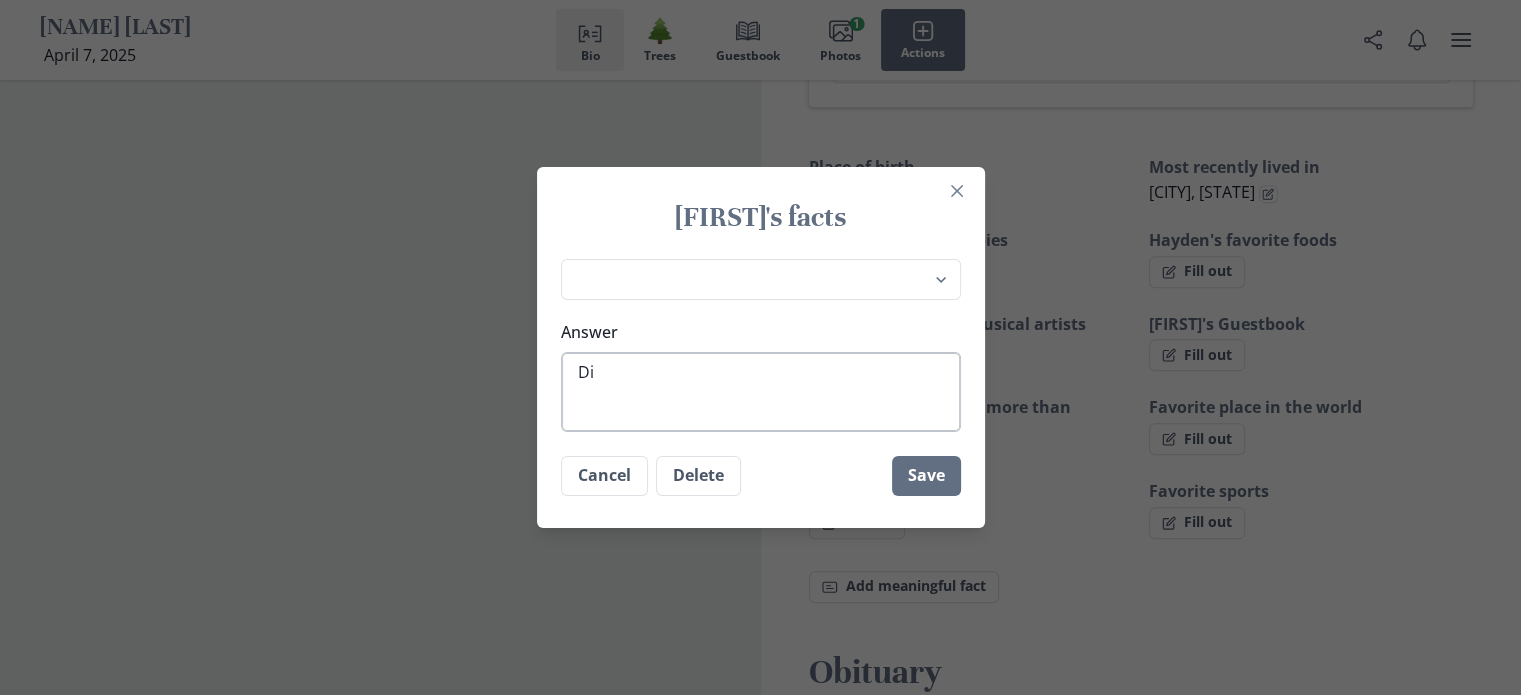 type on "x" 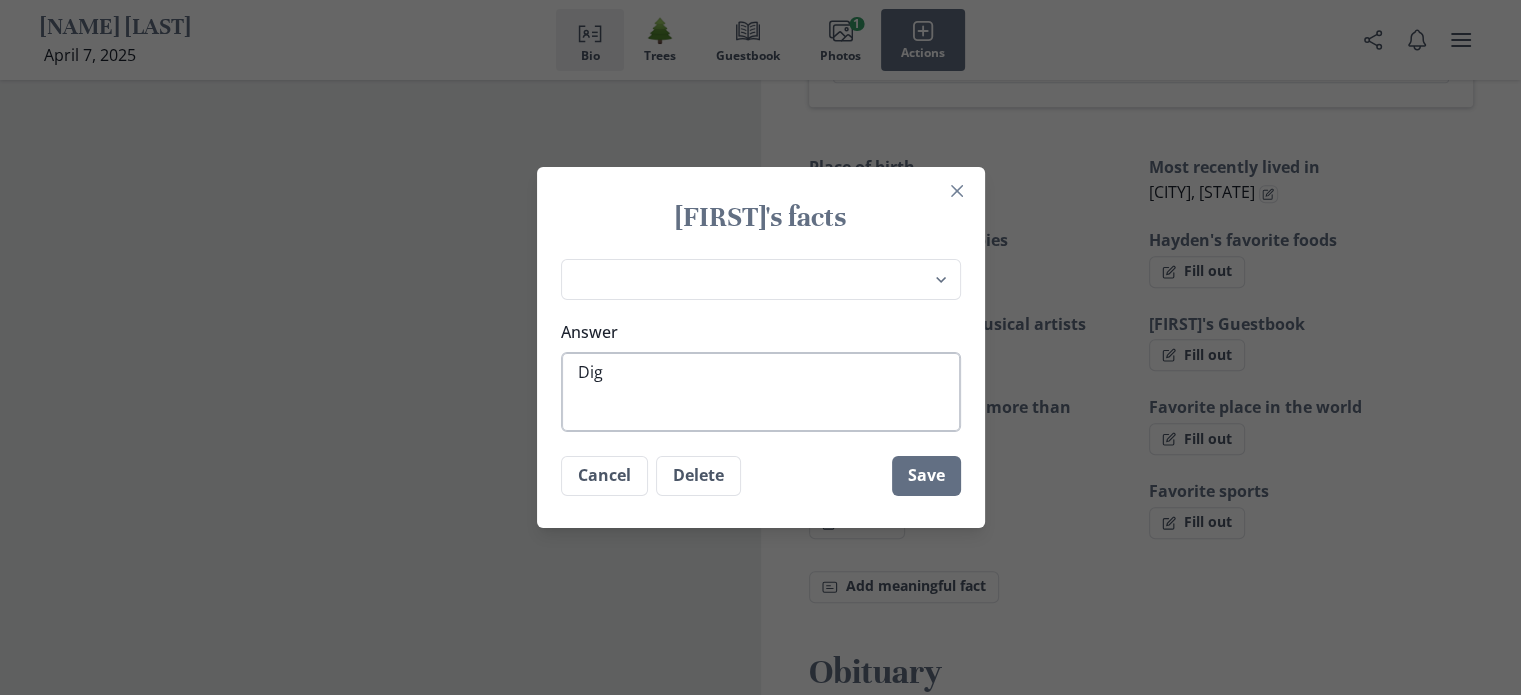 type on "Digg" 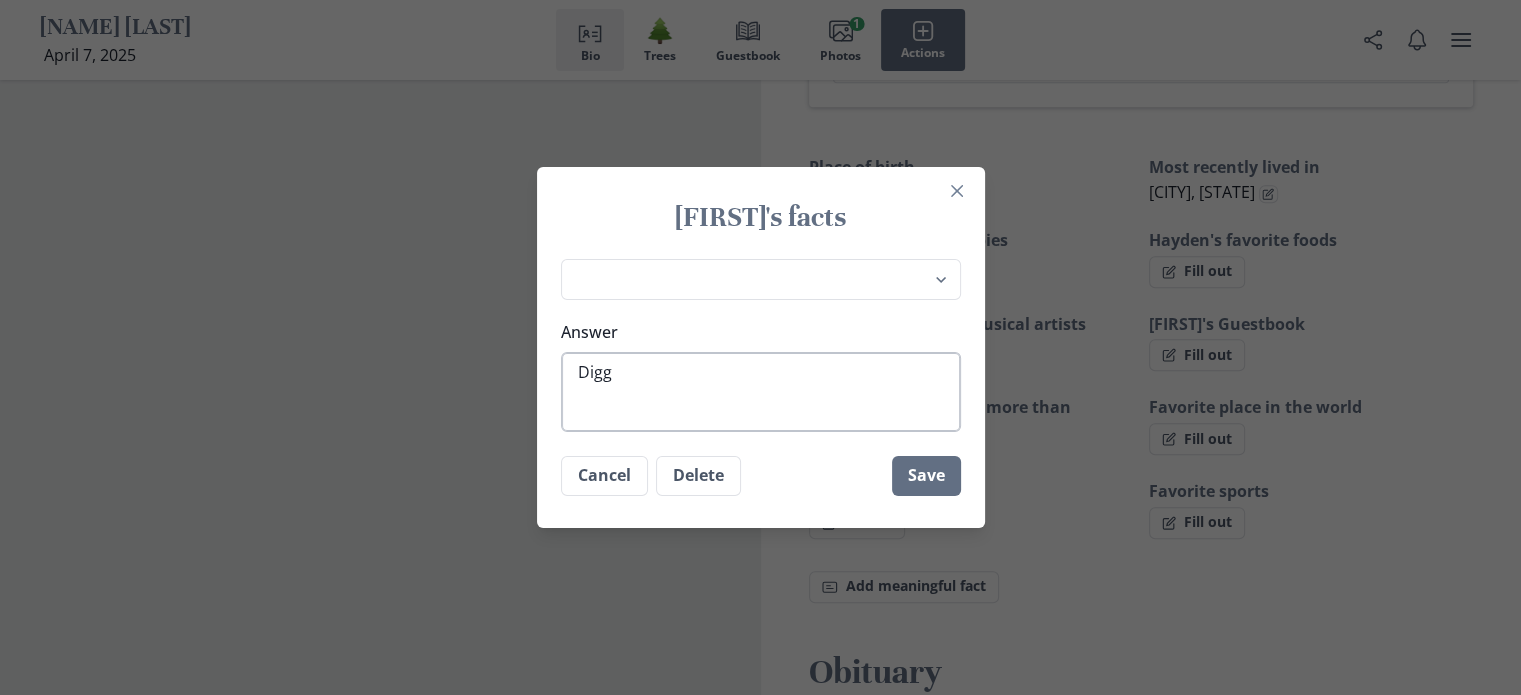 type on "Diggi" 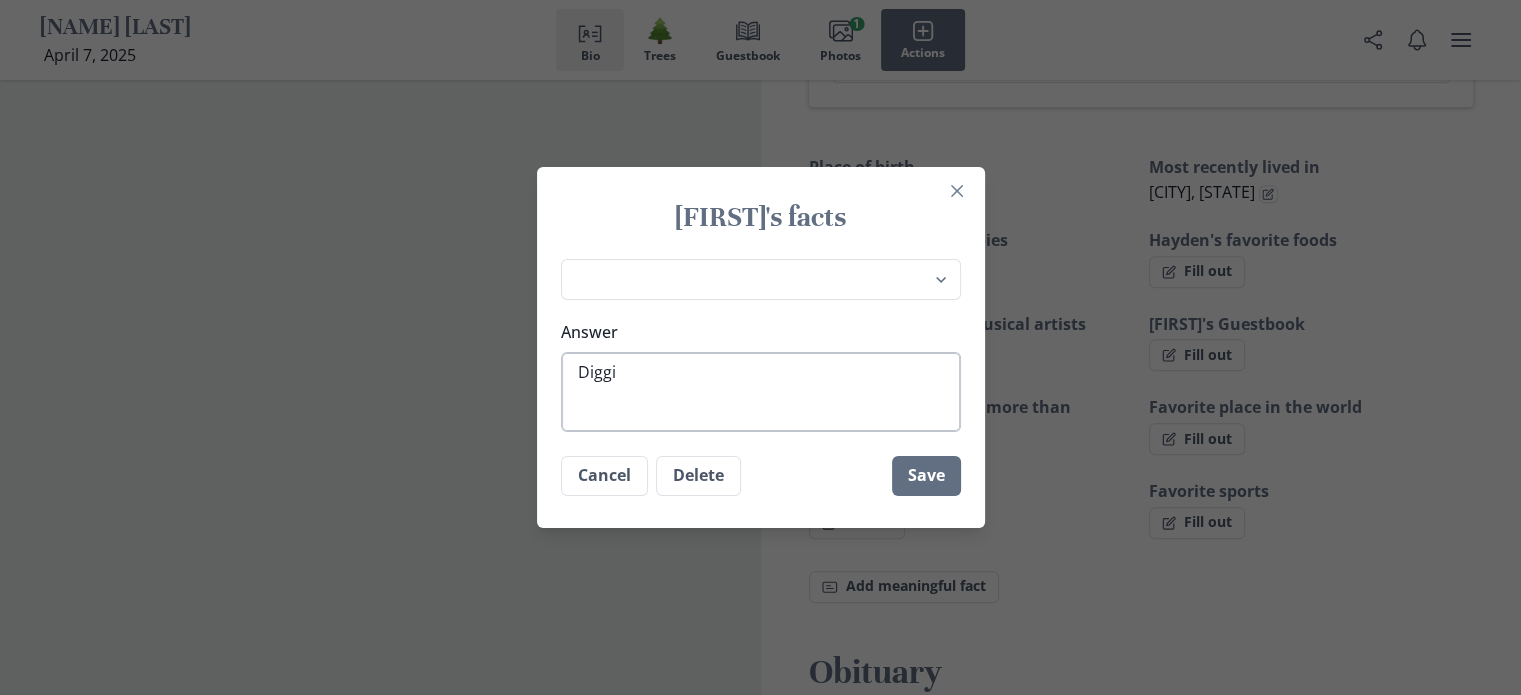 type on "Diggin" 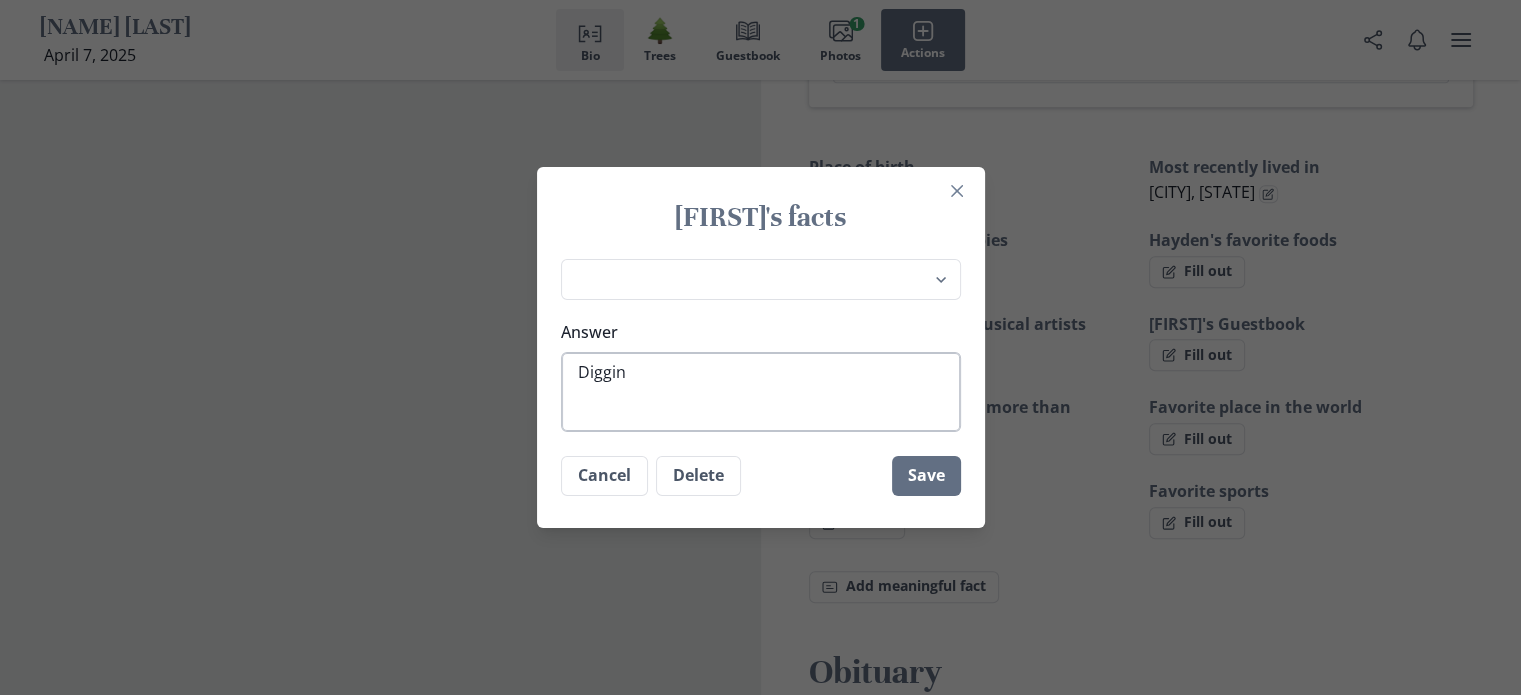 type on "Digging" 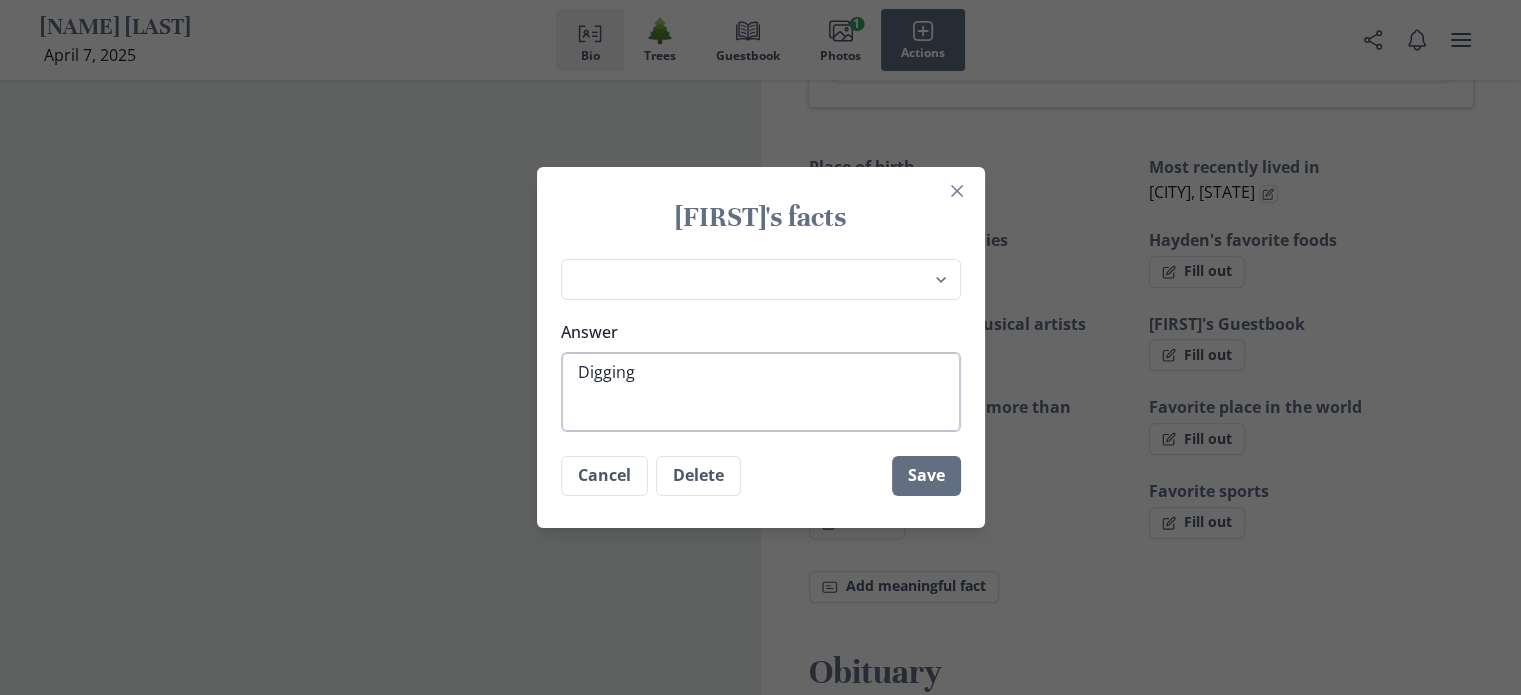 type on "Digging" 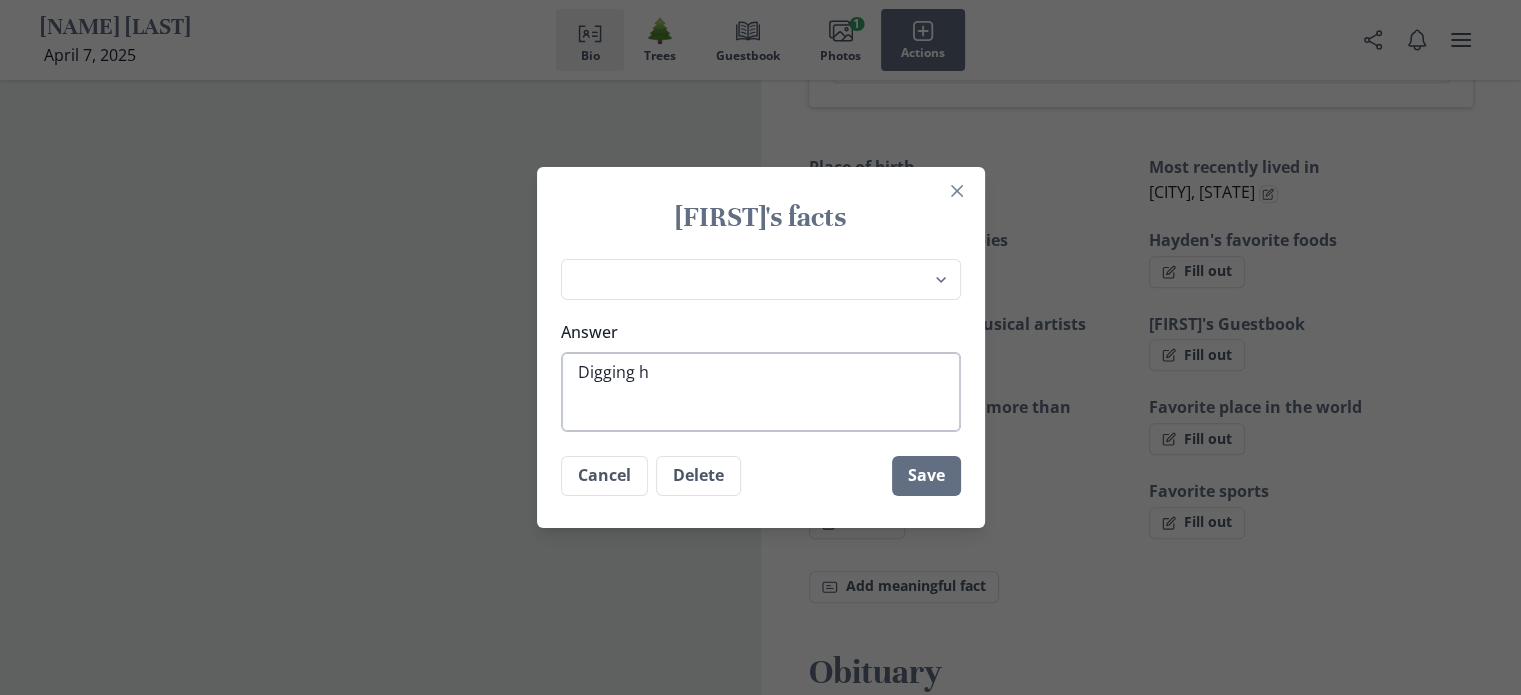 type on "Digging hi" 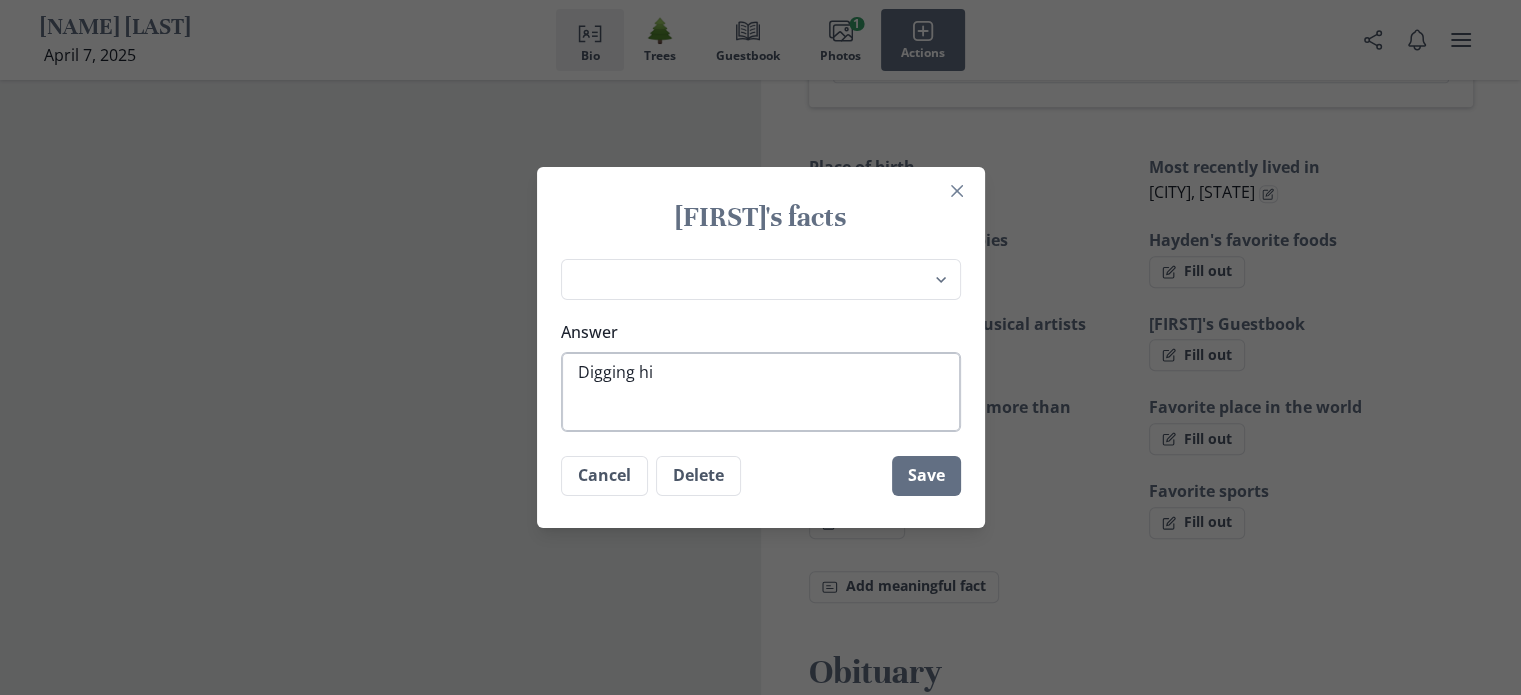 type on "Digging his" 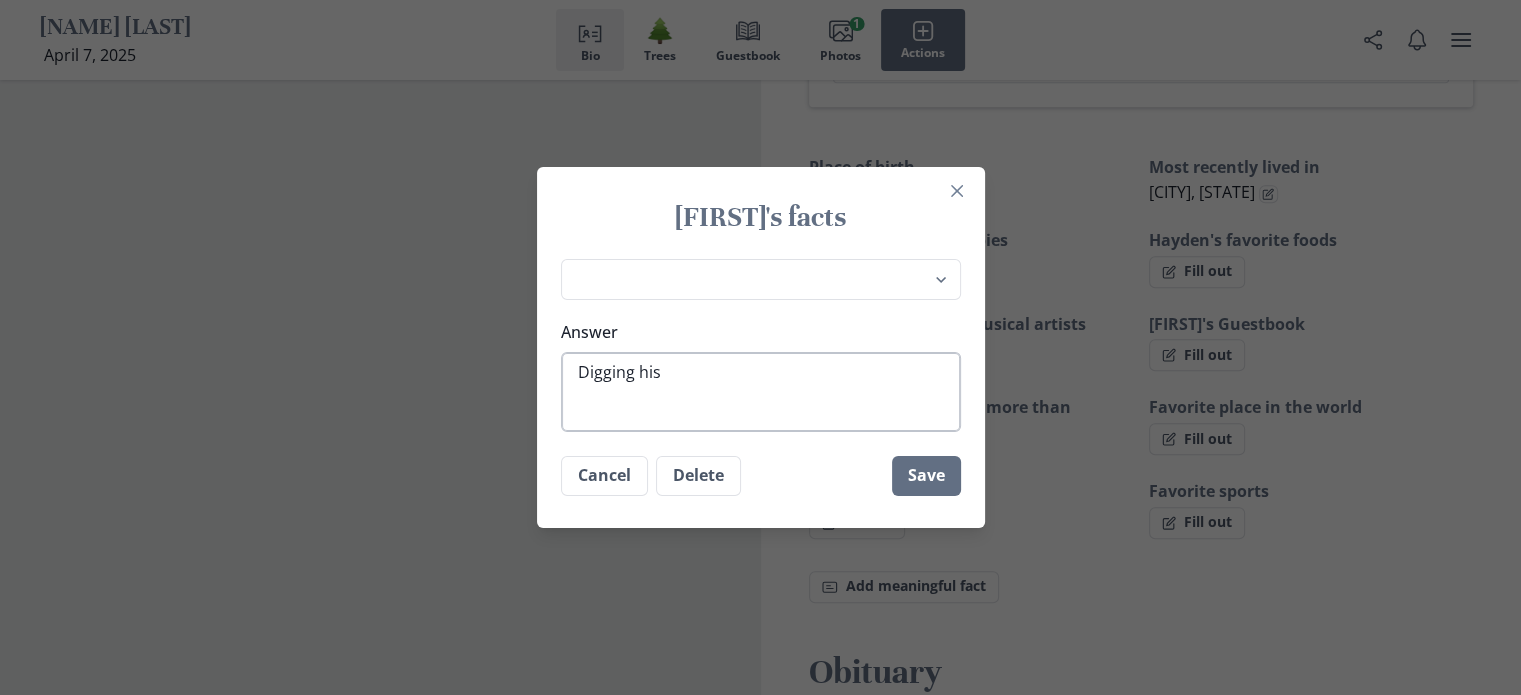 type on "Digging his" 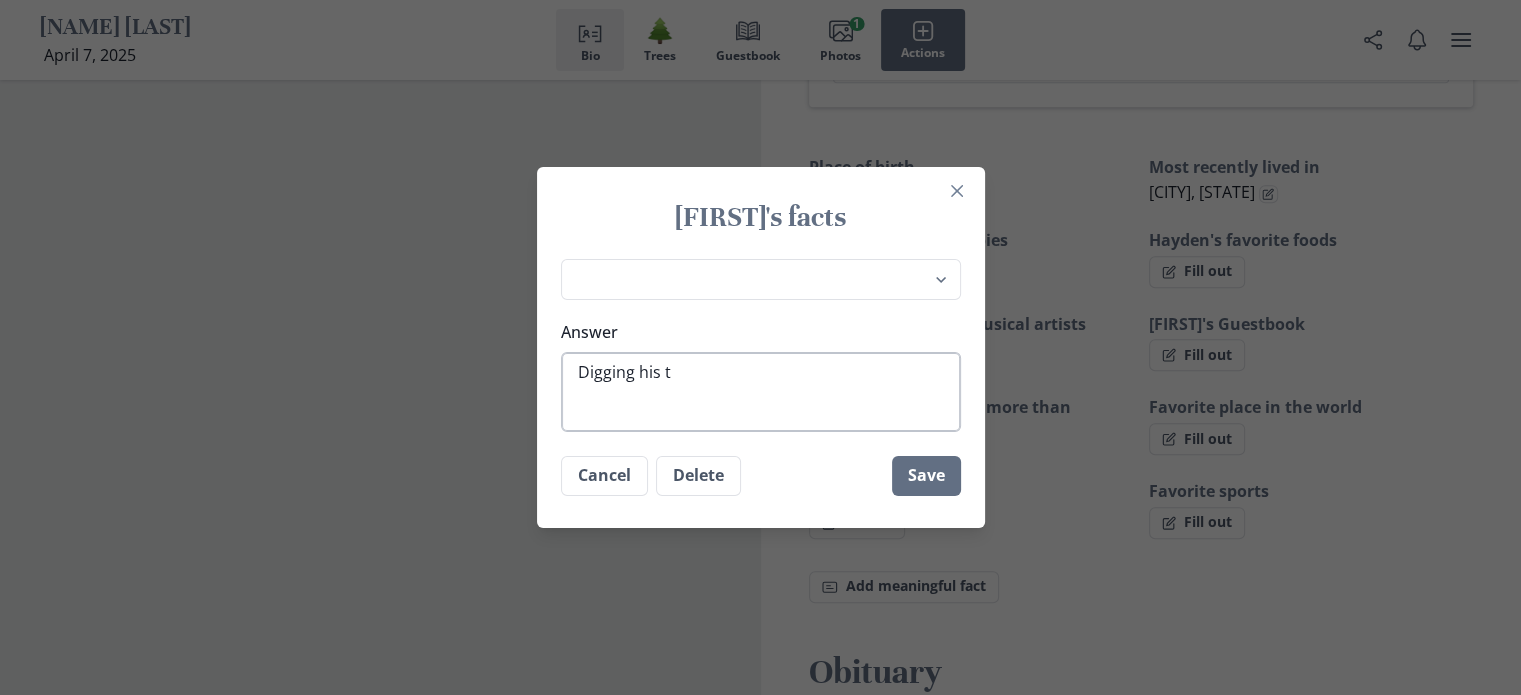 type on "Digging his to" 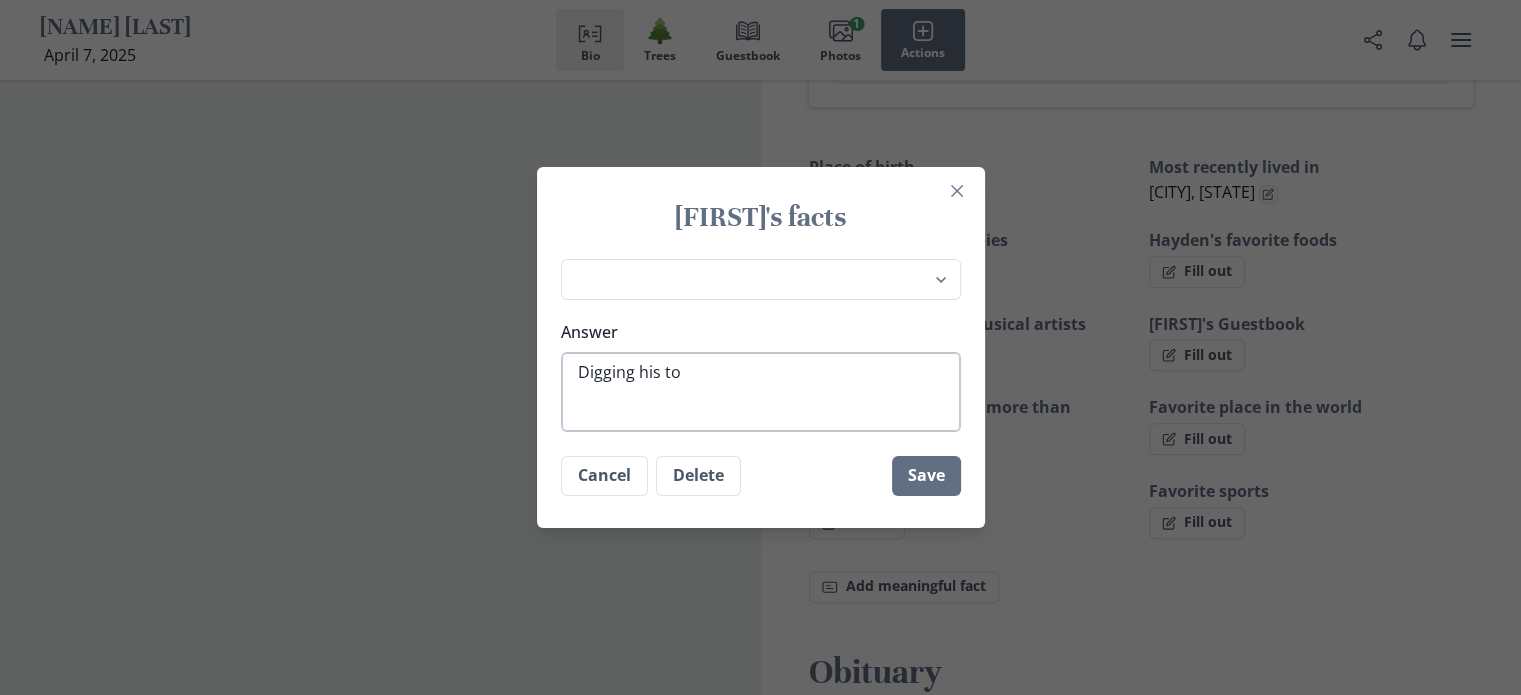 type on "Digging his toe" 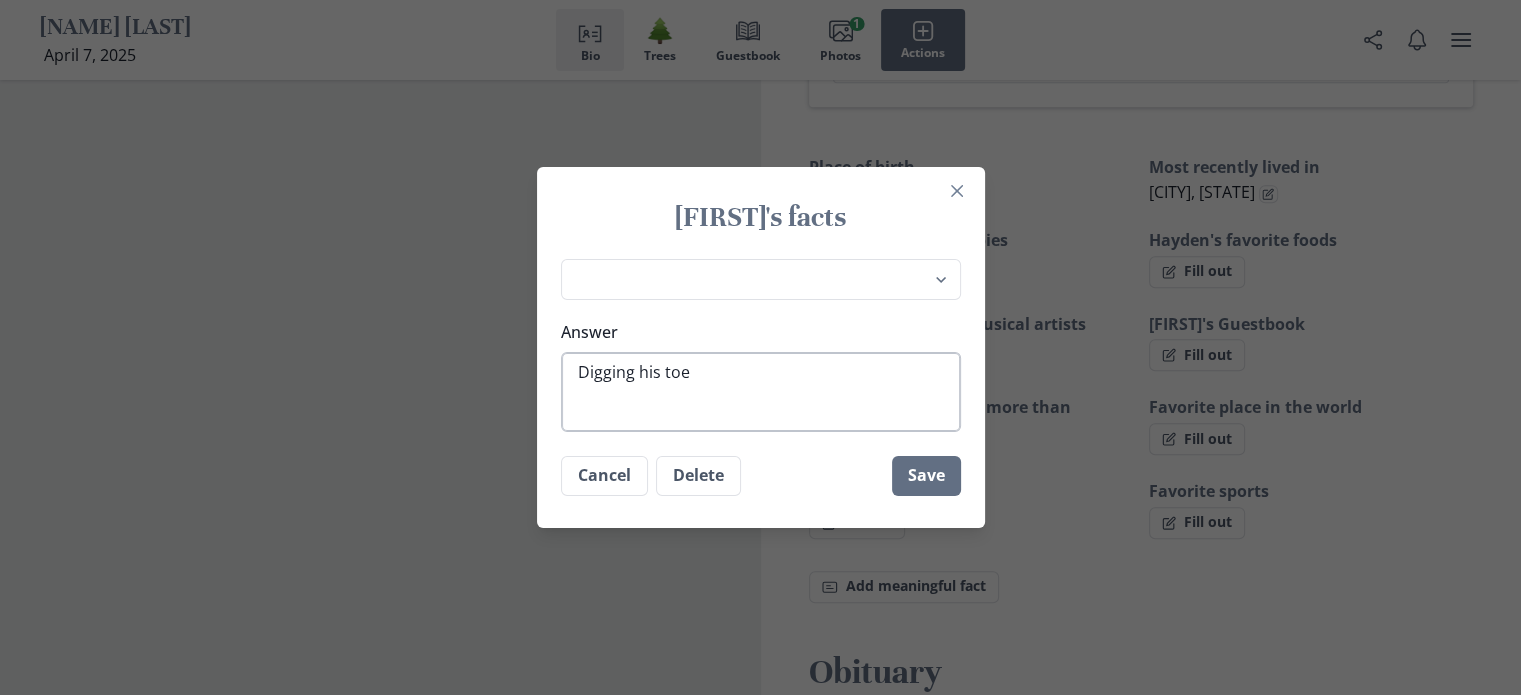 type on "x" 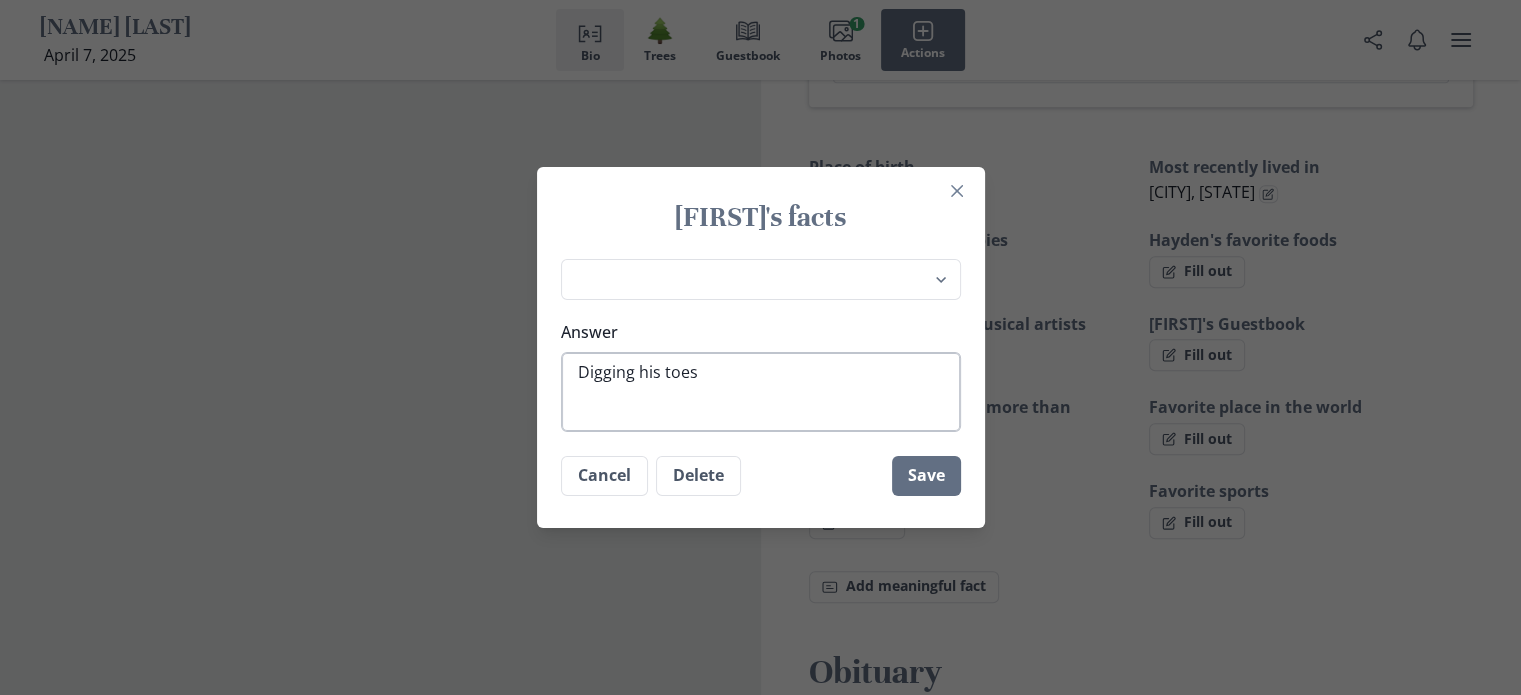 type on "x" 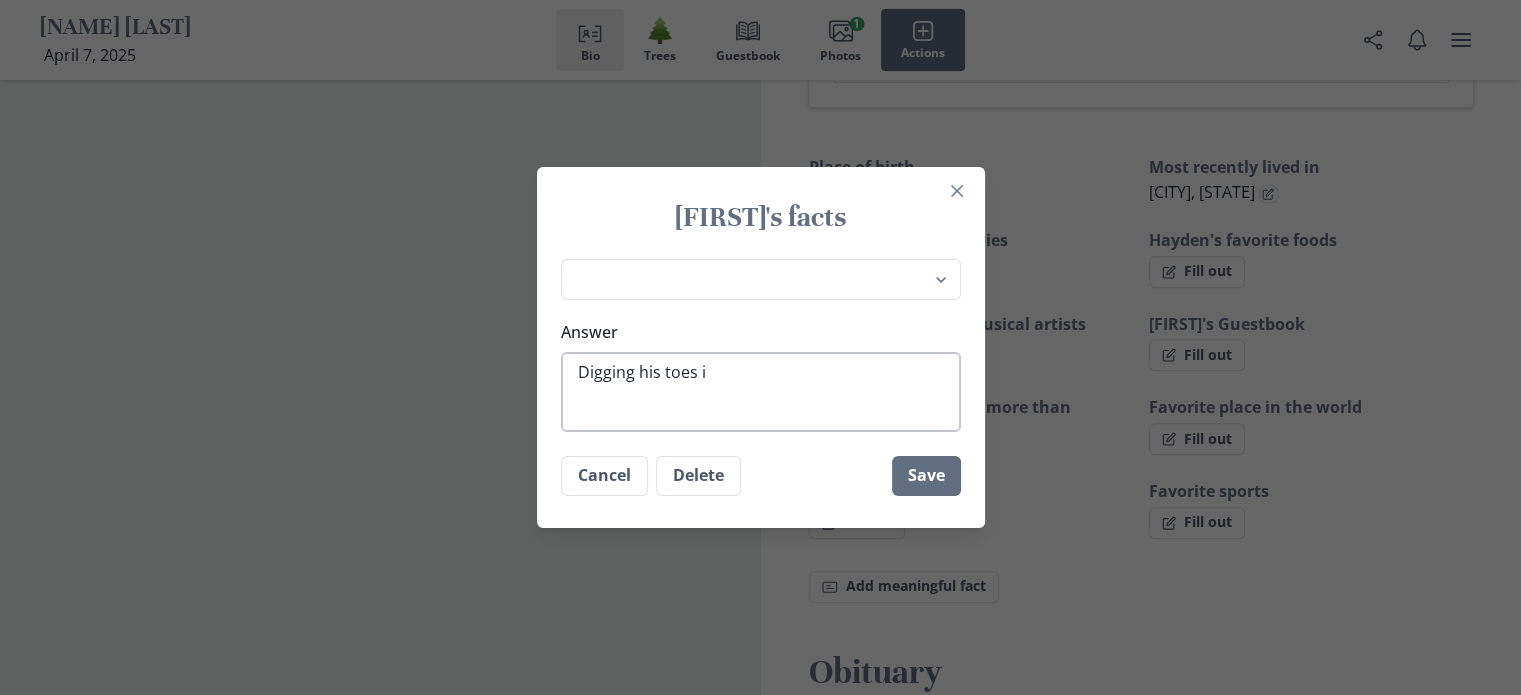type on "Digging his toes in" 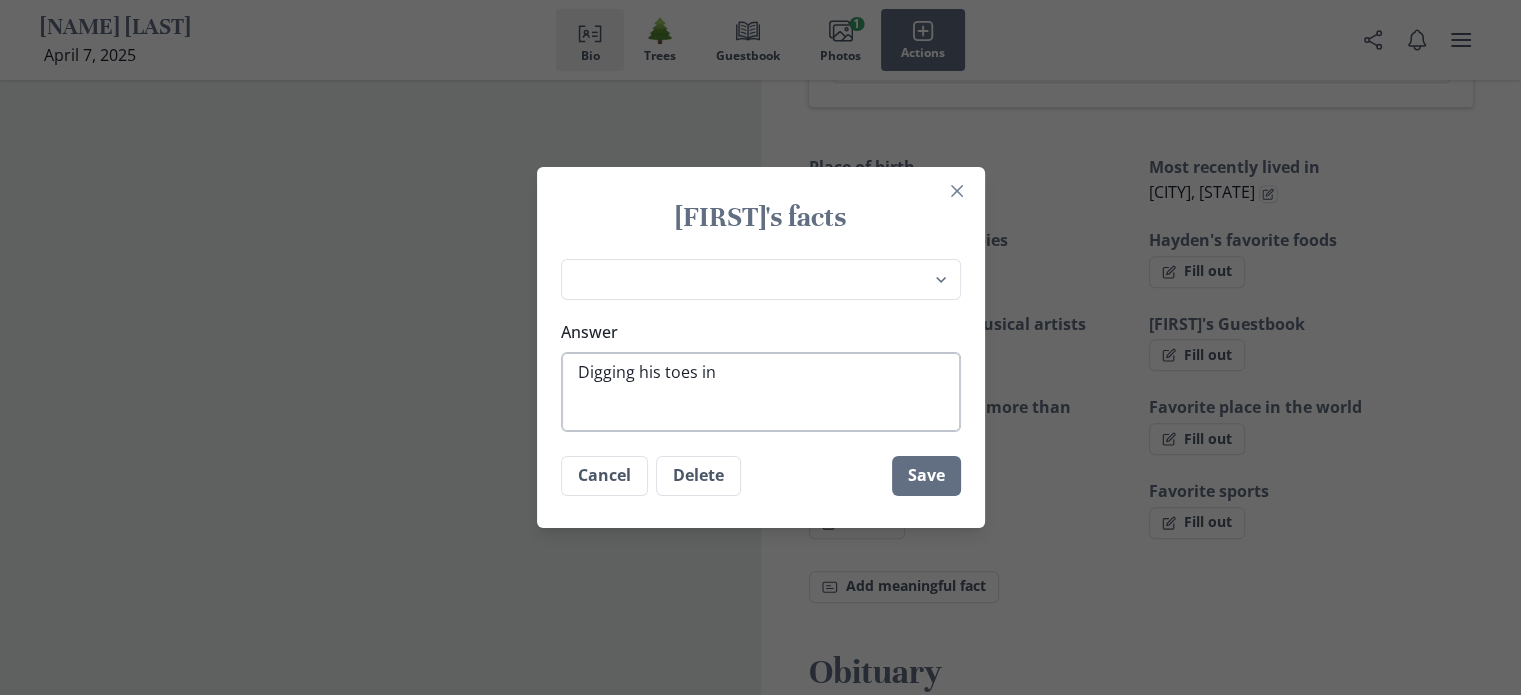 type on "Digging his toes int" 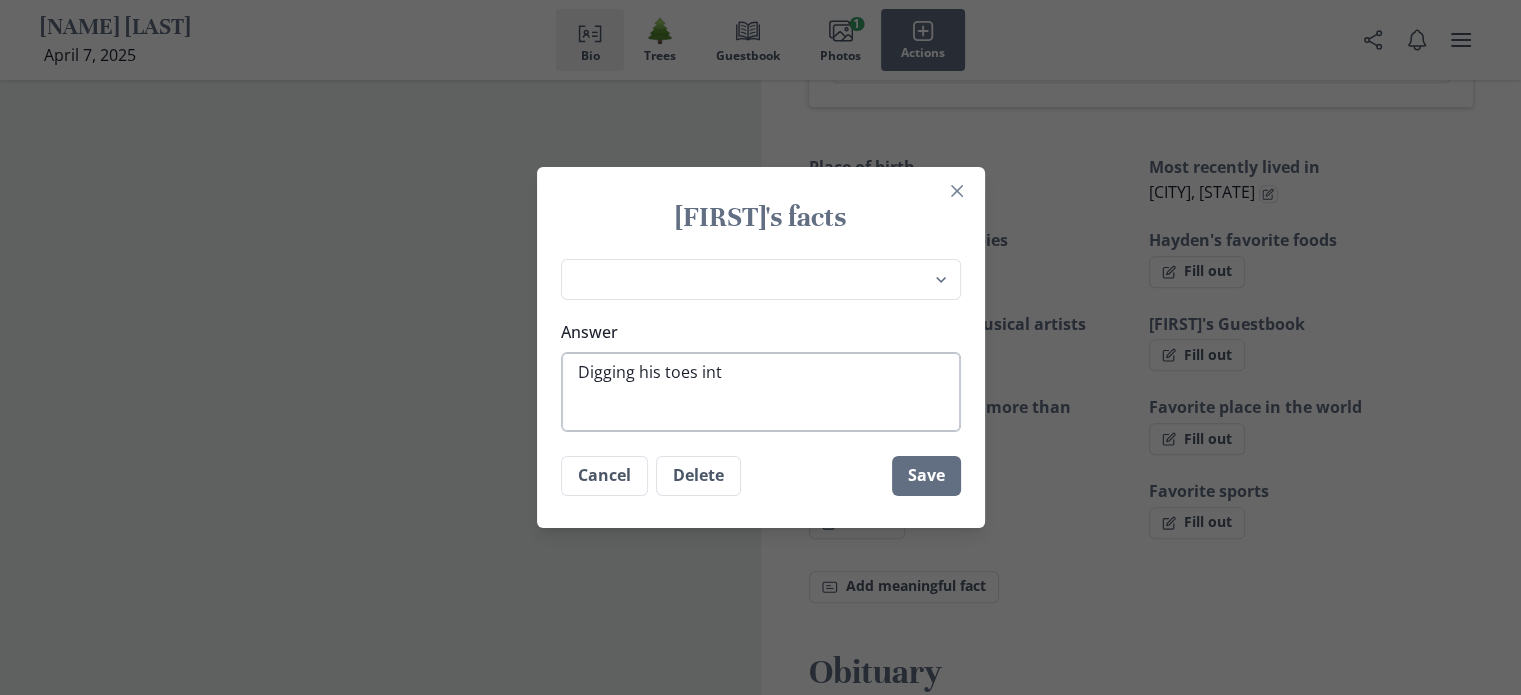 type on "Digging his toes into" 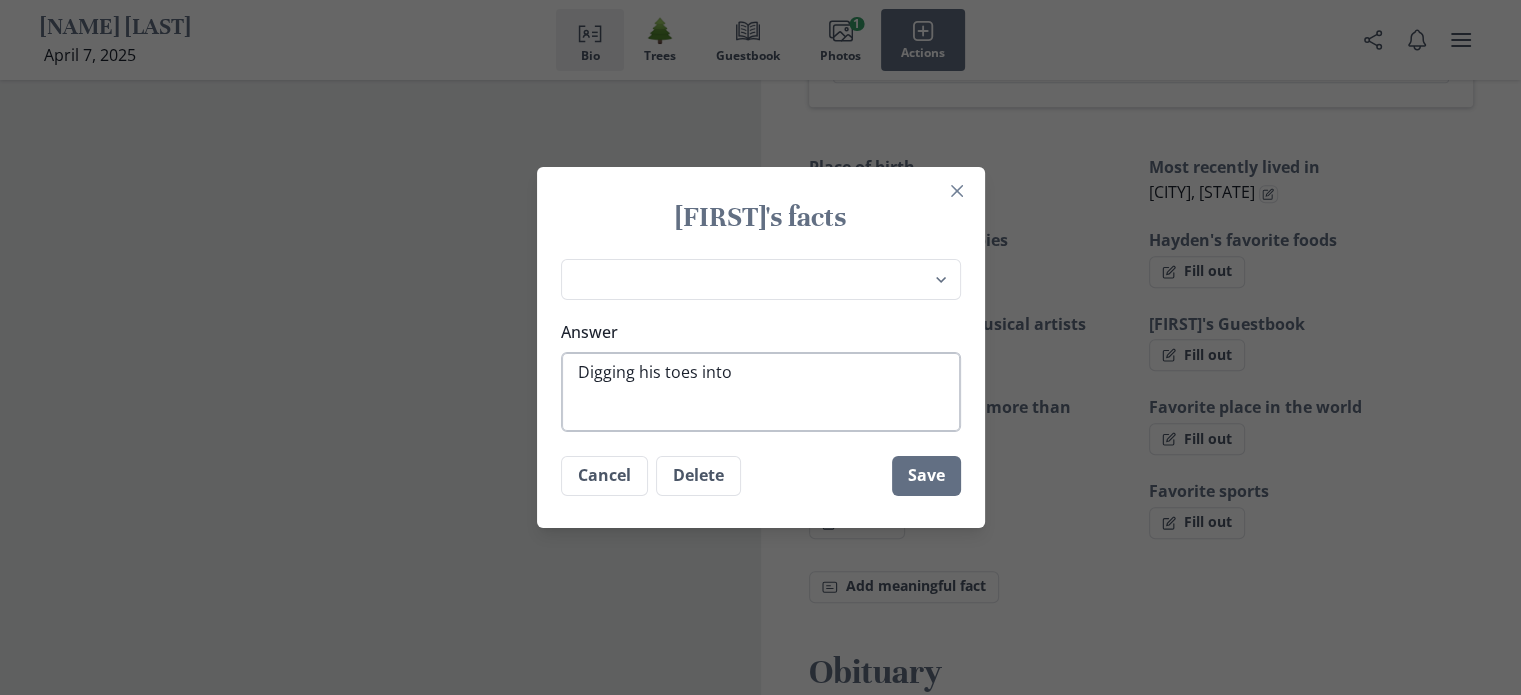 type on "Digging his toes into" 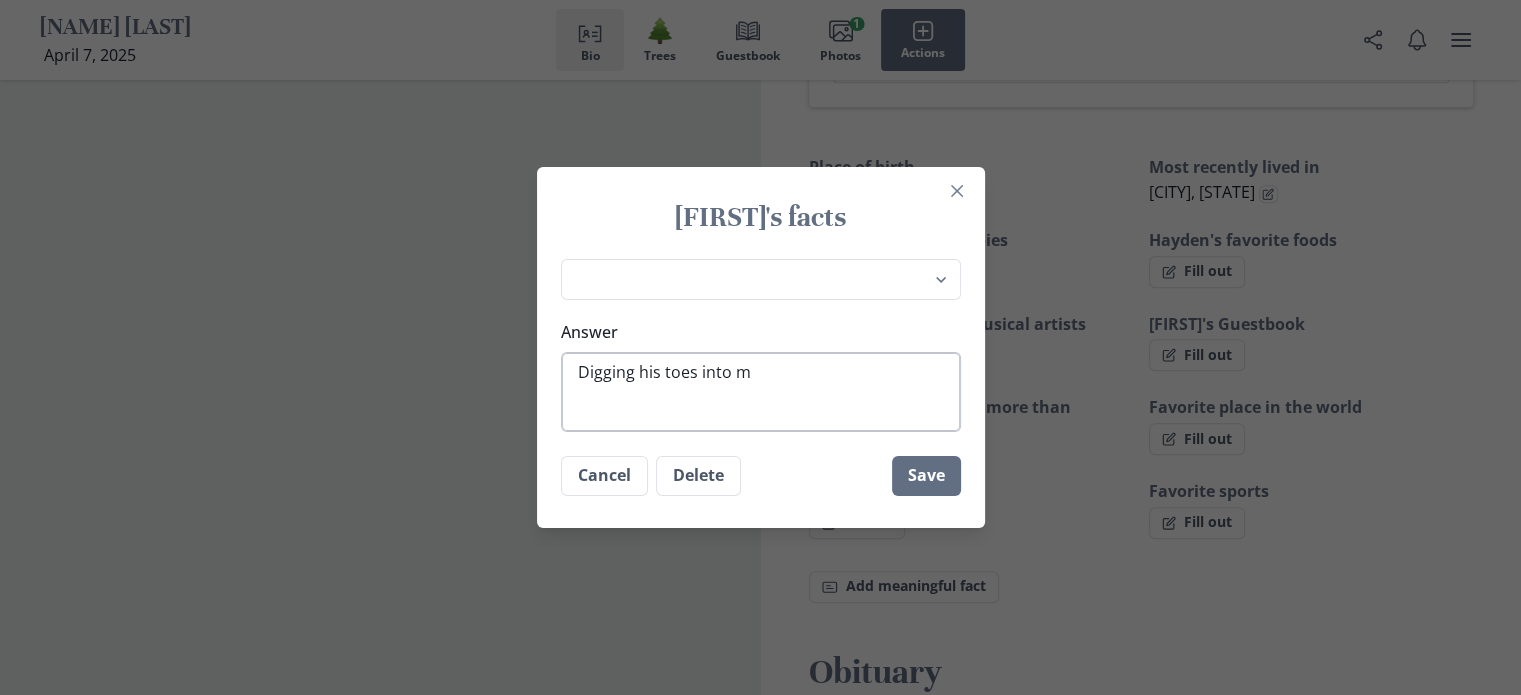type on "Digging his toes into my" 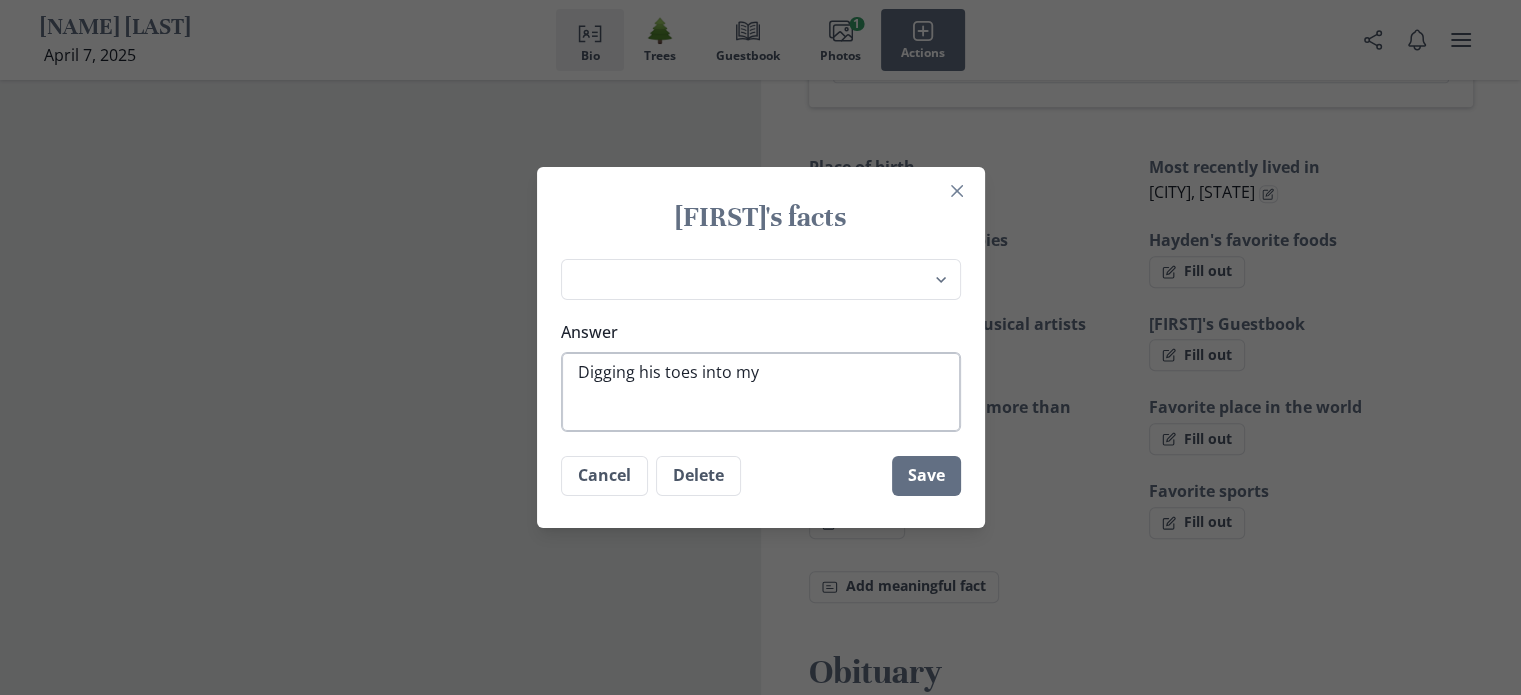 type on "Digging his toes into my" 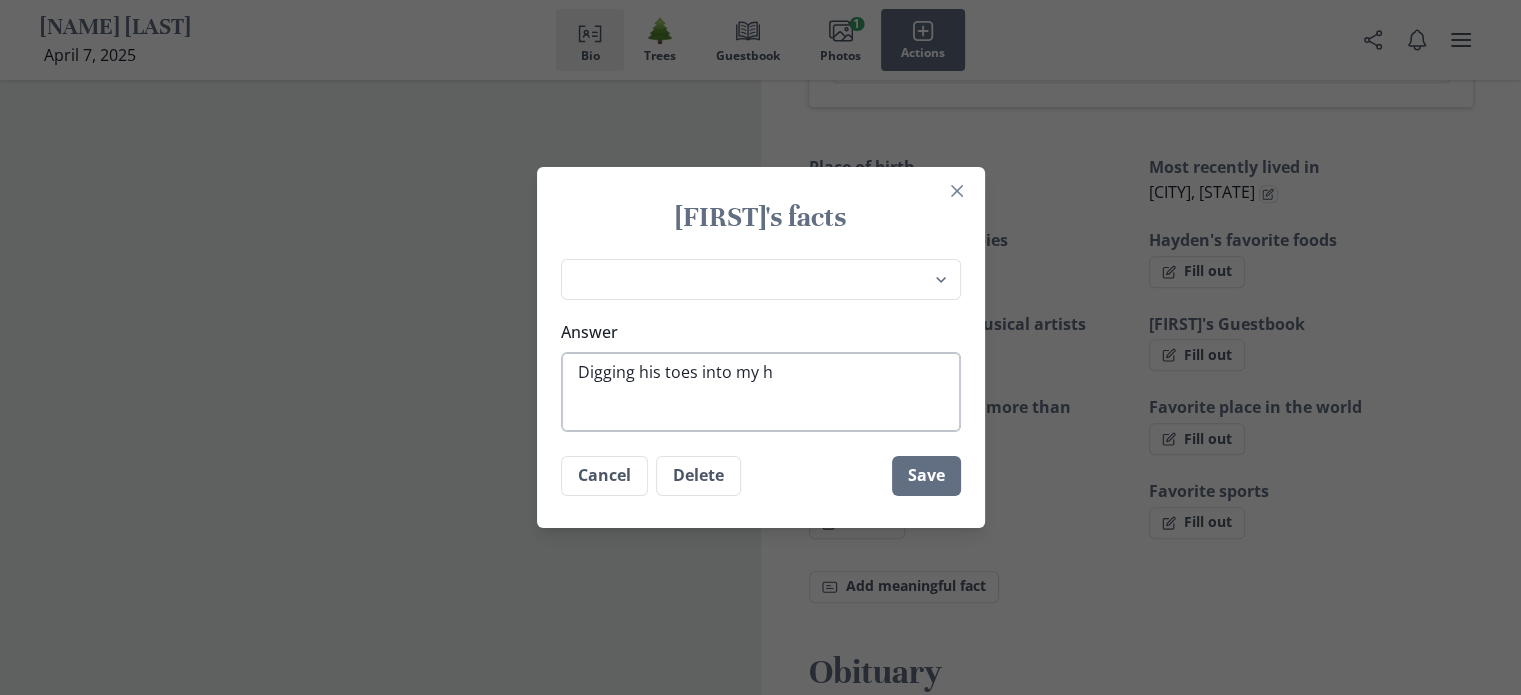 type on "Digging his toes into my hi" 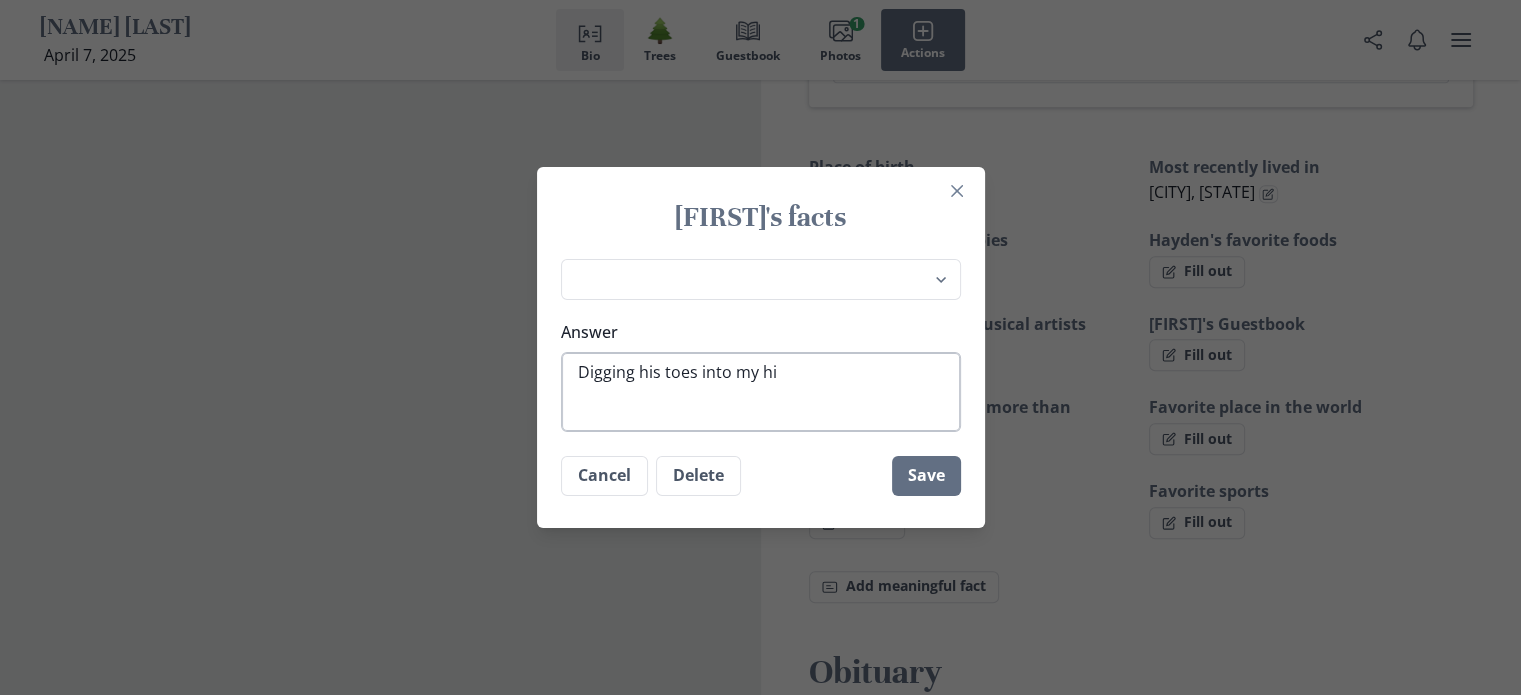type on "Digging his toes into my hip" 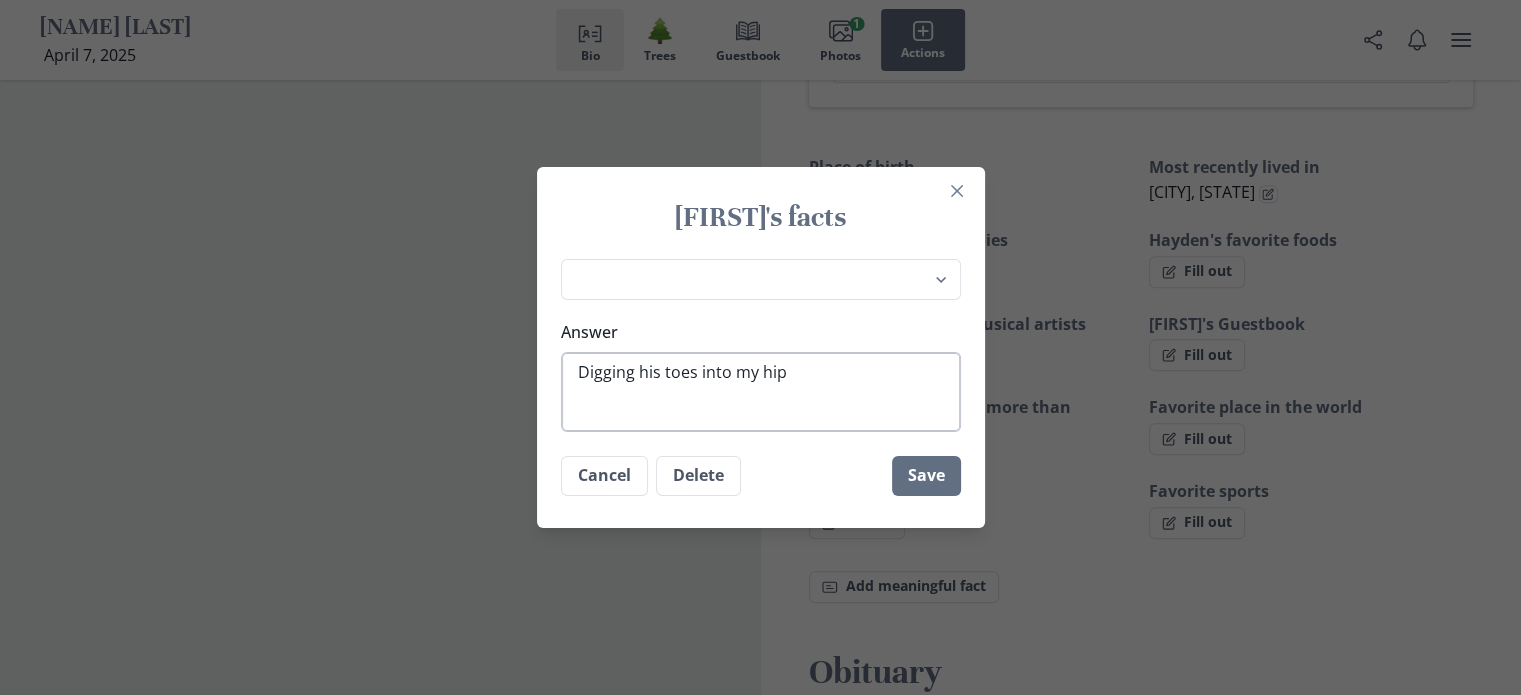 type on "Digging his toes into my hip" 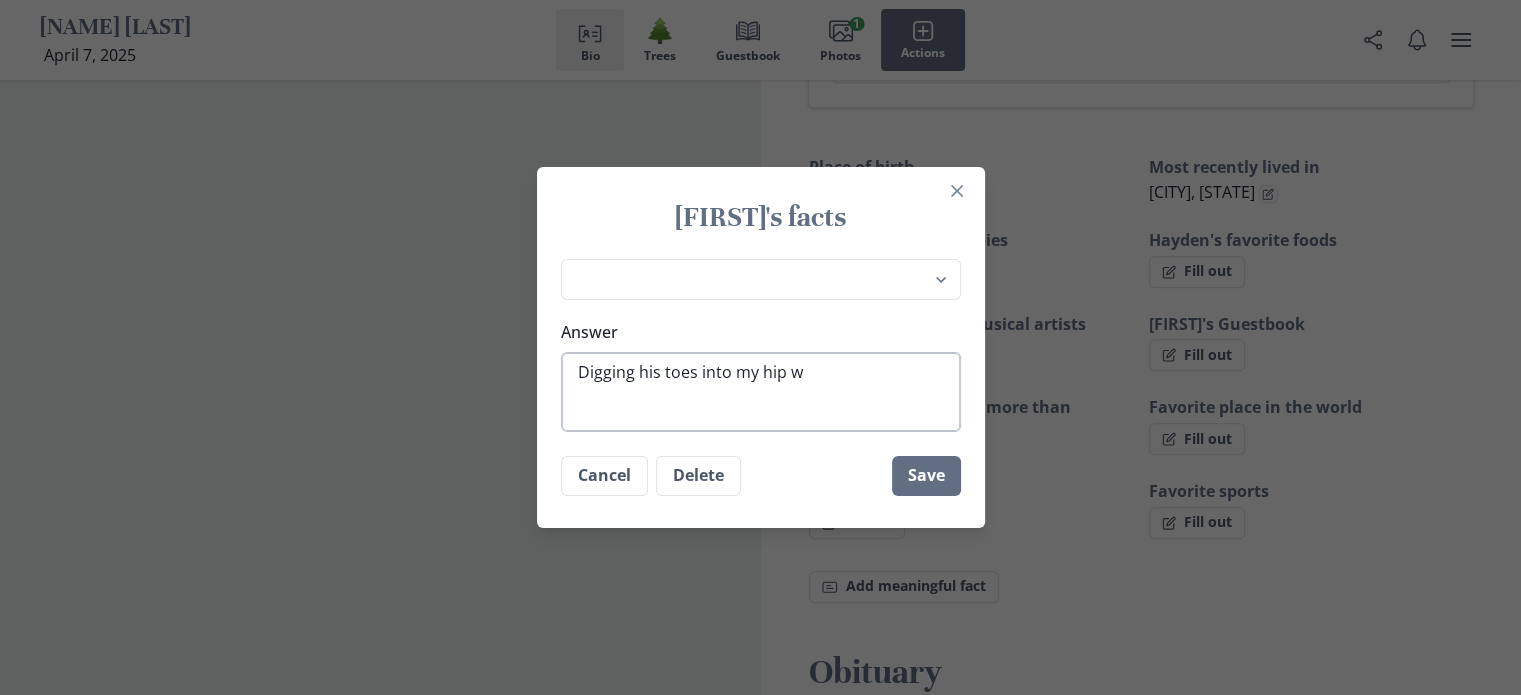 type on "Digging his toes into my hip wh" 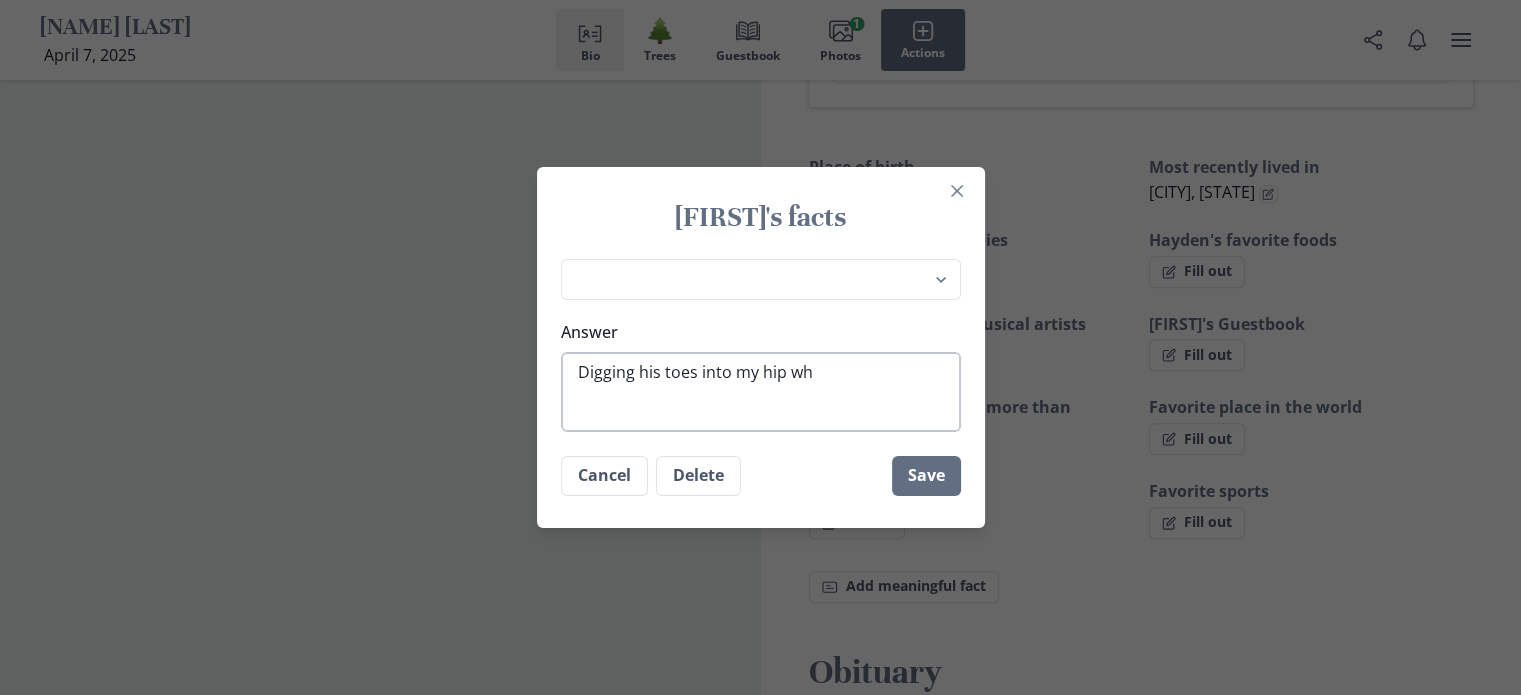 type on "Digging his toes into my hip whi" 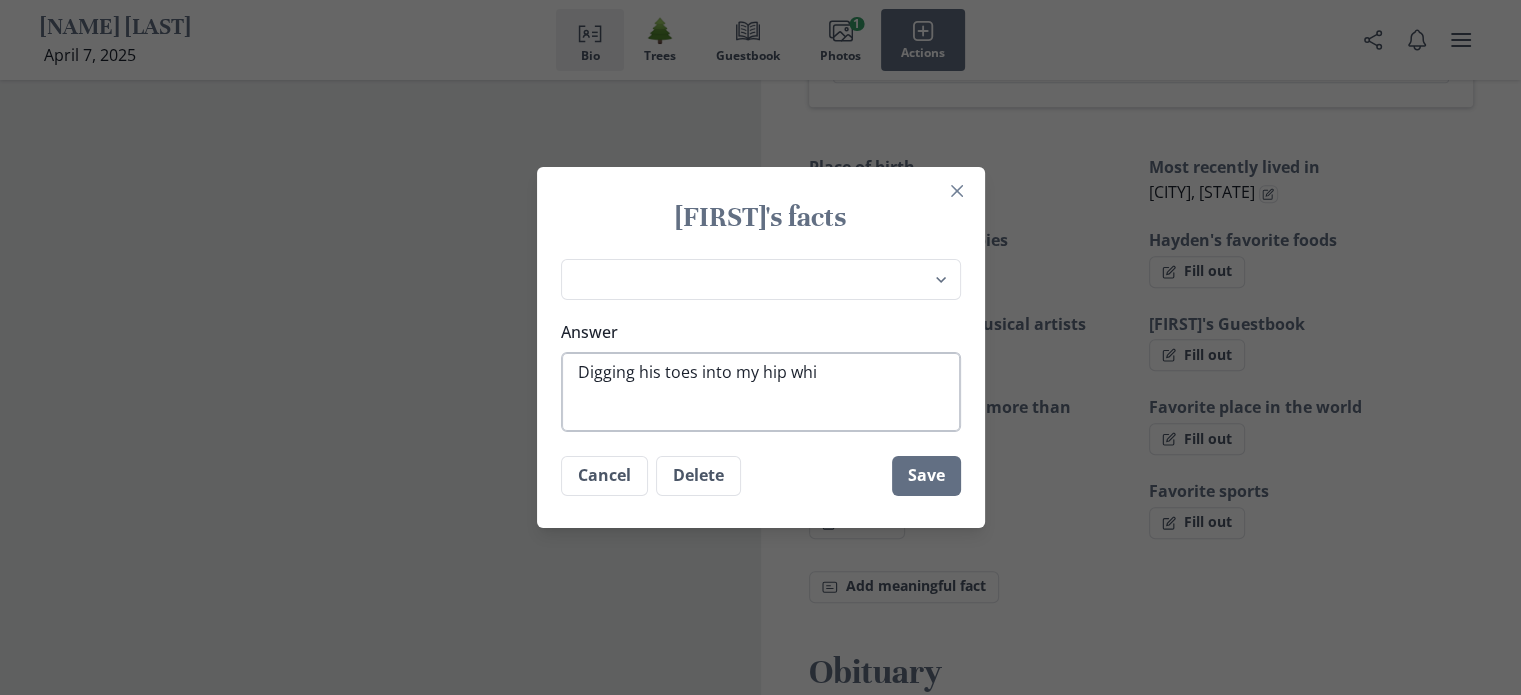 type on "Digging his toes into my hip whil" 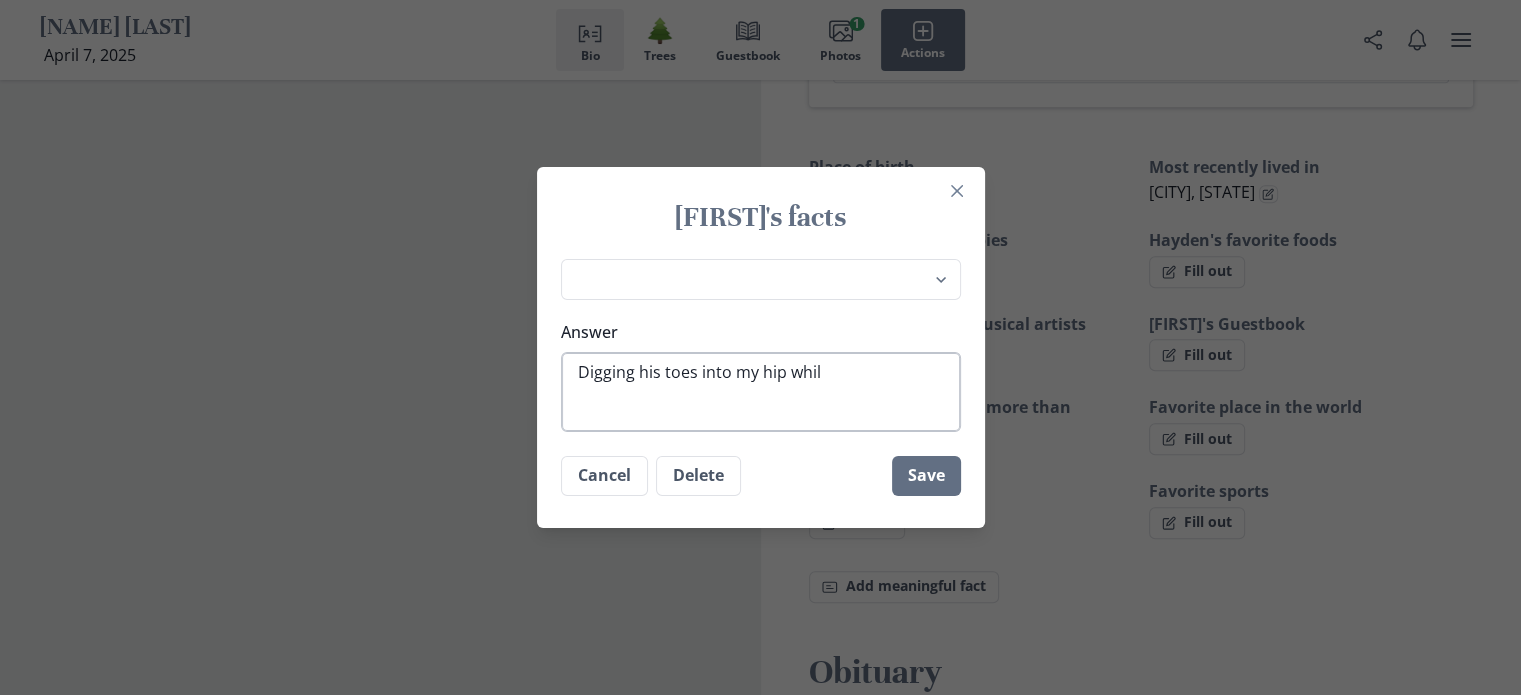 type on "Digging his toes into my hip while" 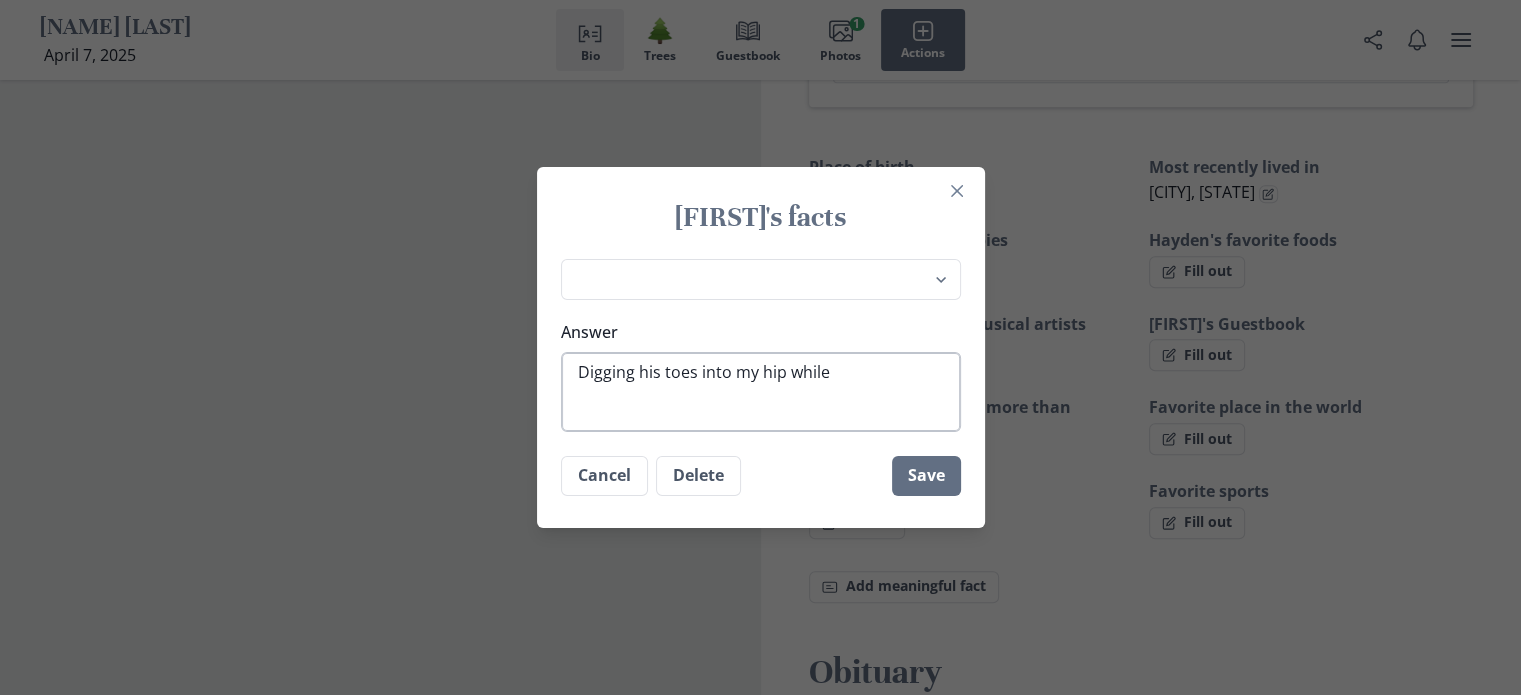 type on "Digging his toes into my hip while" 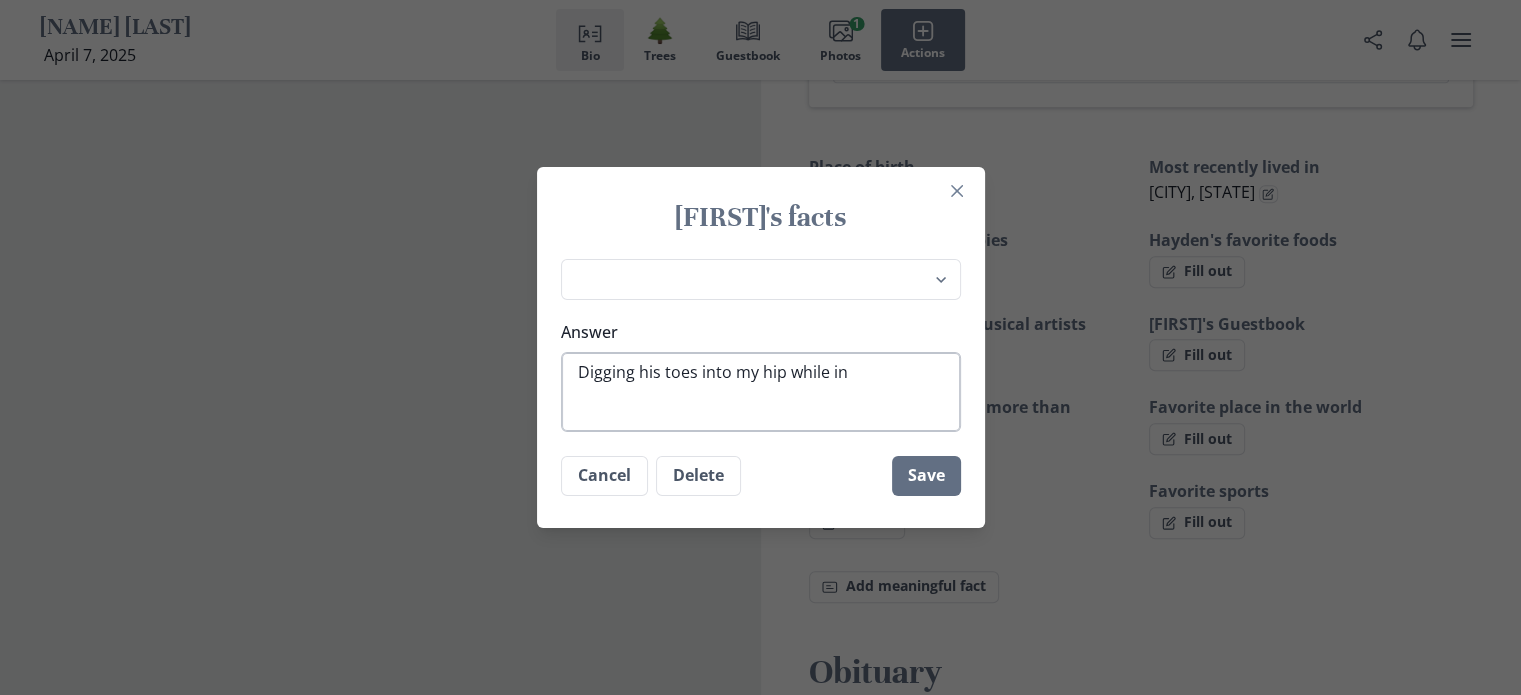 type on "Digging his toes into my hip while in" 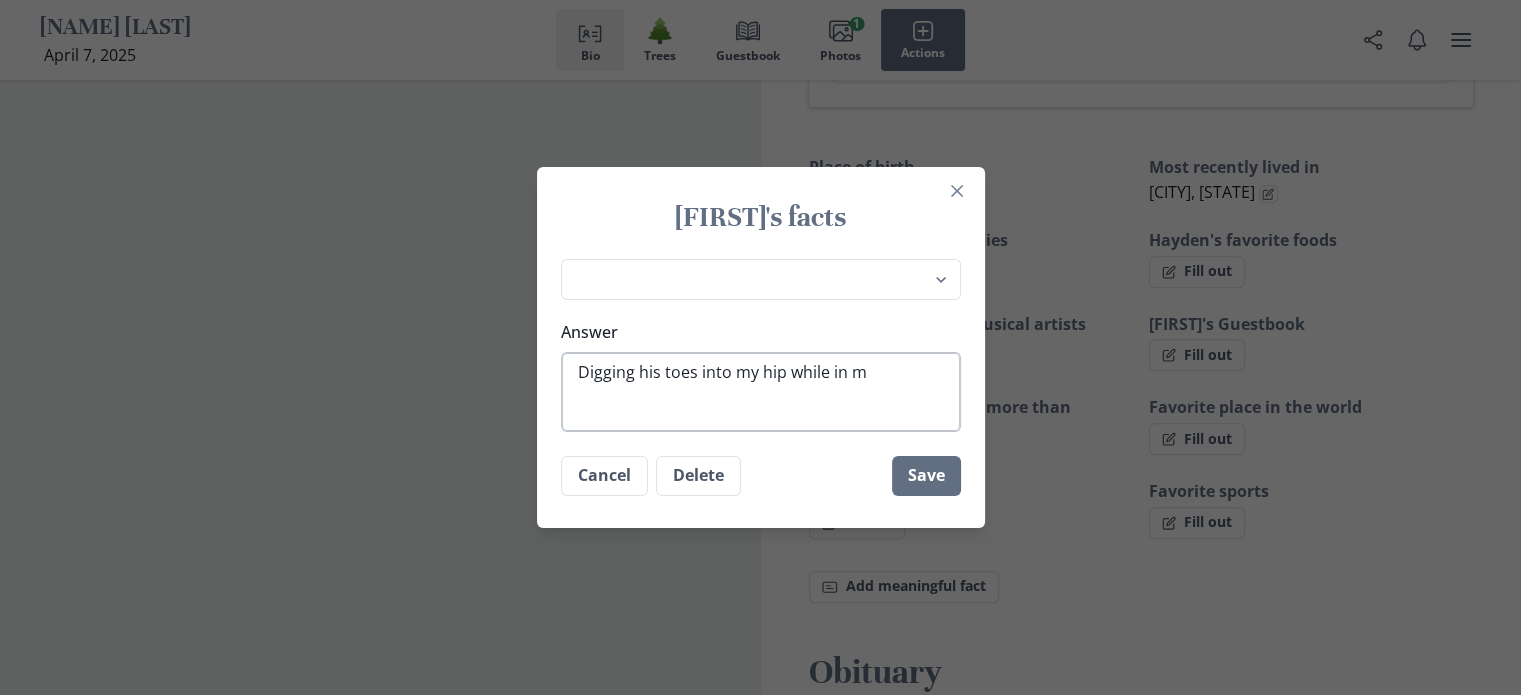 type on "Digging his toes into my hip while in my" 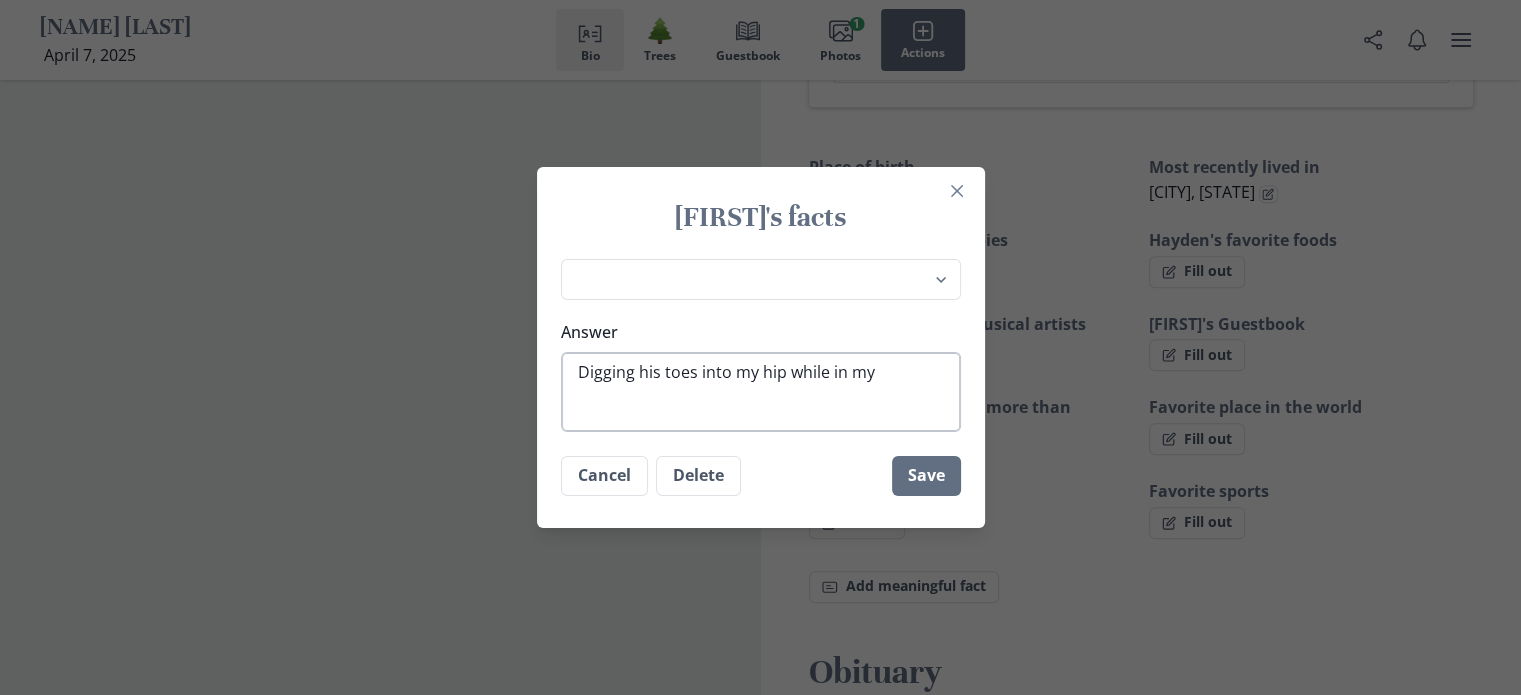 type on "Digging his toes into my hip while in my" 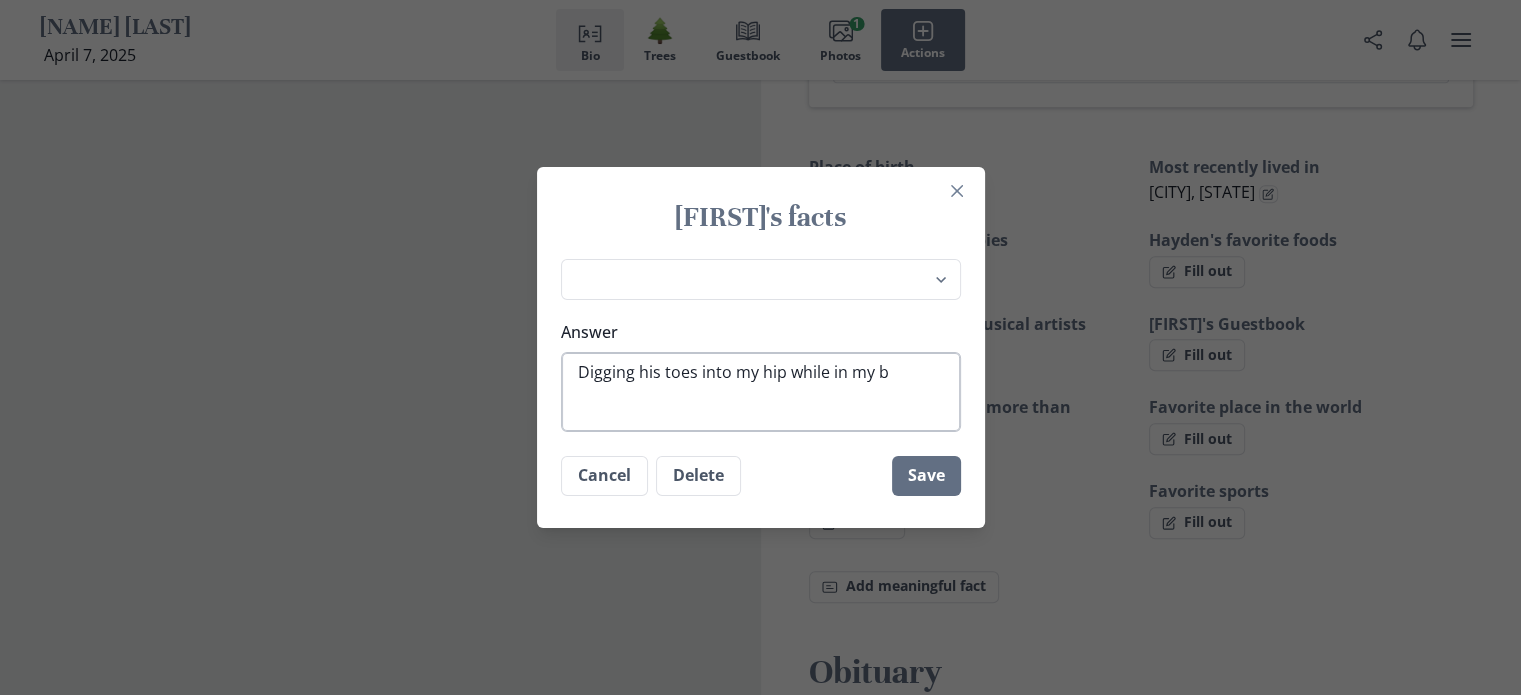 type on "Digging his toes into my hip while in my be" 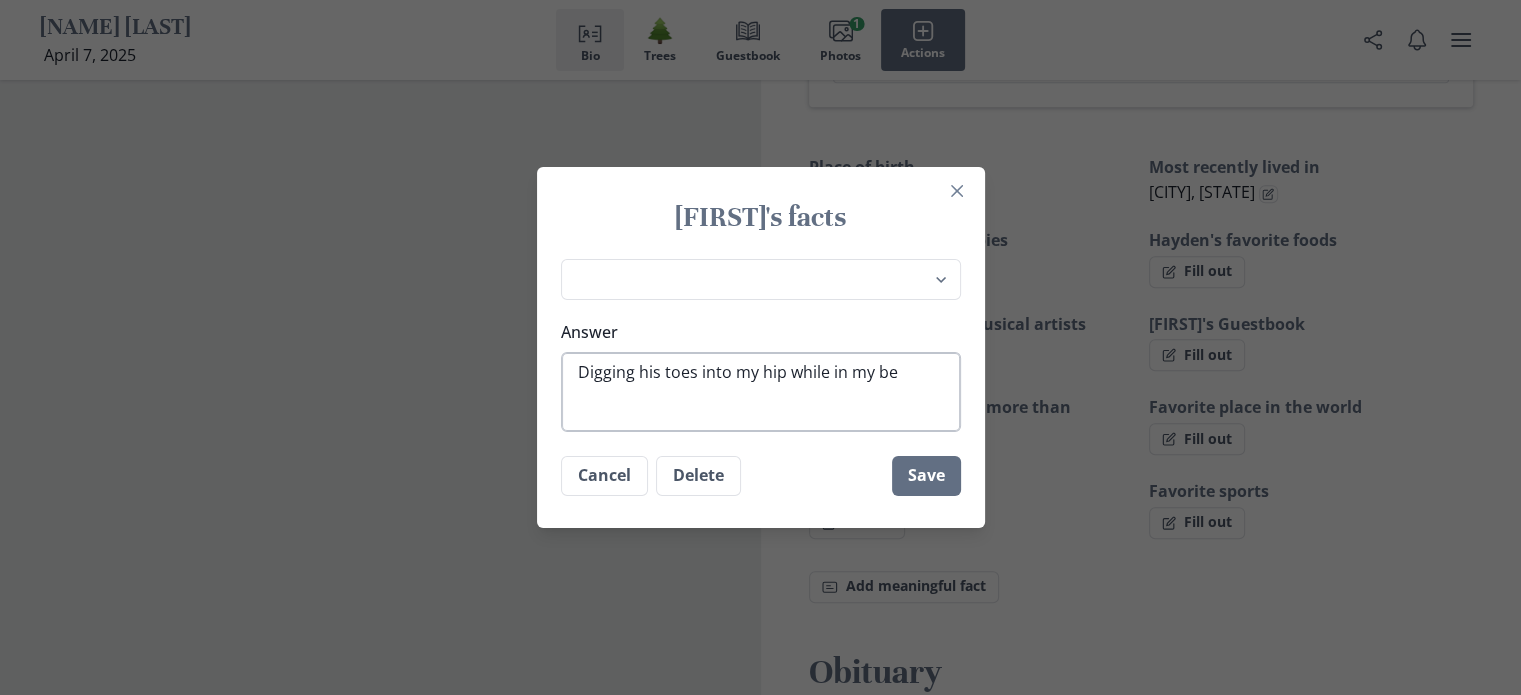 type on "Digging his toes into my hip while in my bel" 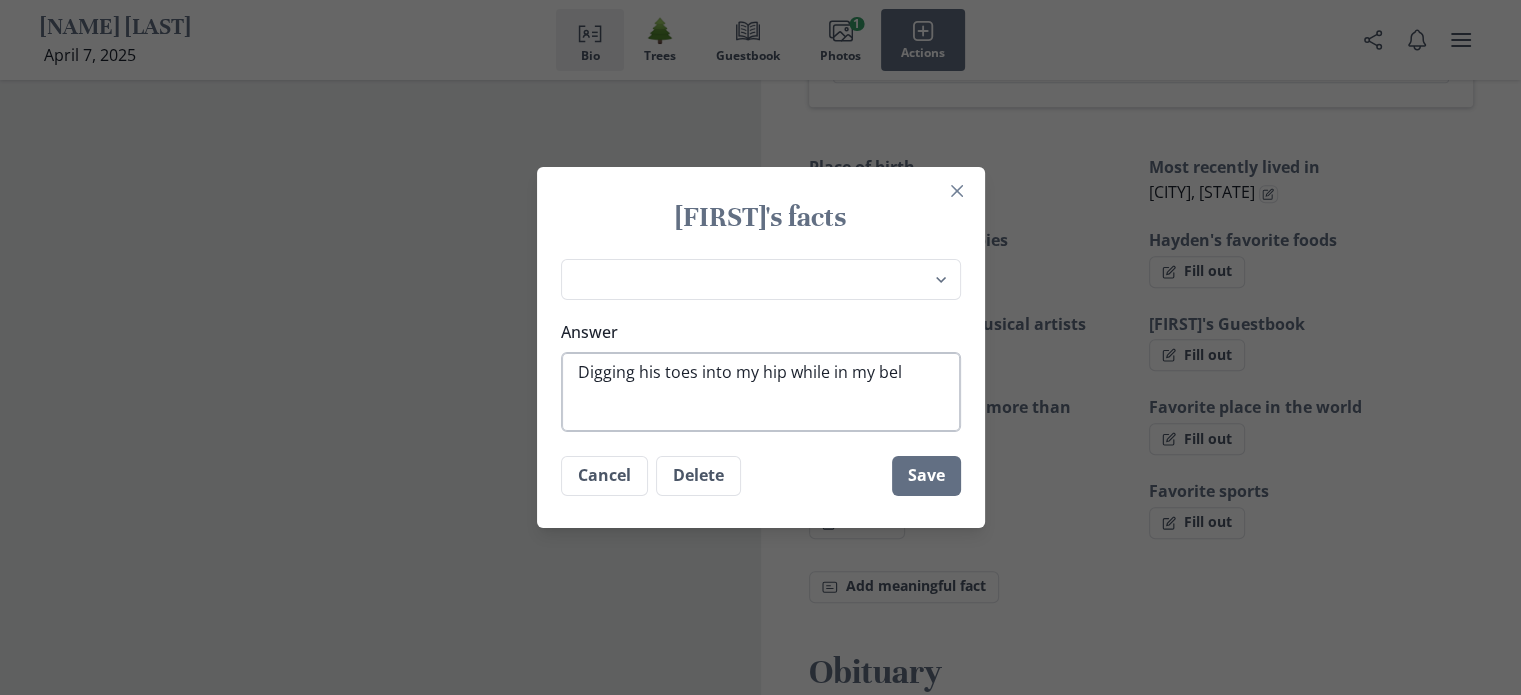 type on "Digging his toes into my hip while in my bell" 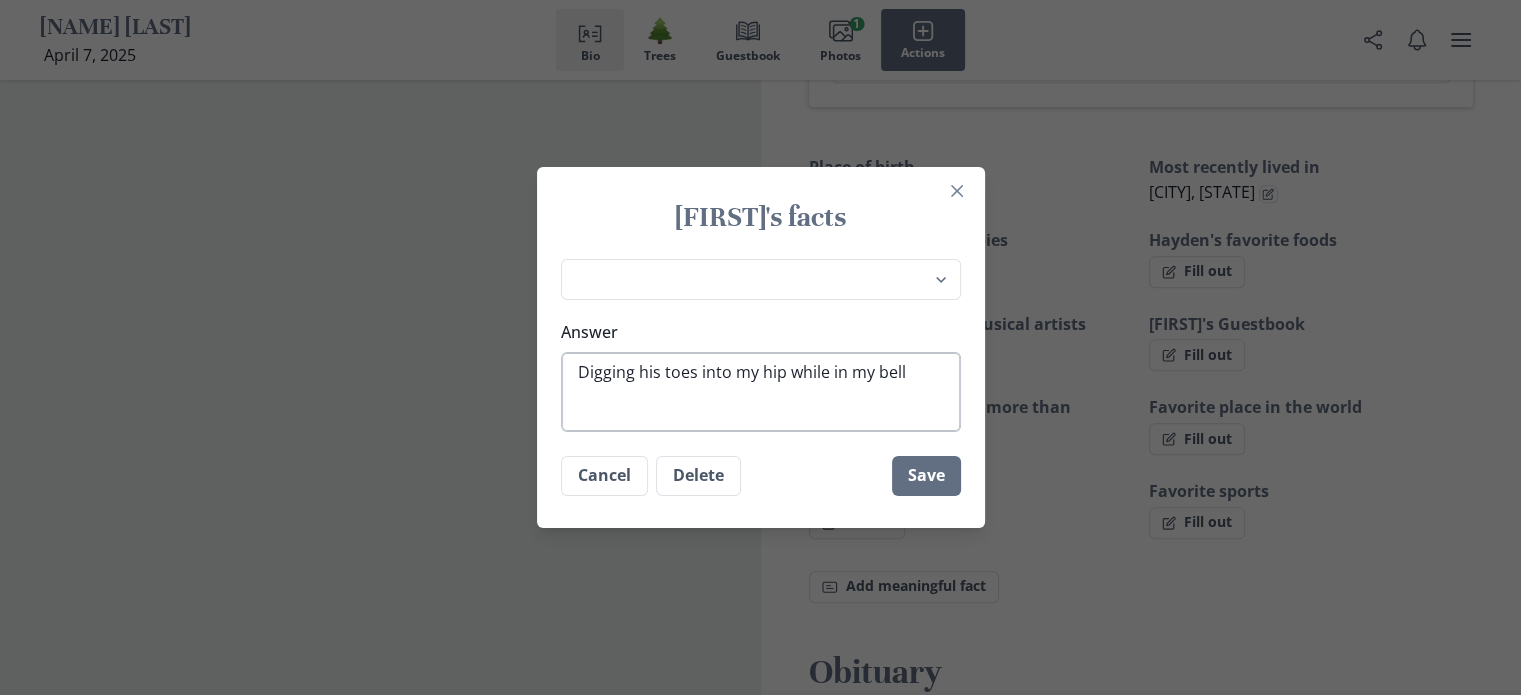 type on "Digging his toes into my hip while in my belly" 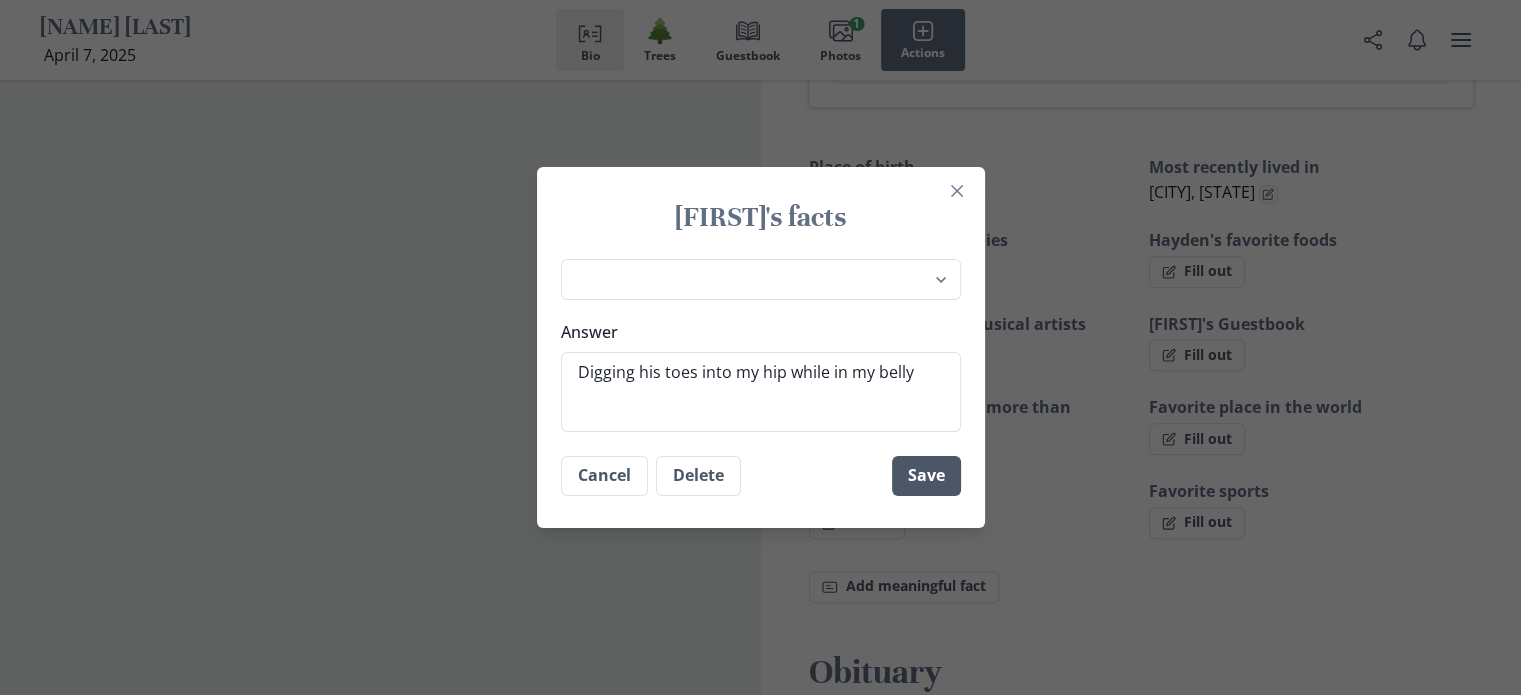 type on "Digging his toes into my hip while in my belly" 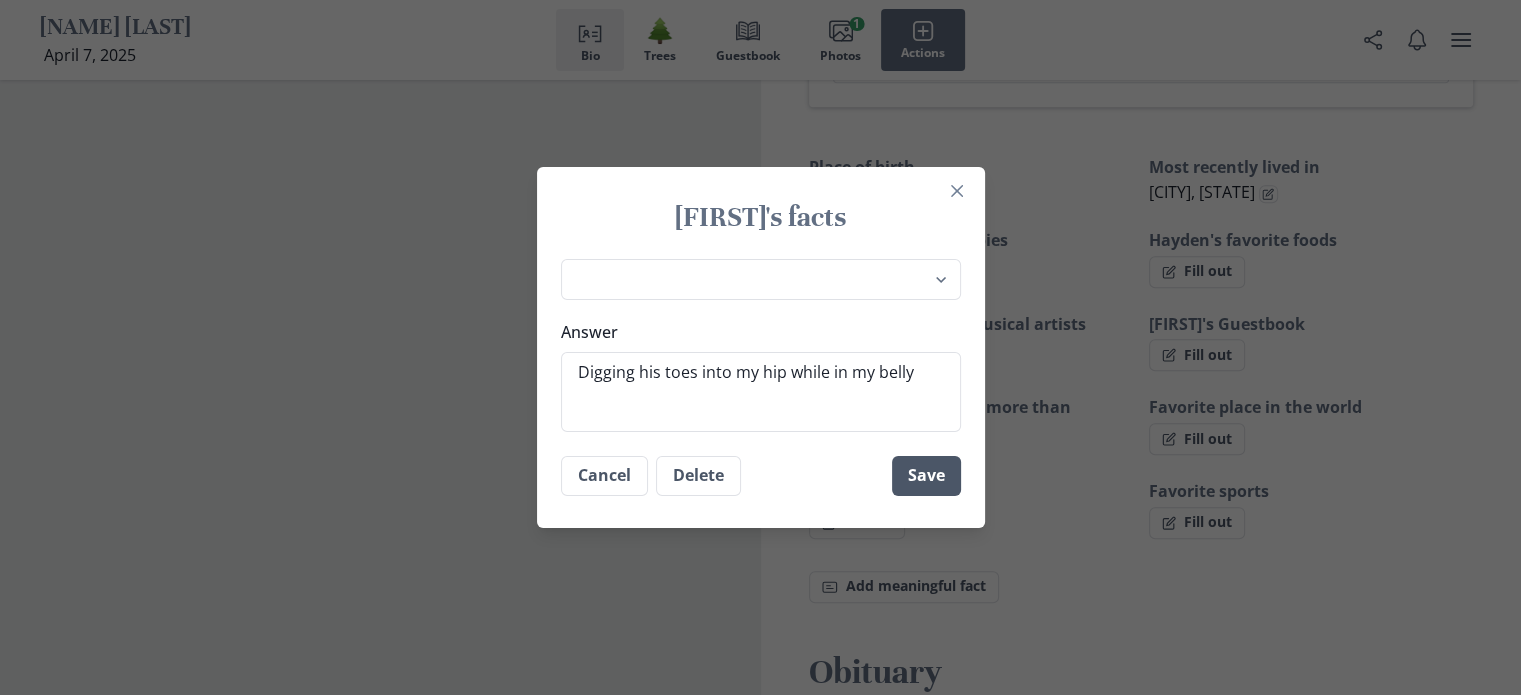 type on "x" 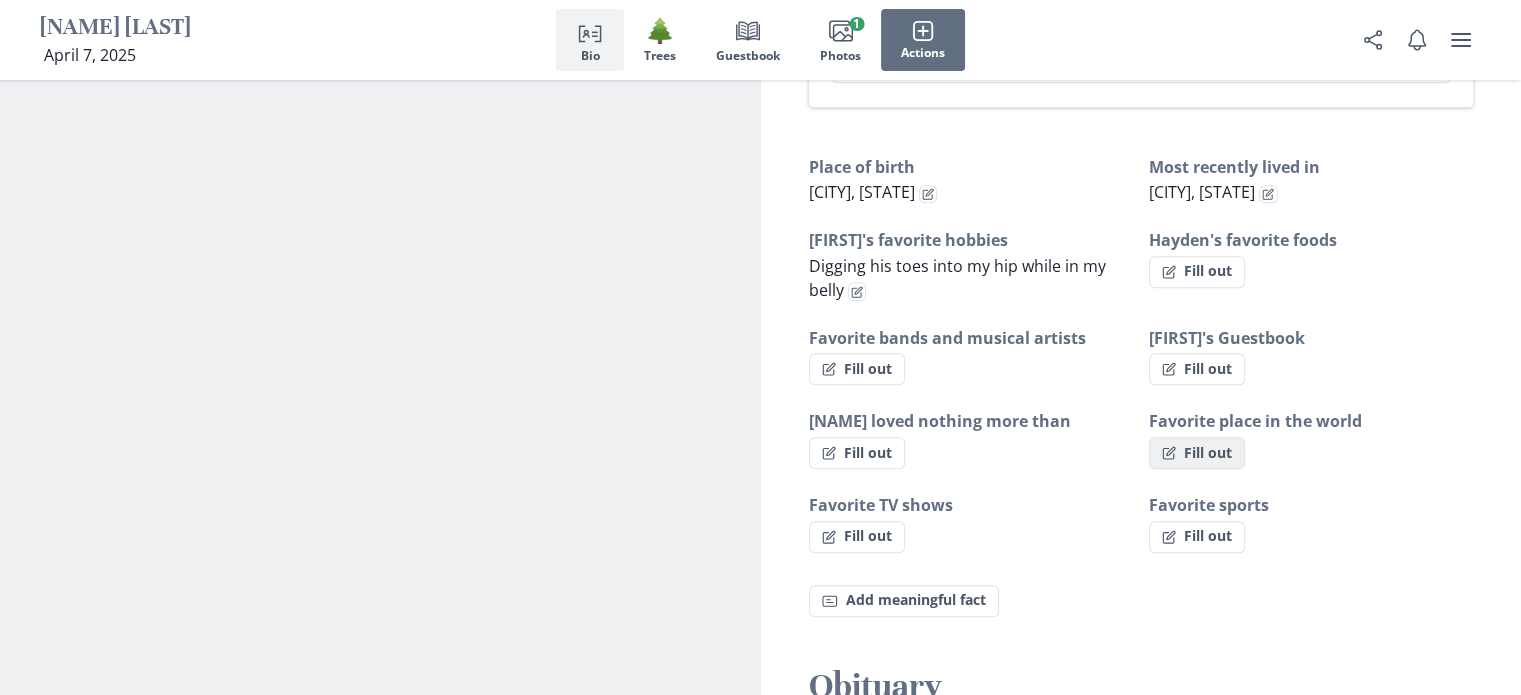 click on "Fill out" at bounding box center (1197, 453) 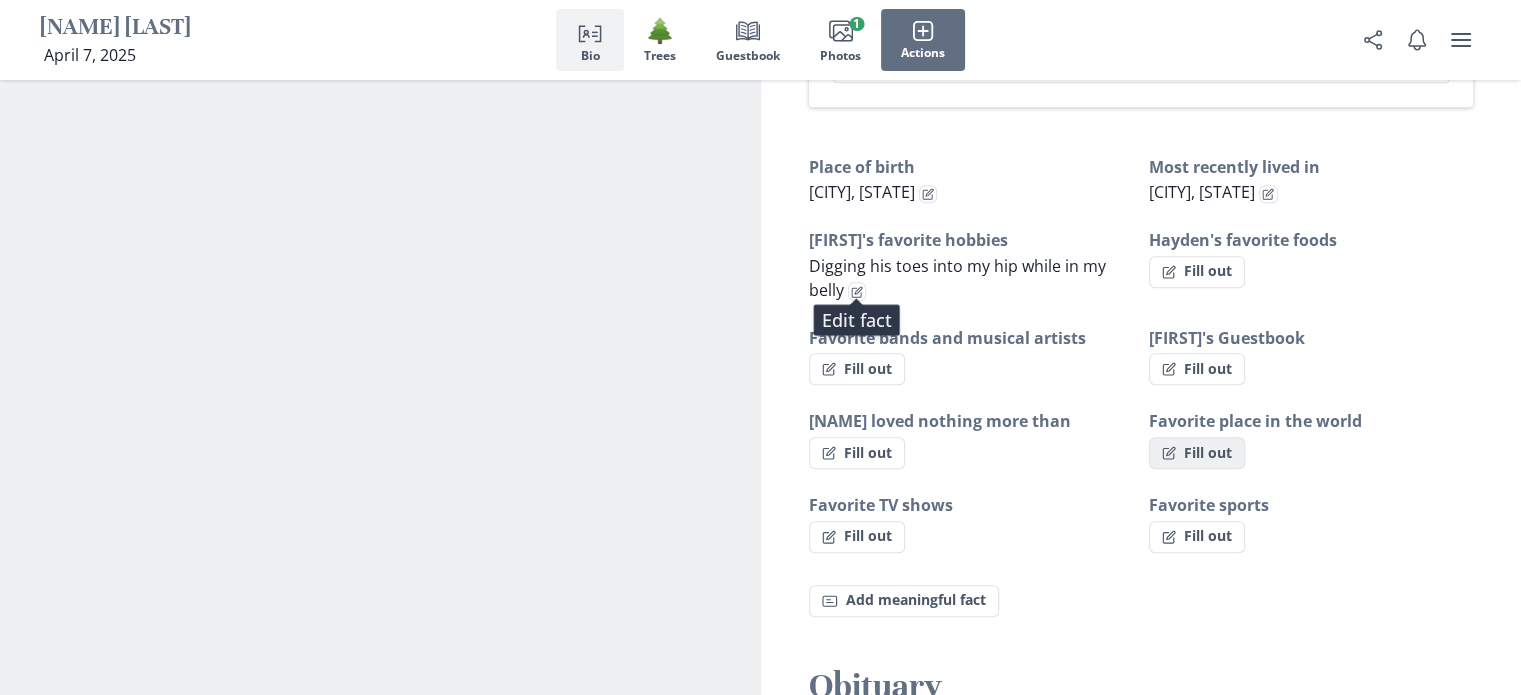 select on "Favorite place in the world" 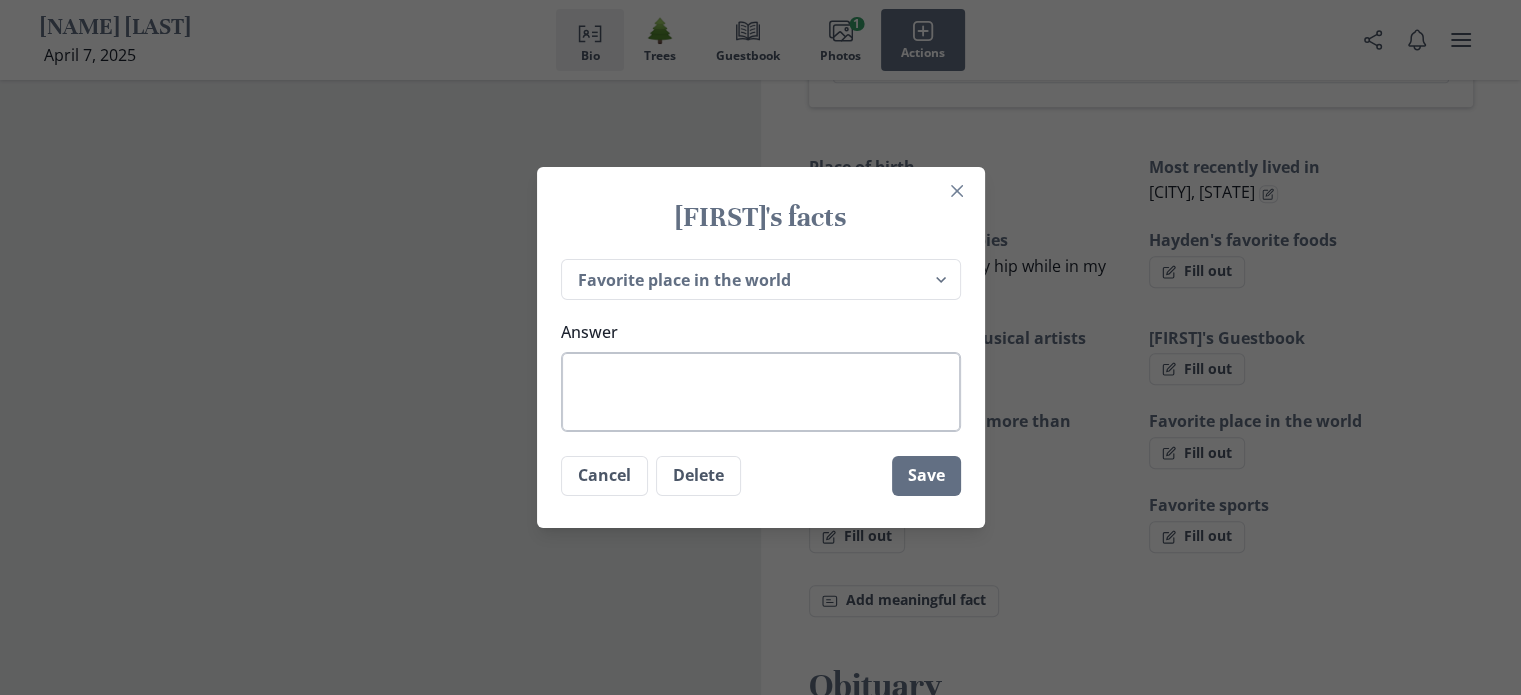 click on "Answer" at bounding box center (761, 392) 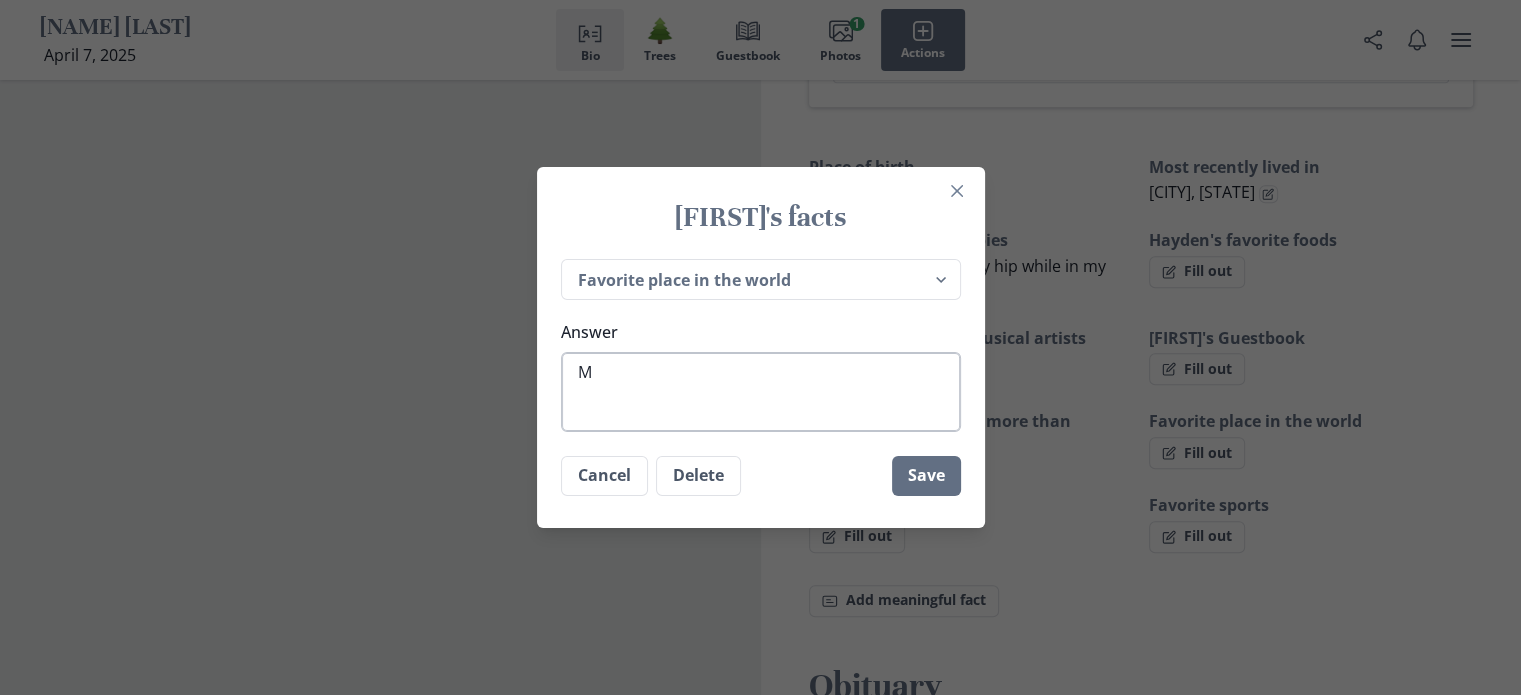 type on "x" 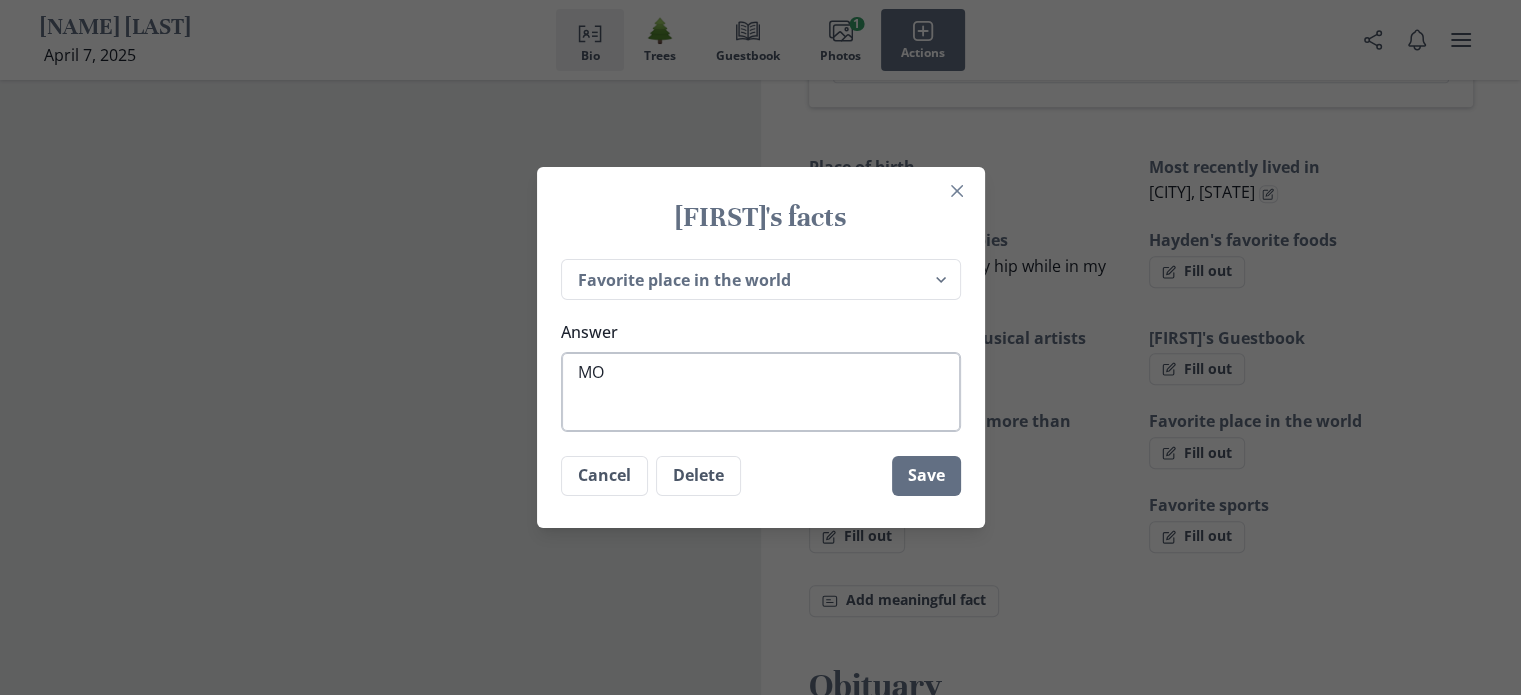 type on "x" 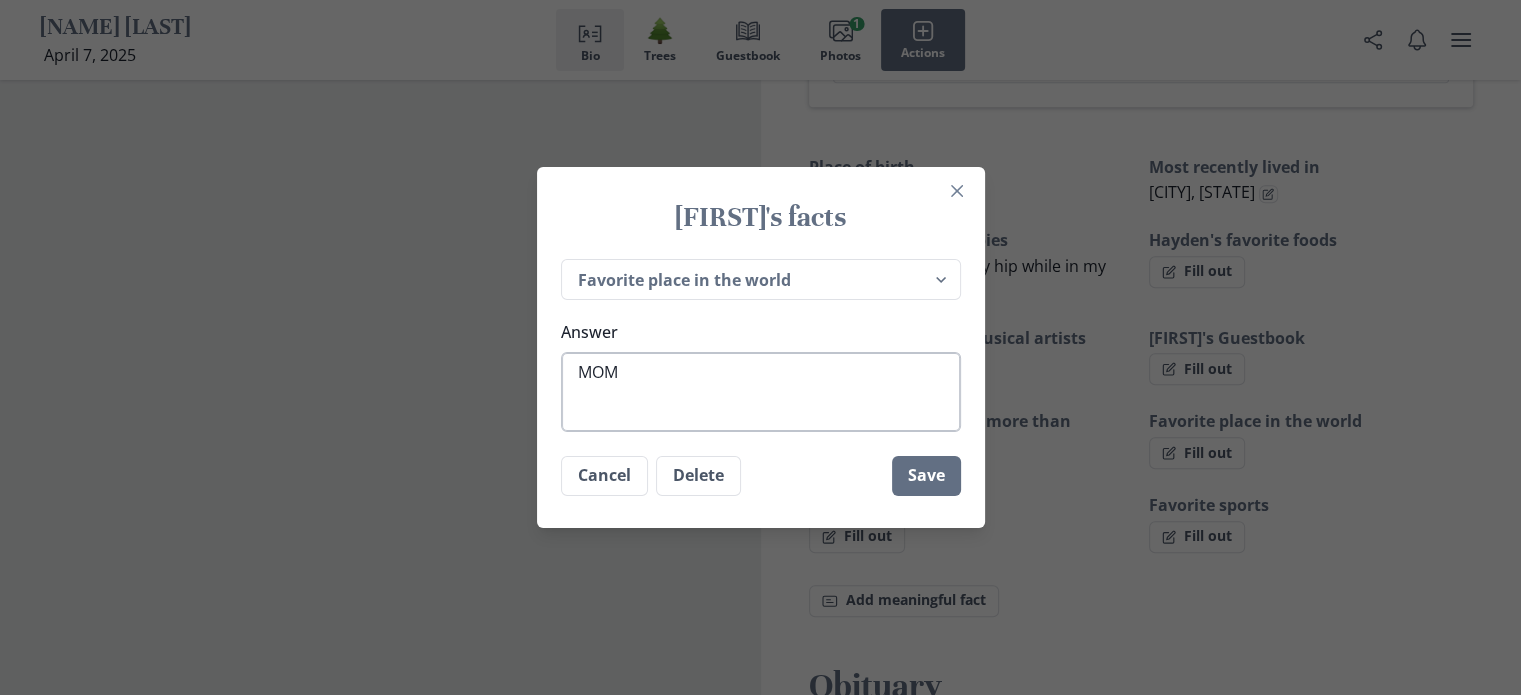 type on "x" 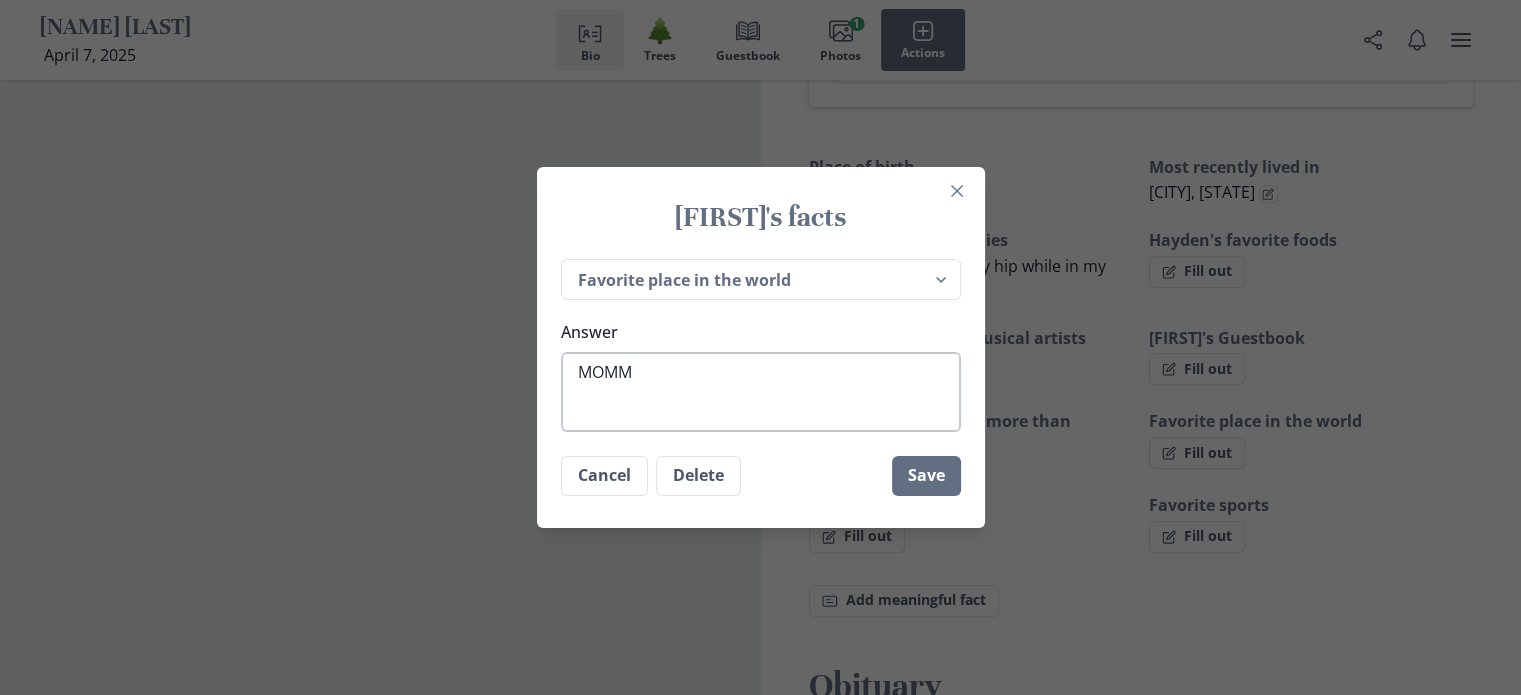 type on "x" 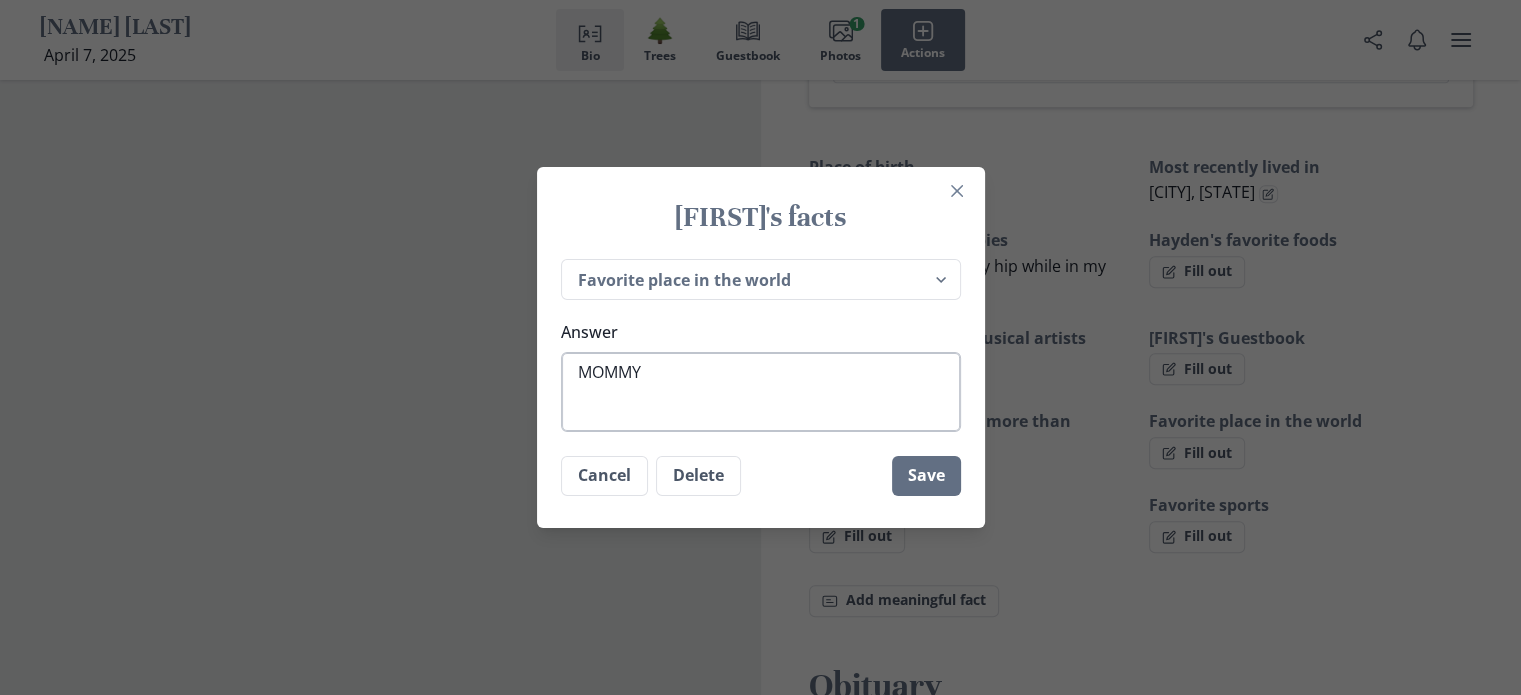 type on "x" 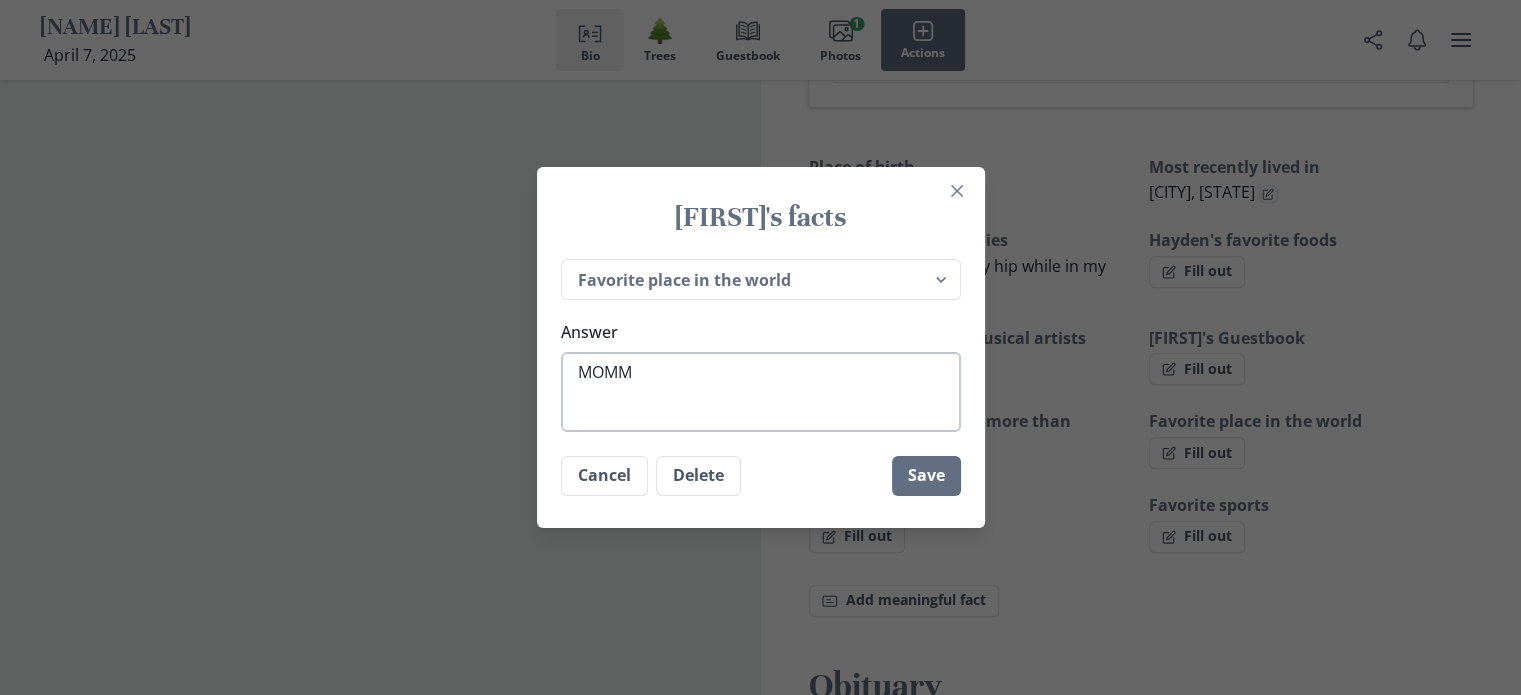 type on "x" 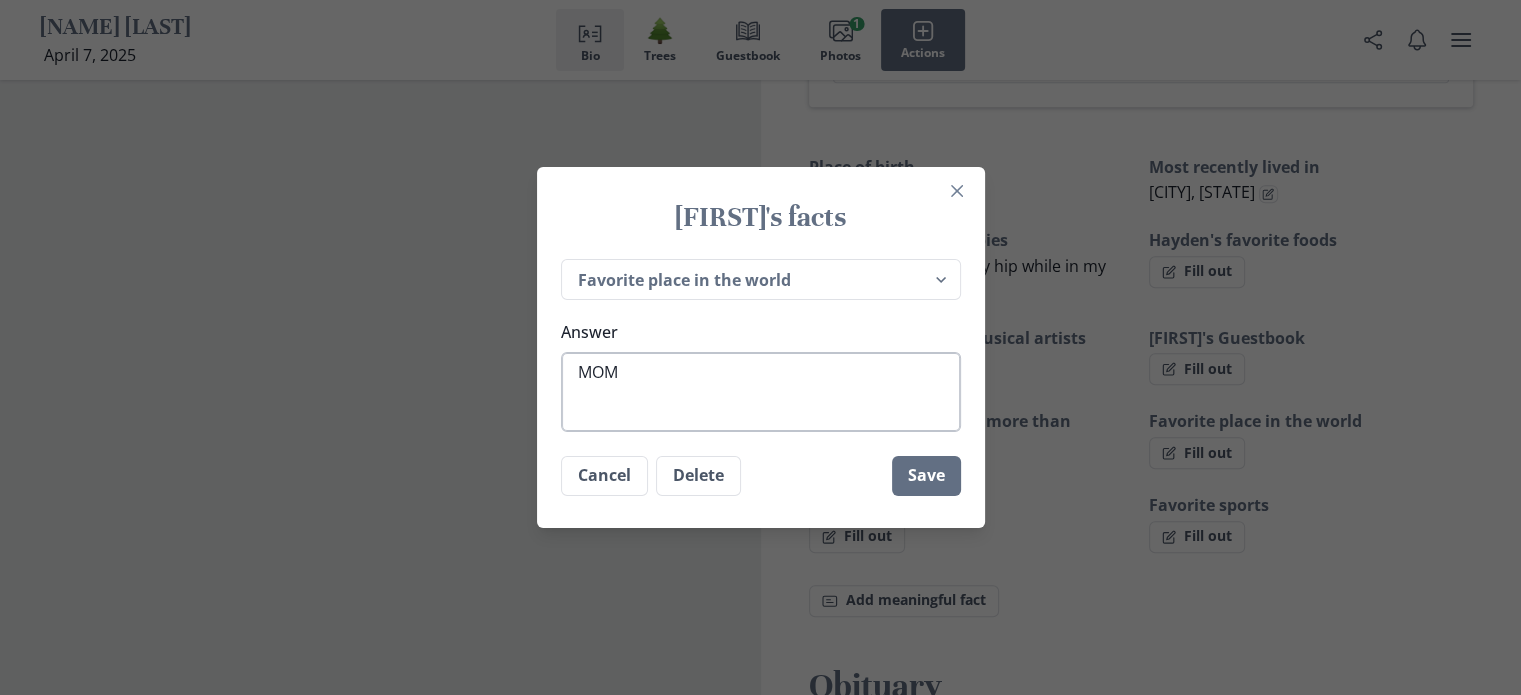 type on "x" 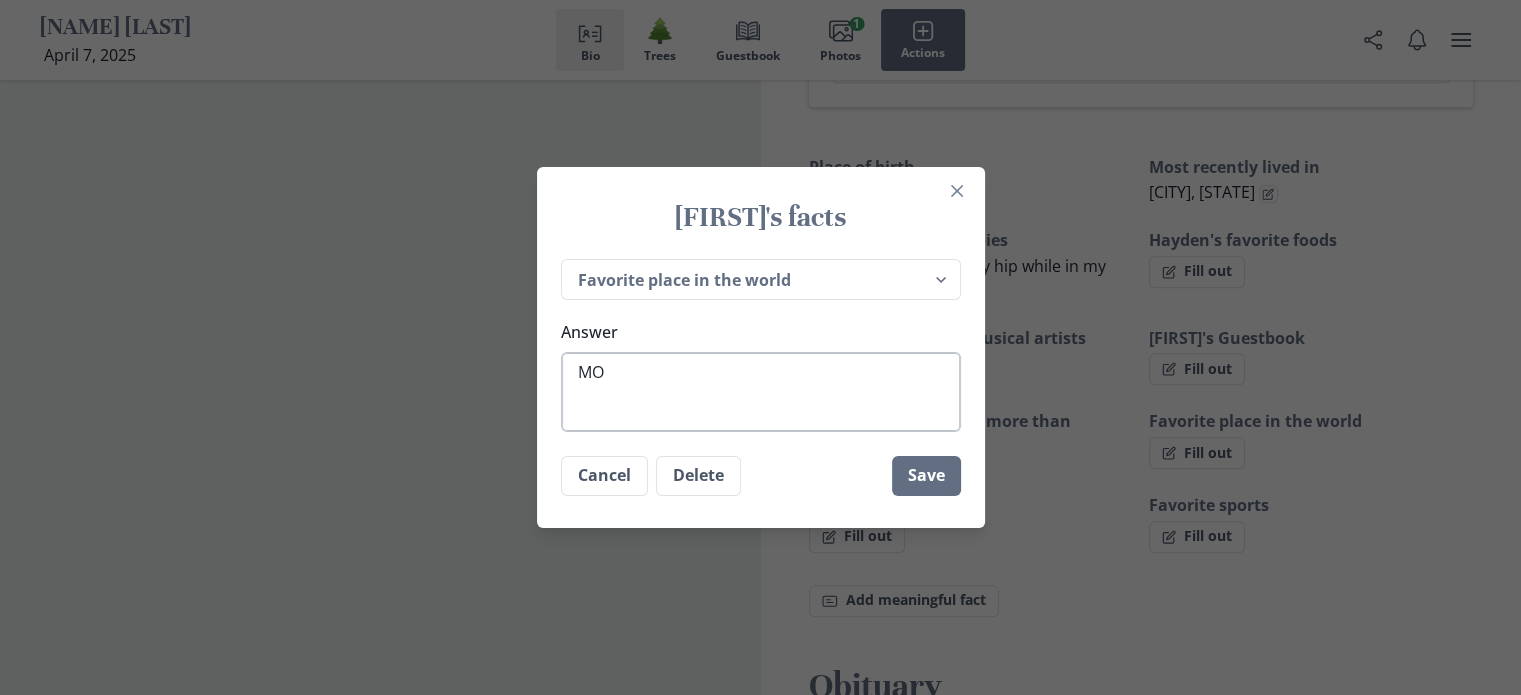 type on "x" 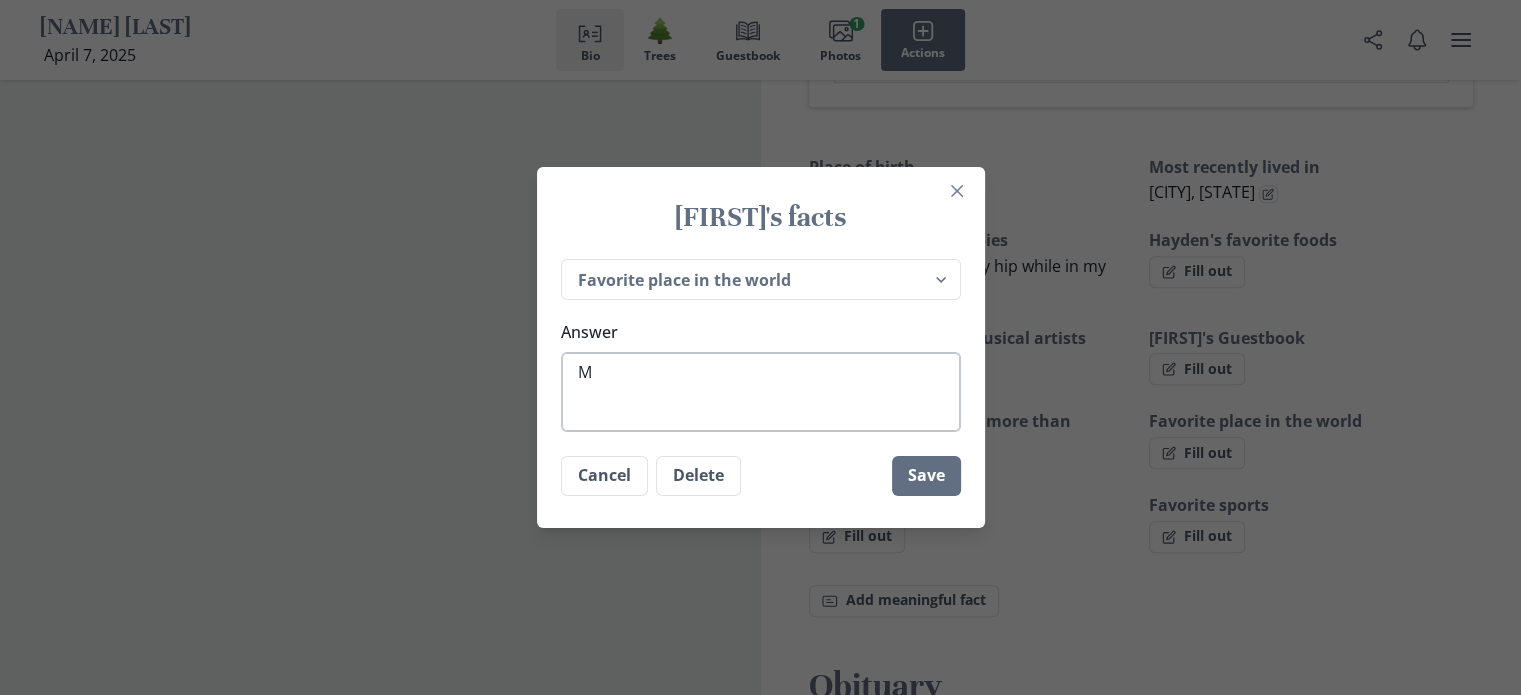 type on "x" 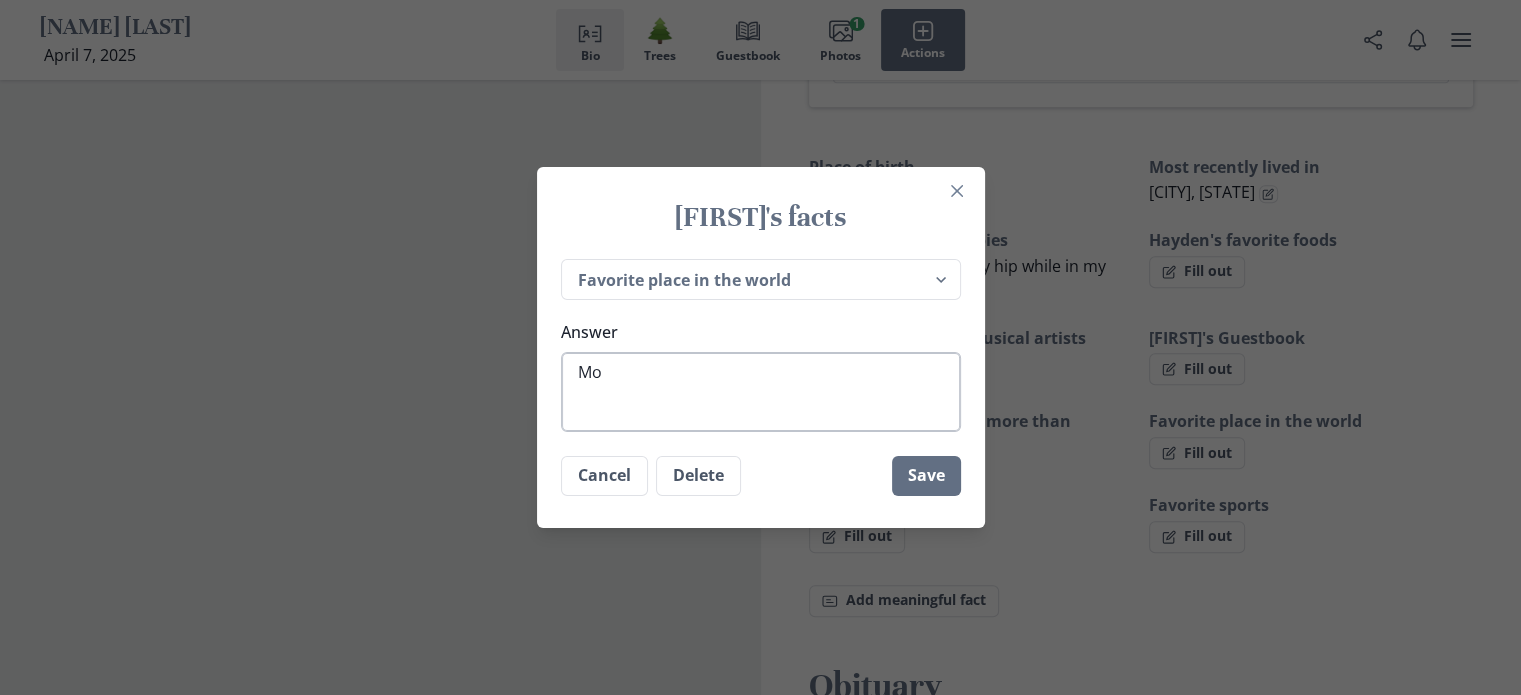 type on "x" 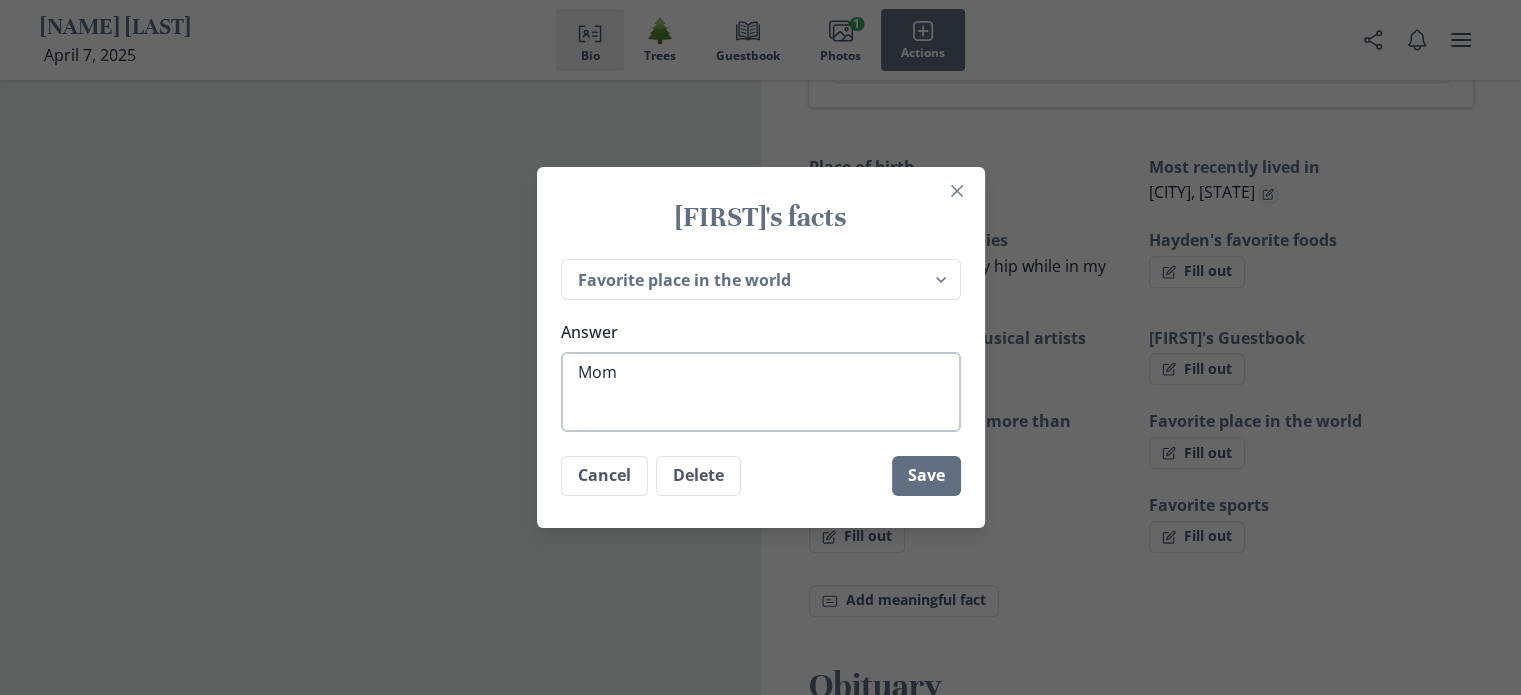 type on "x" 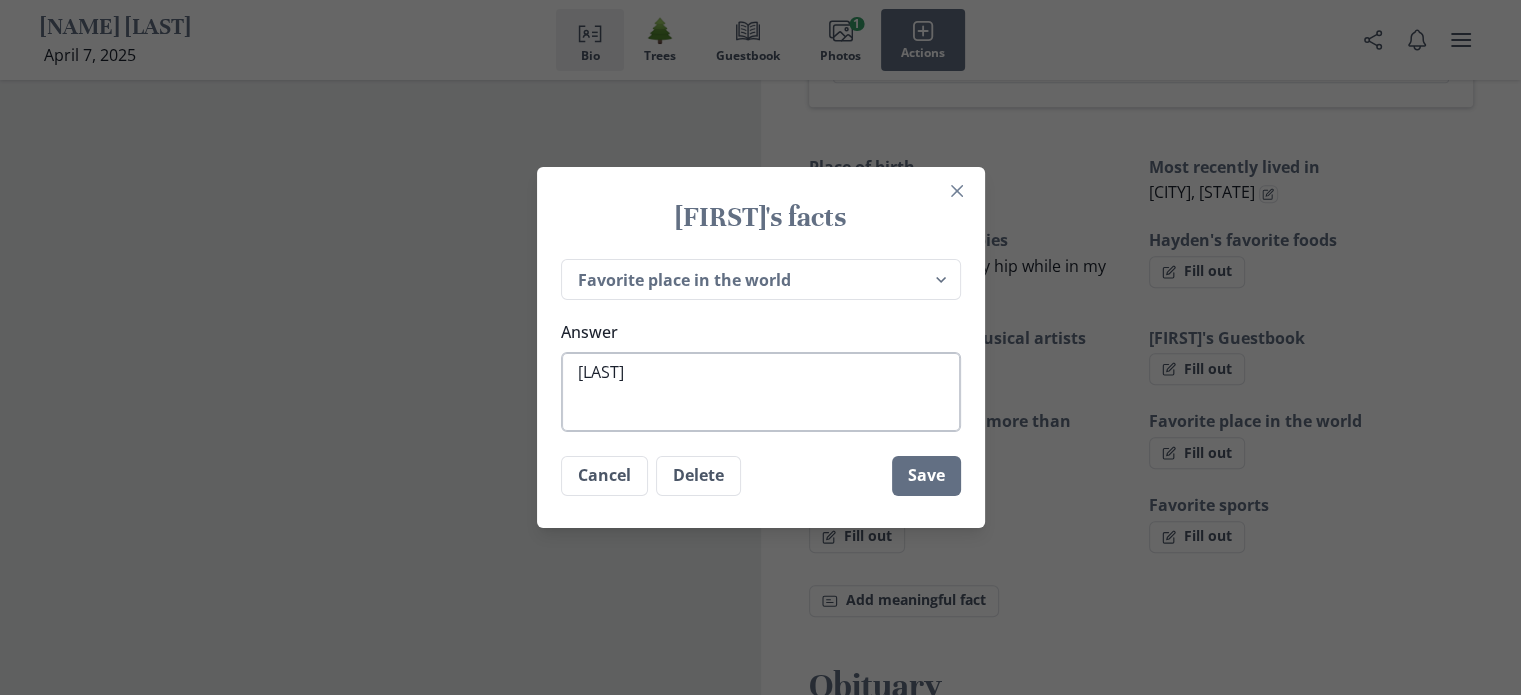 type on "x" 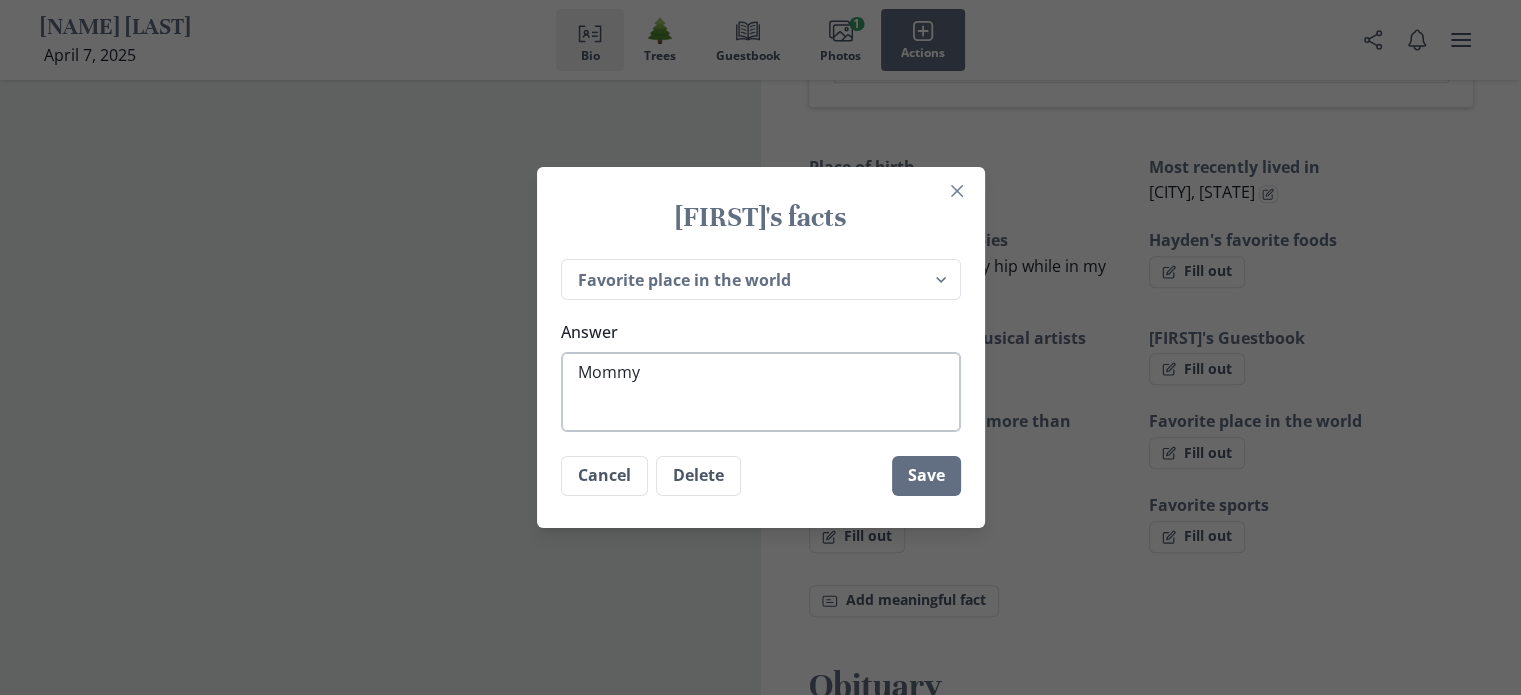 type on "x" 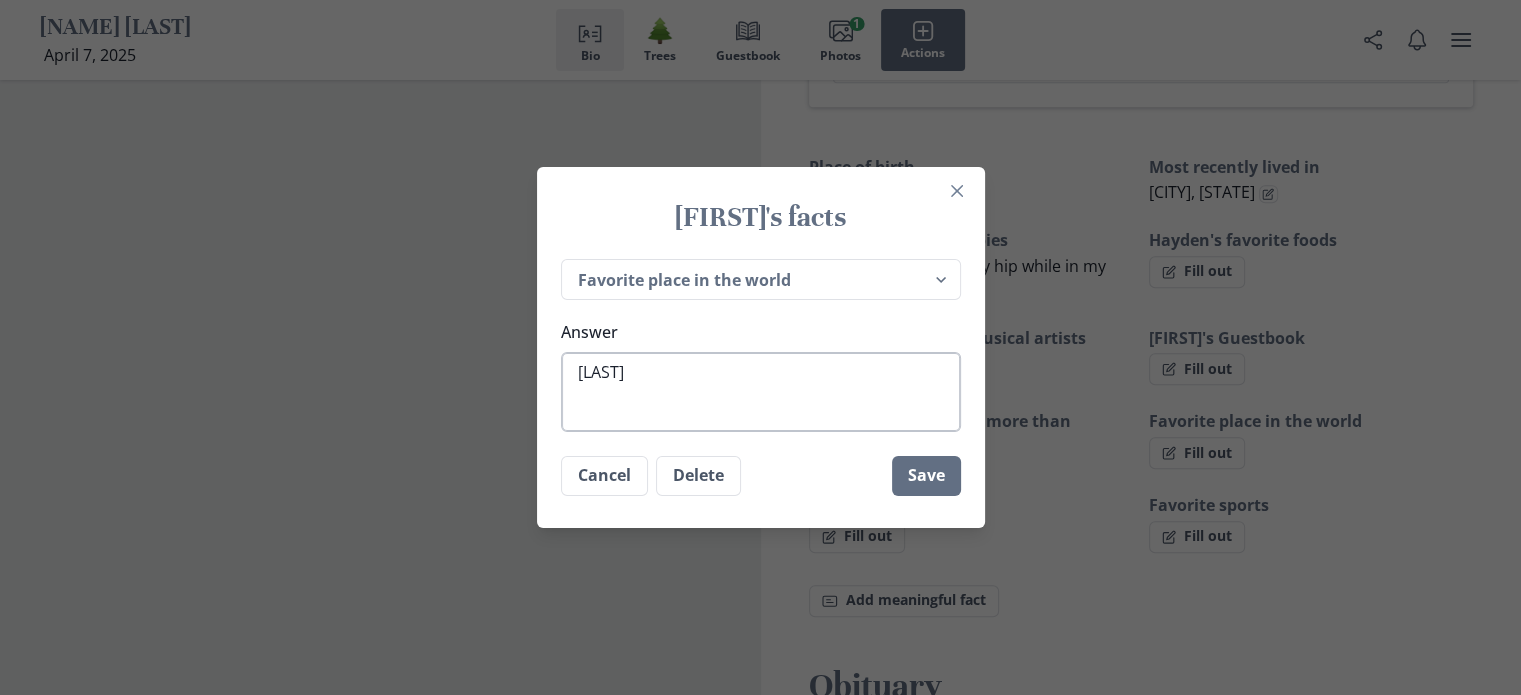 type on "x" 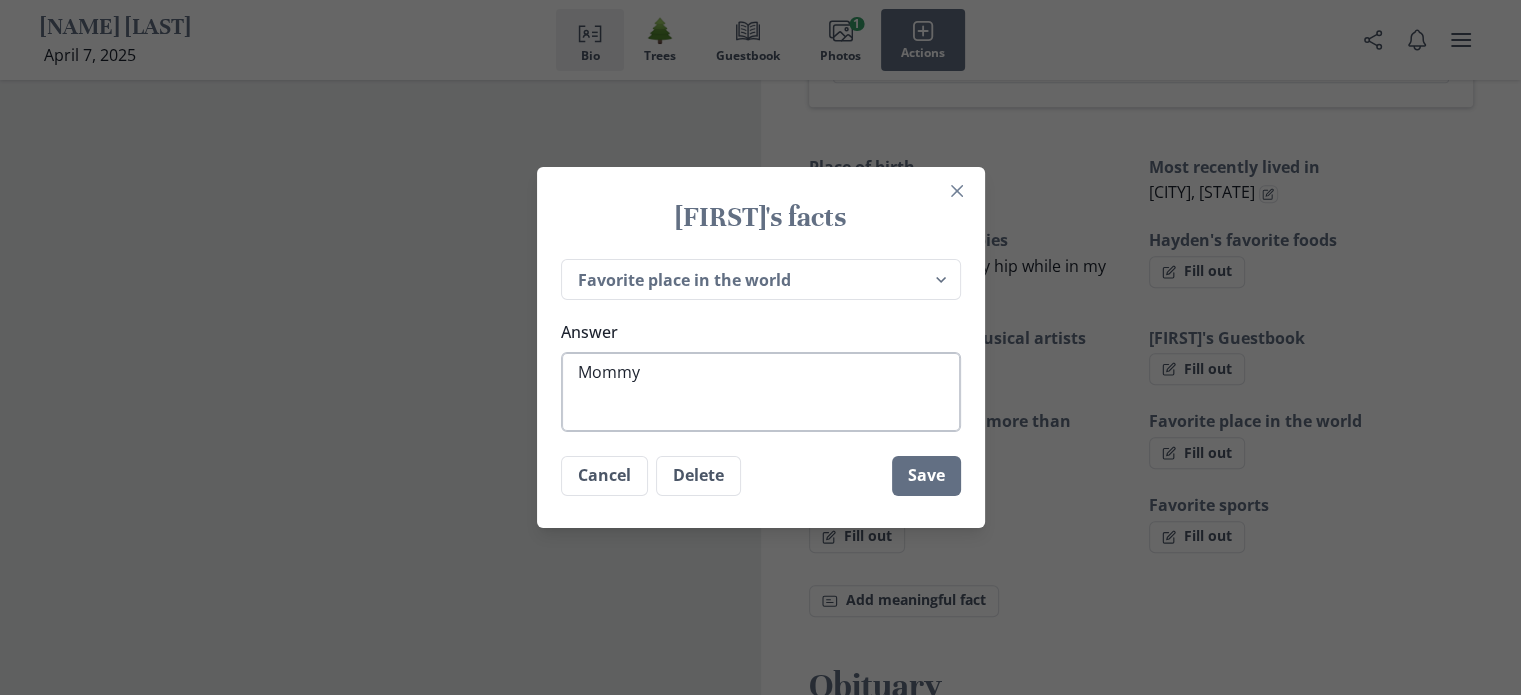 type on "x" 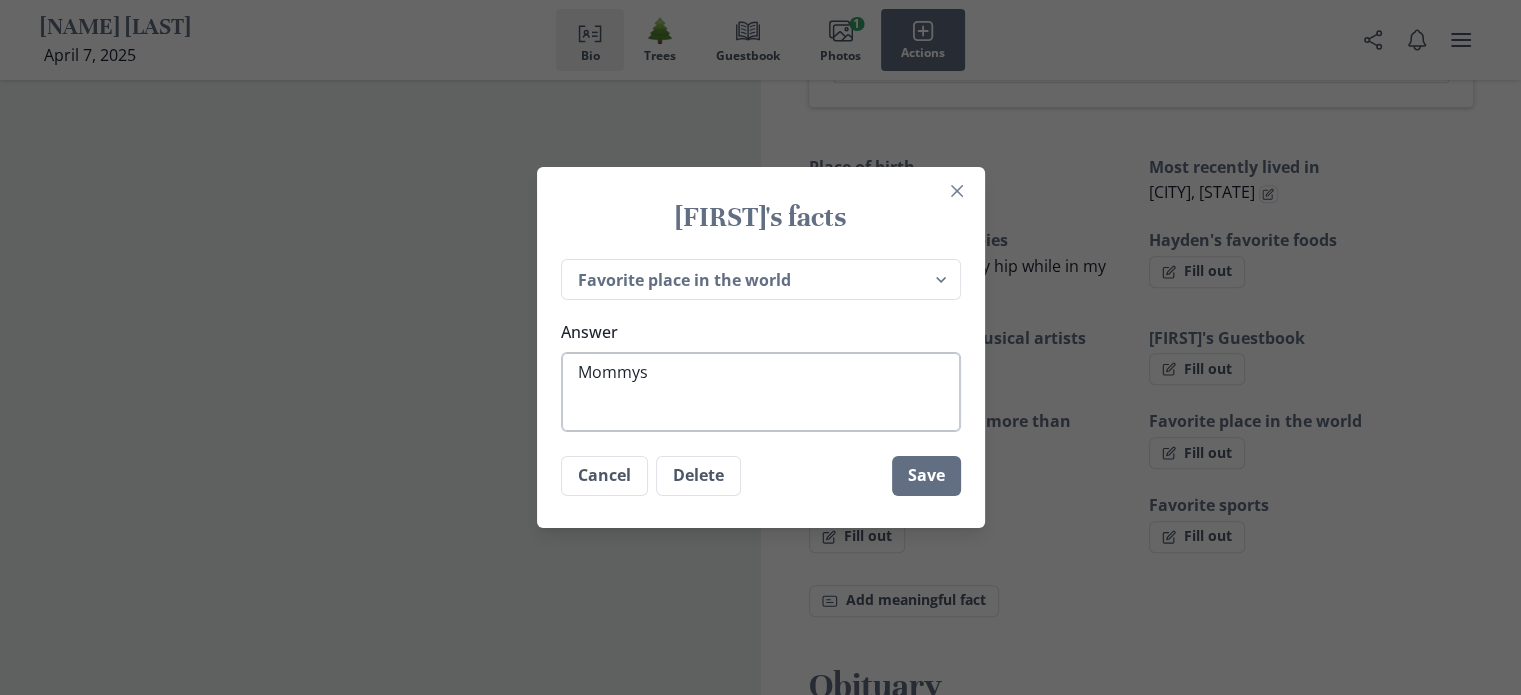 type on "x" 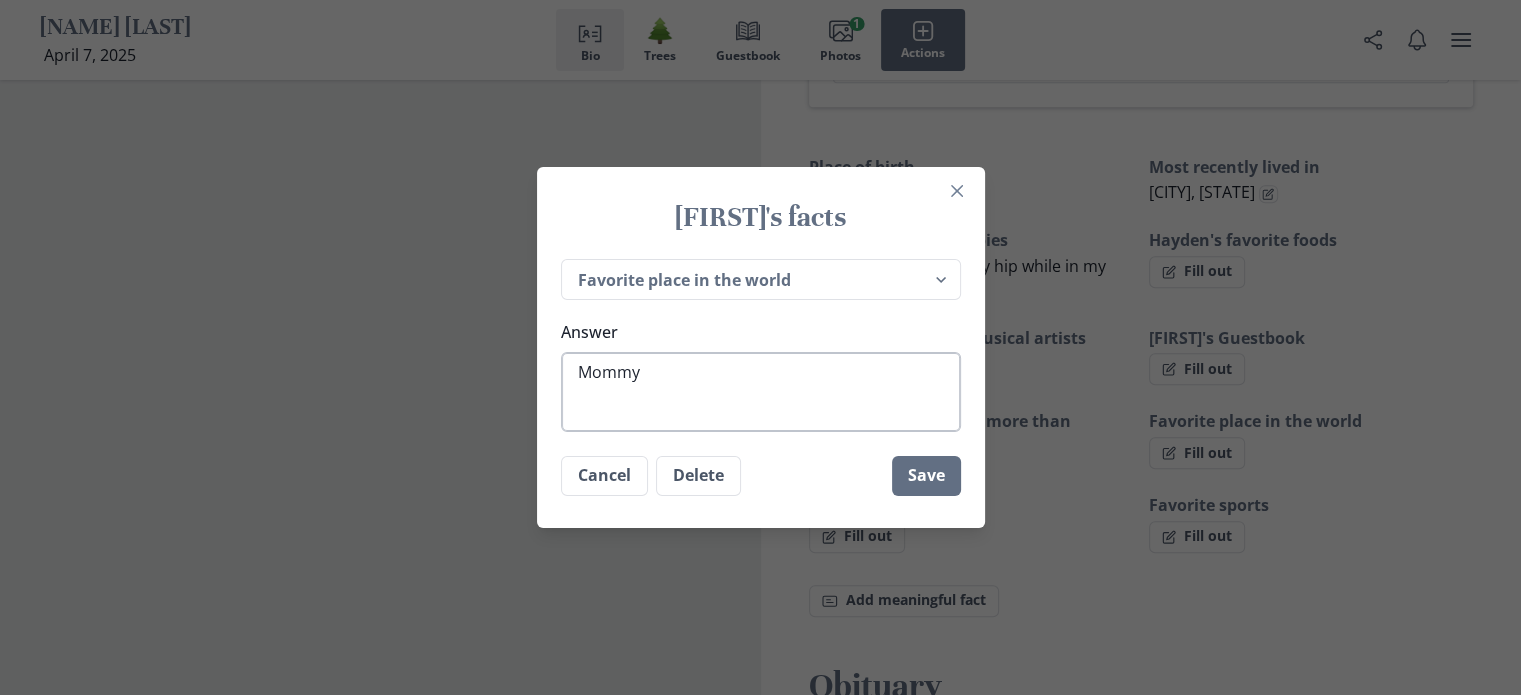 type on "x" 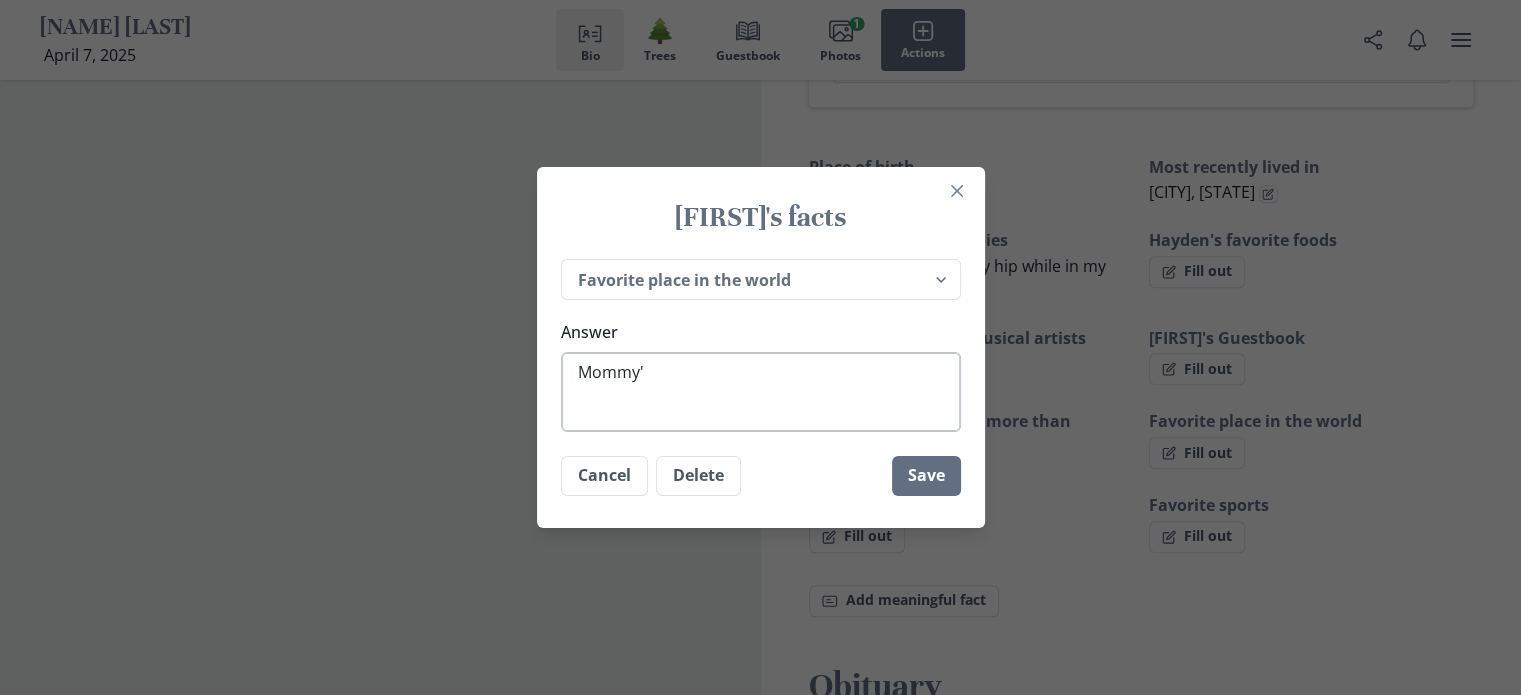 type on "x" 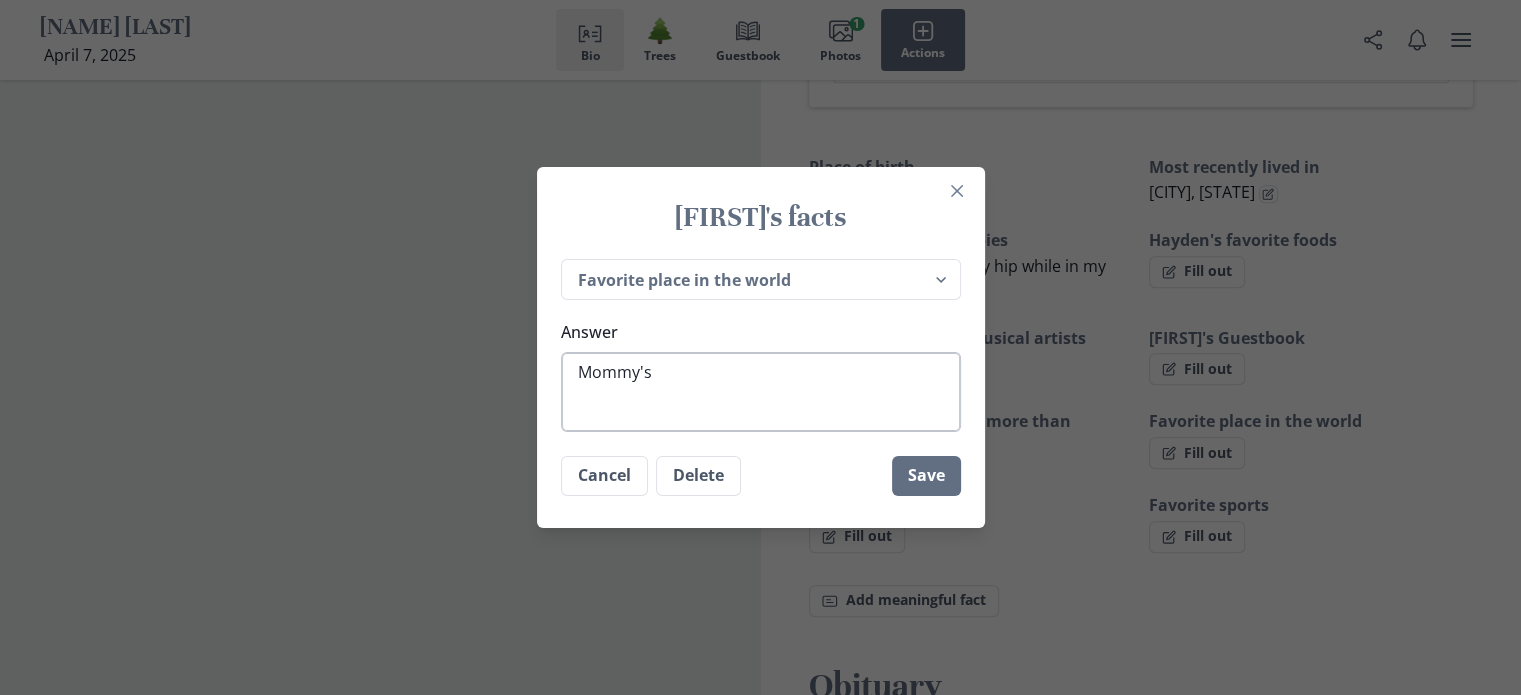 type on "x" 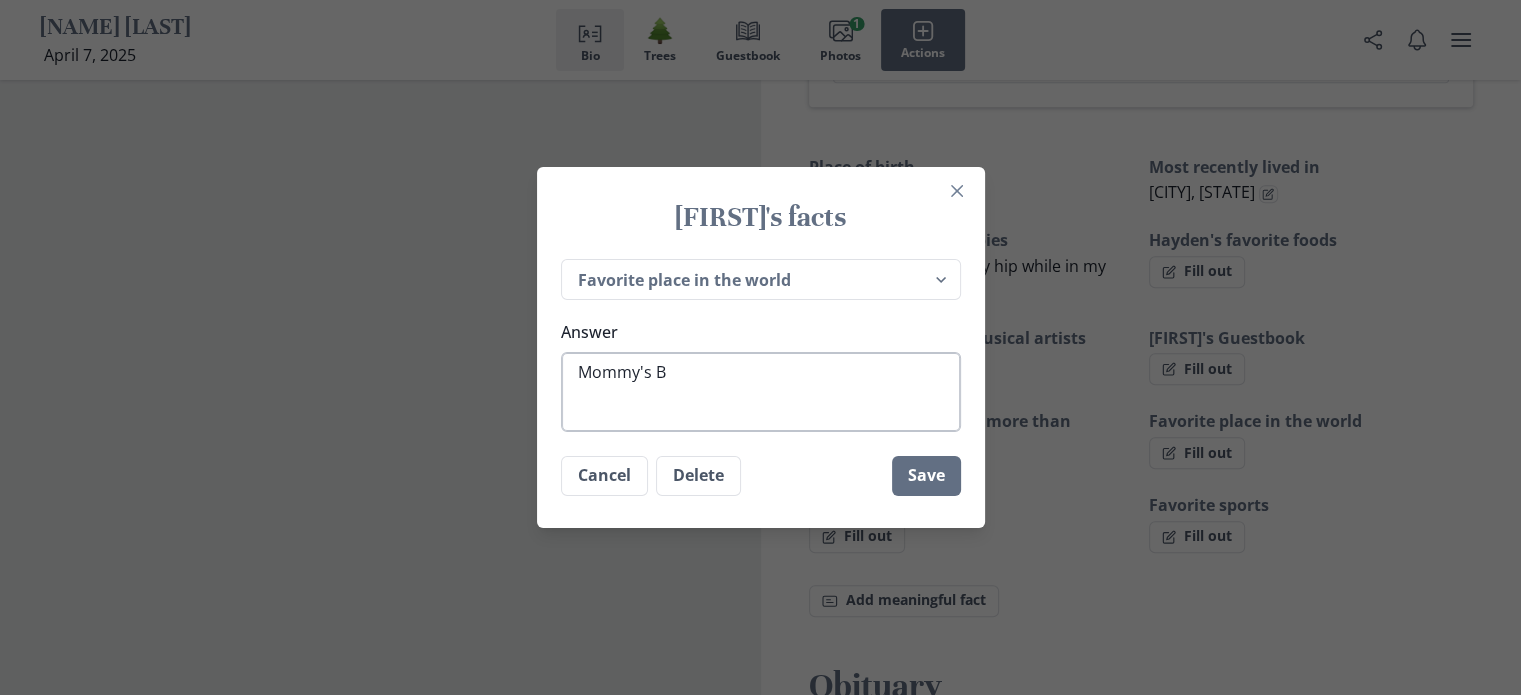 type on "x" 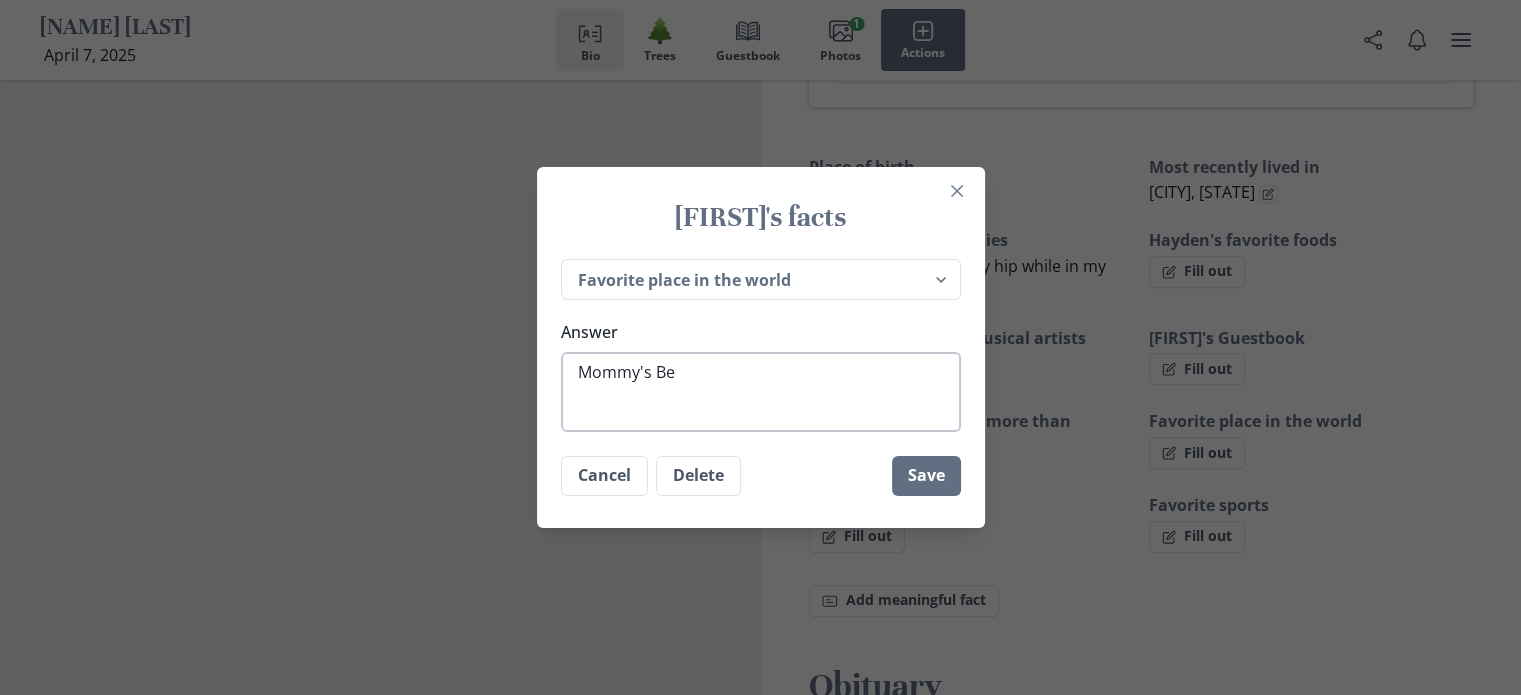 type on "Mommy's Bel" 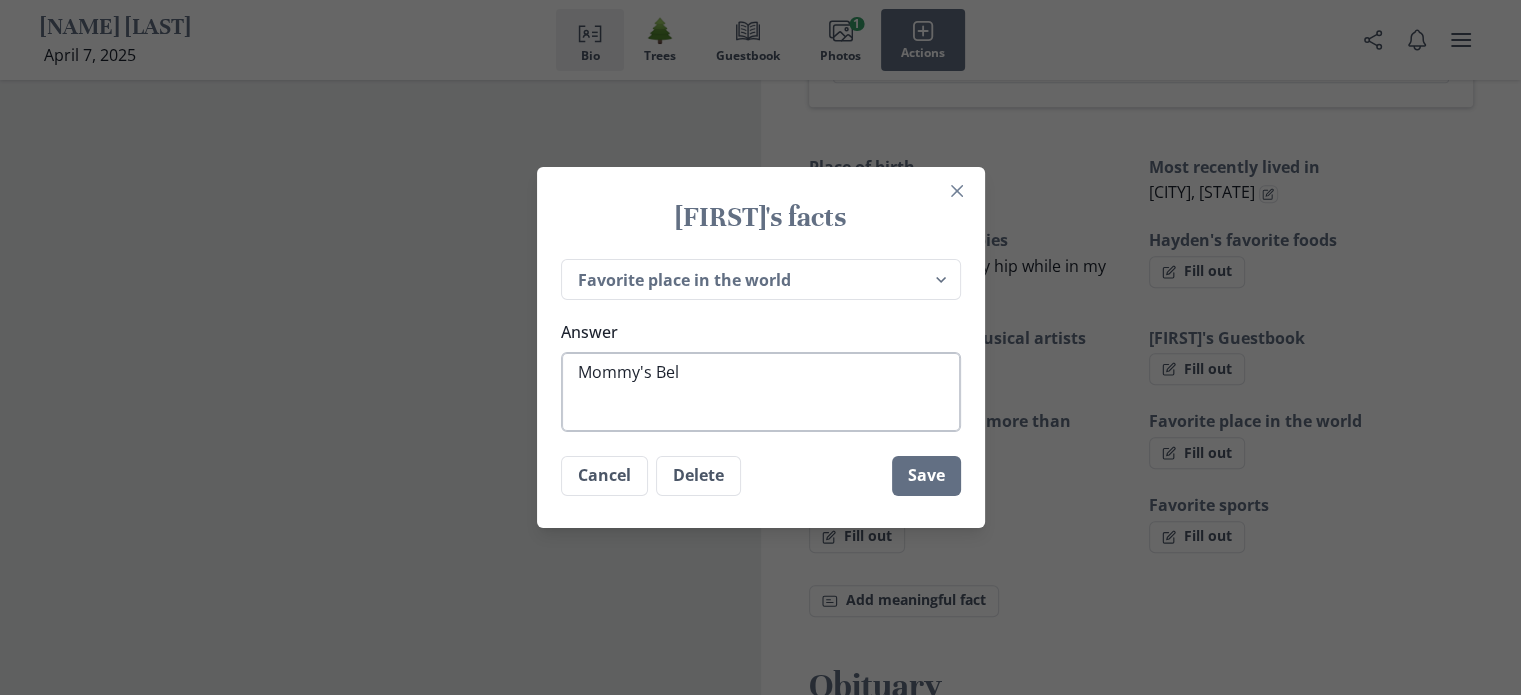 type on "x" 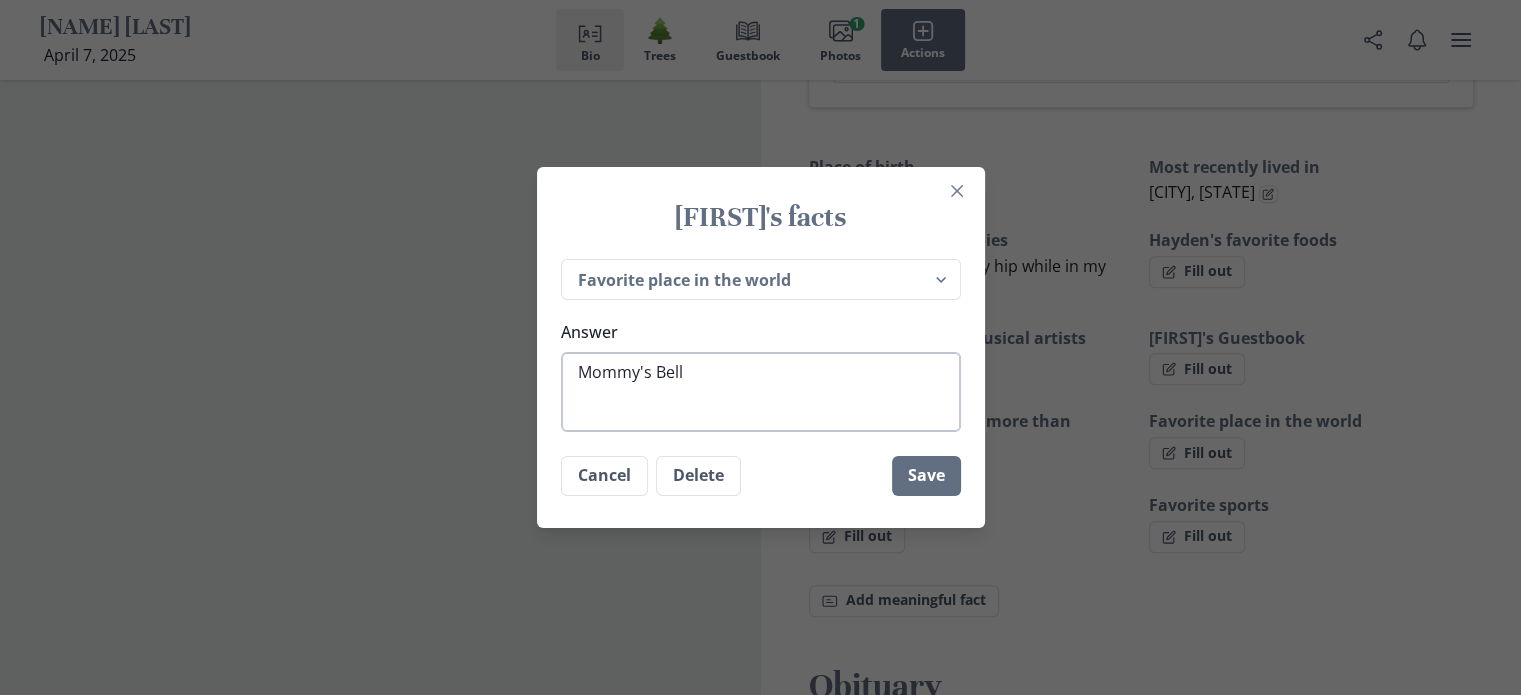 type on "x" 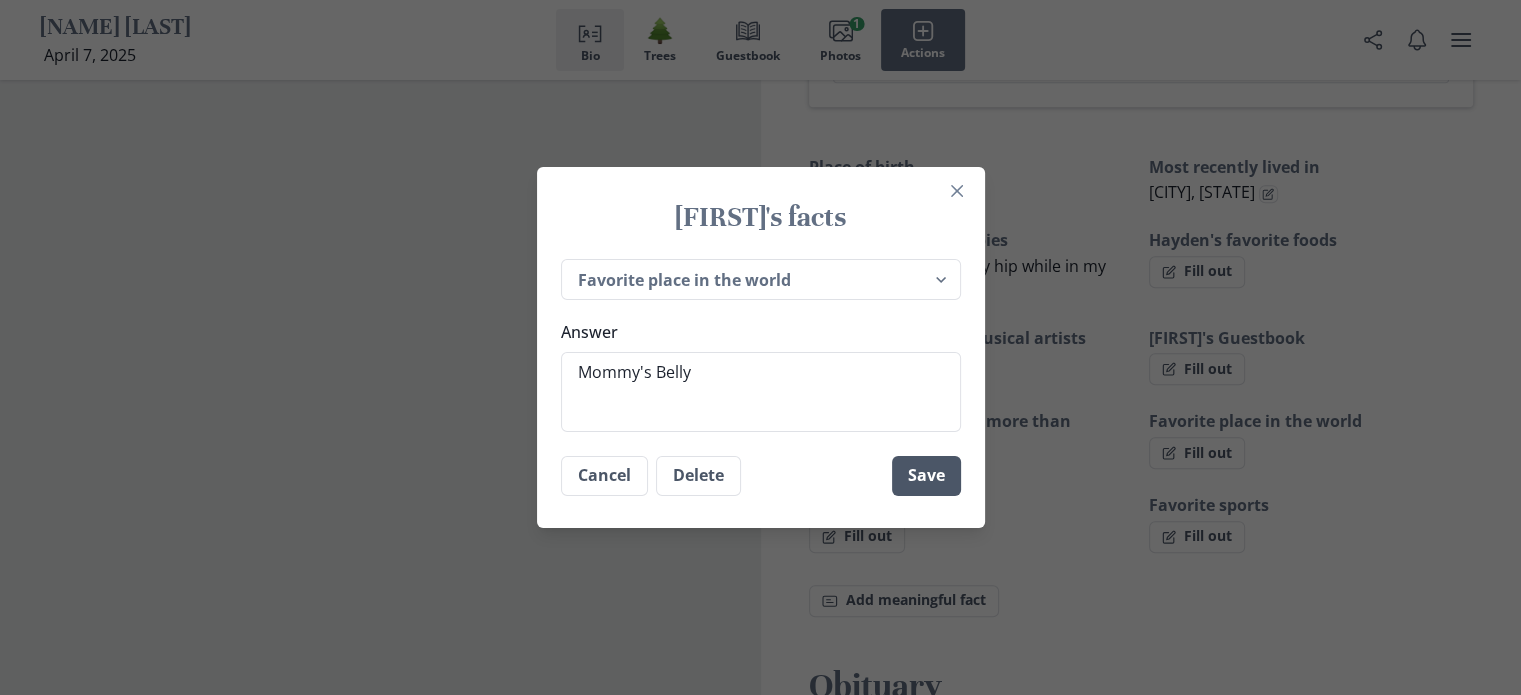 type on "Mommy's Belly" 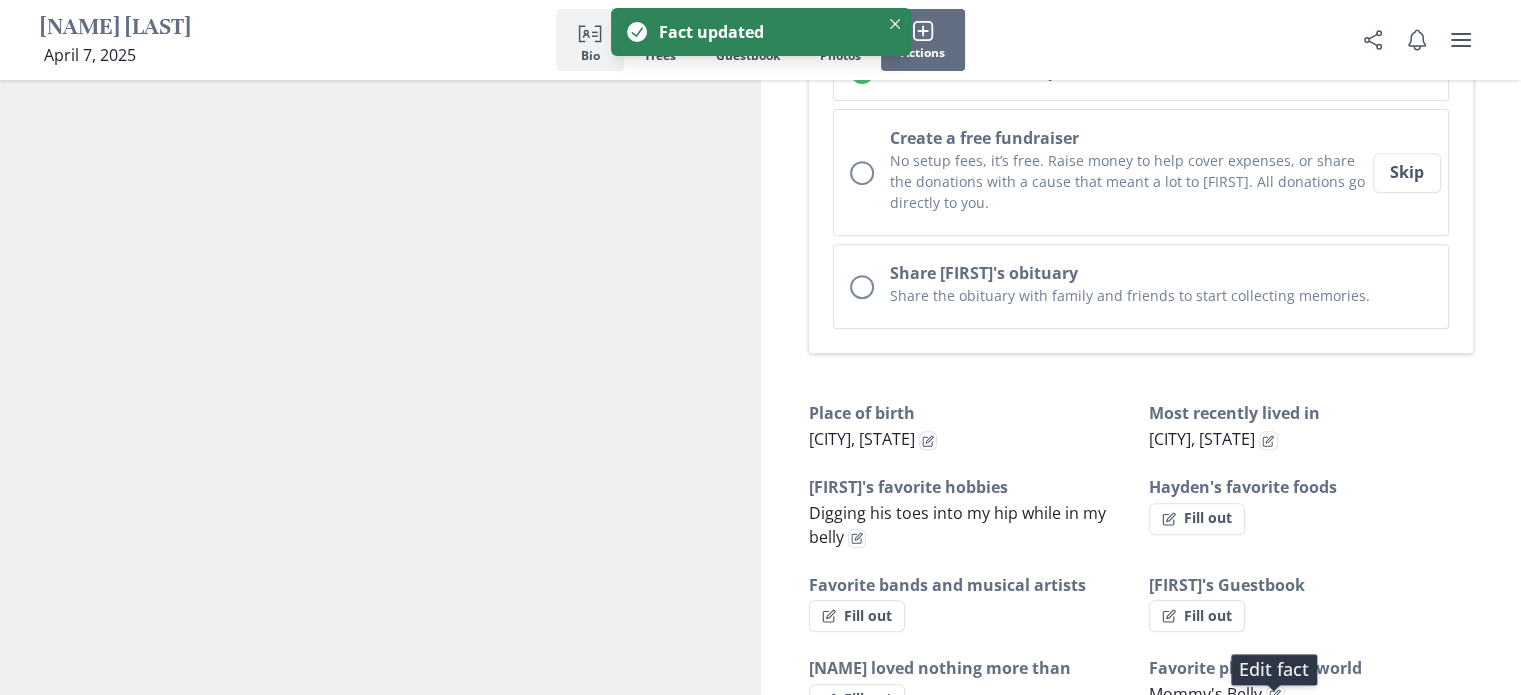 scroll, scrollTop: 794, scrollLeft: 0, axis: vertical 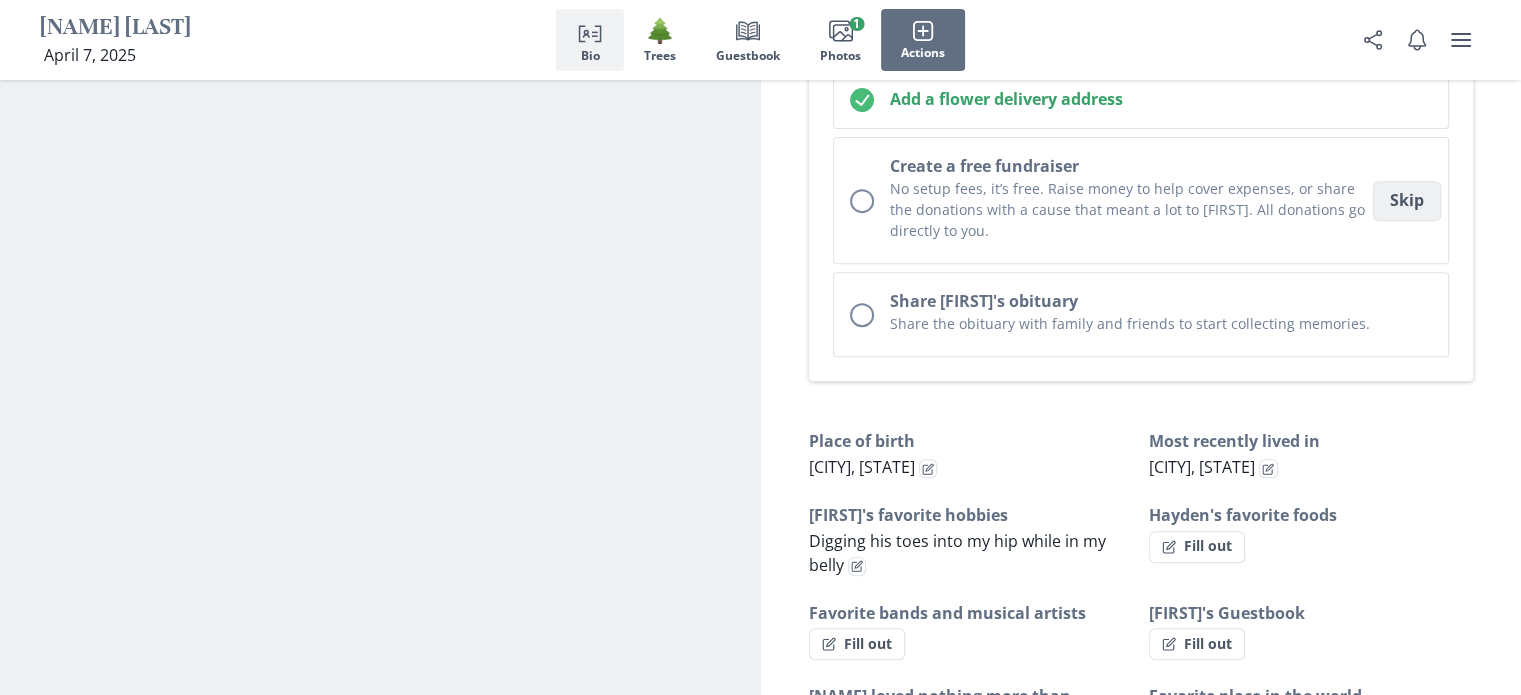 click on "Skip" at bounding box center [1407, 201] 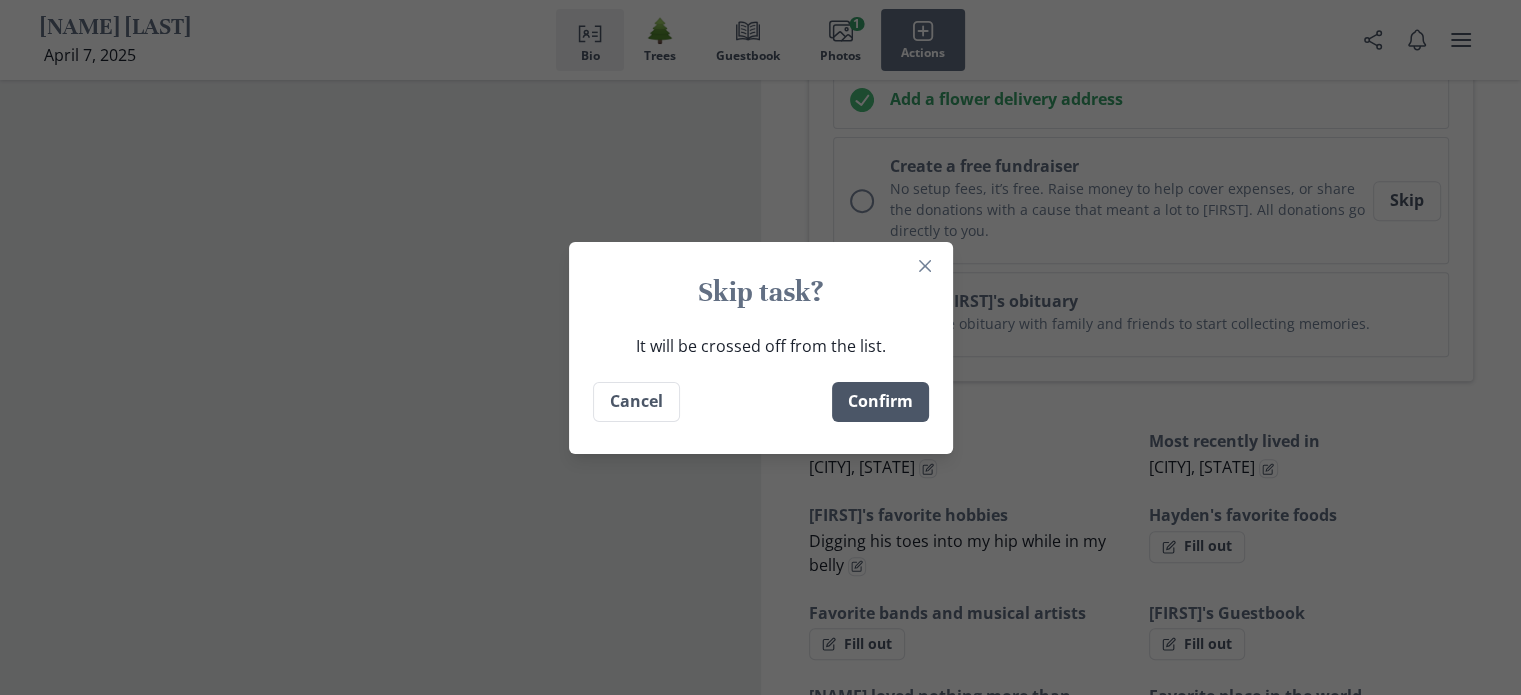 click on "Confirm" at bounding box center [880, 402] 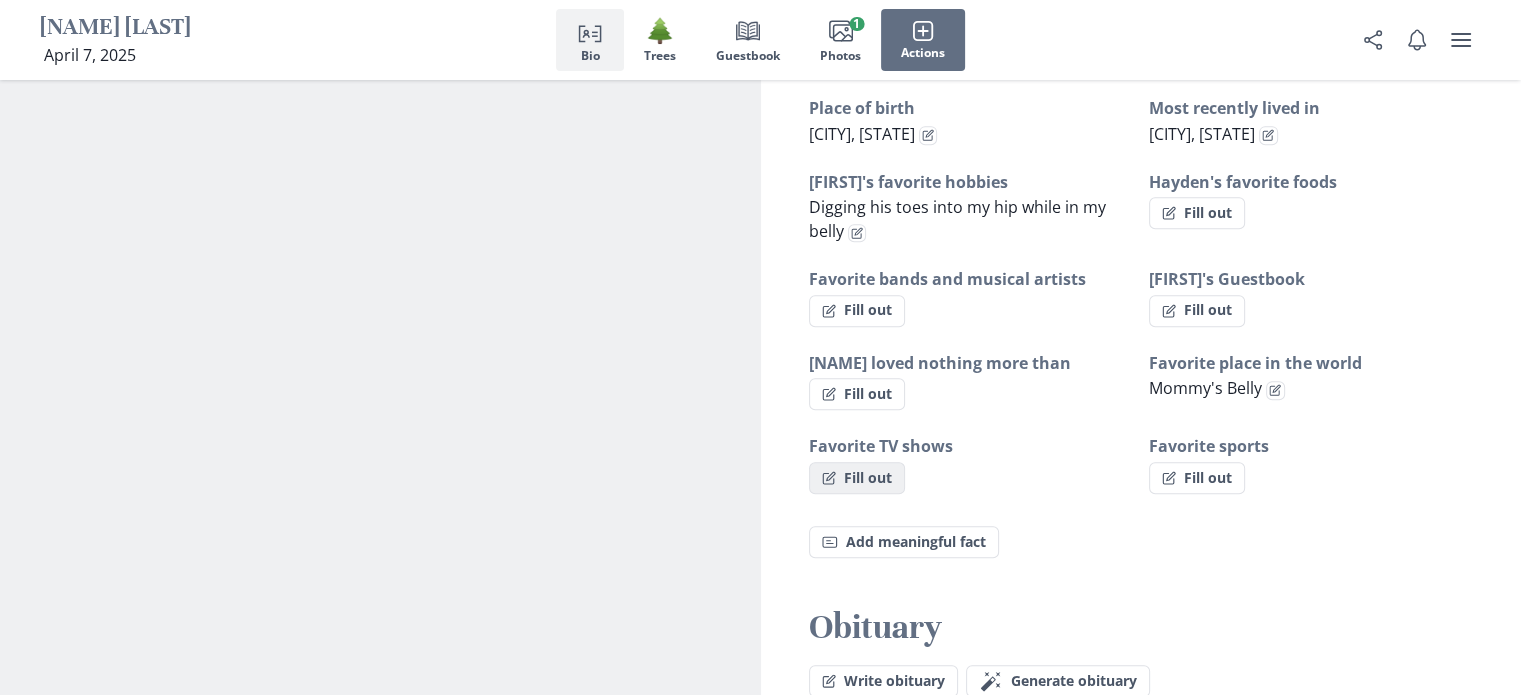 scroll, scrollTop: 1100, scrollLeft: 0, axis: vertical 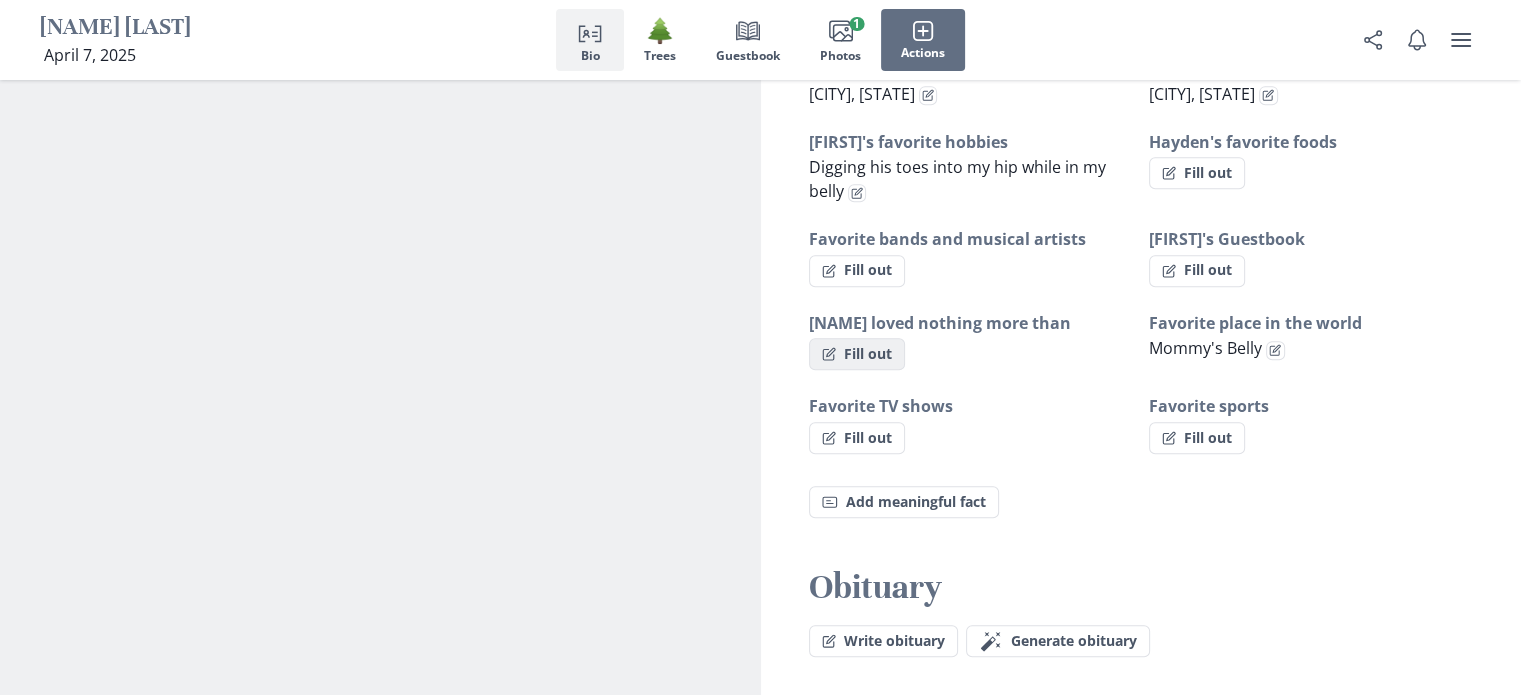 click on "Fill out" at bounding box center [857, 354] 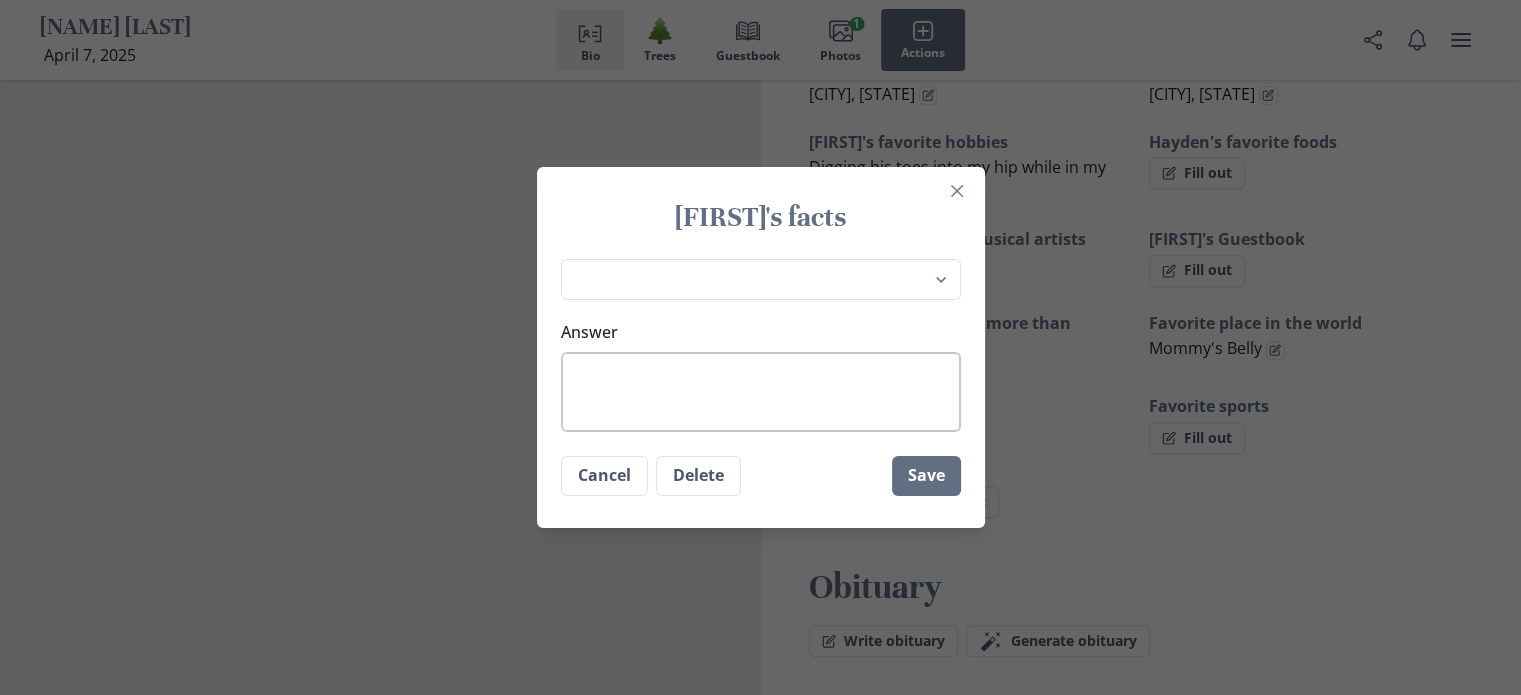 click on "Answer" at bounding box center (761, 392) 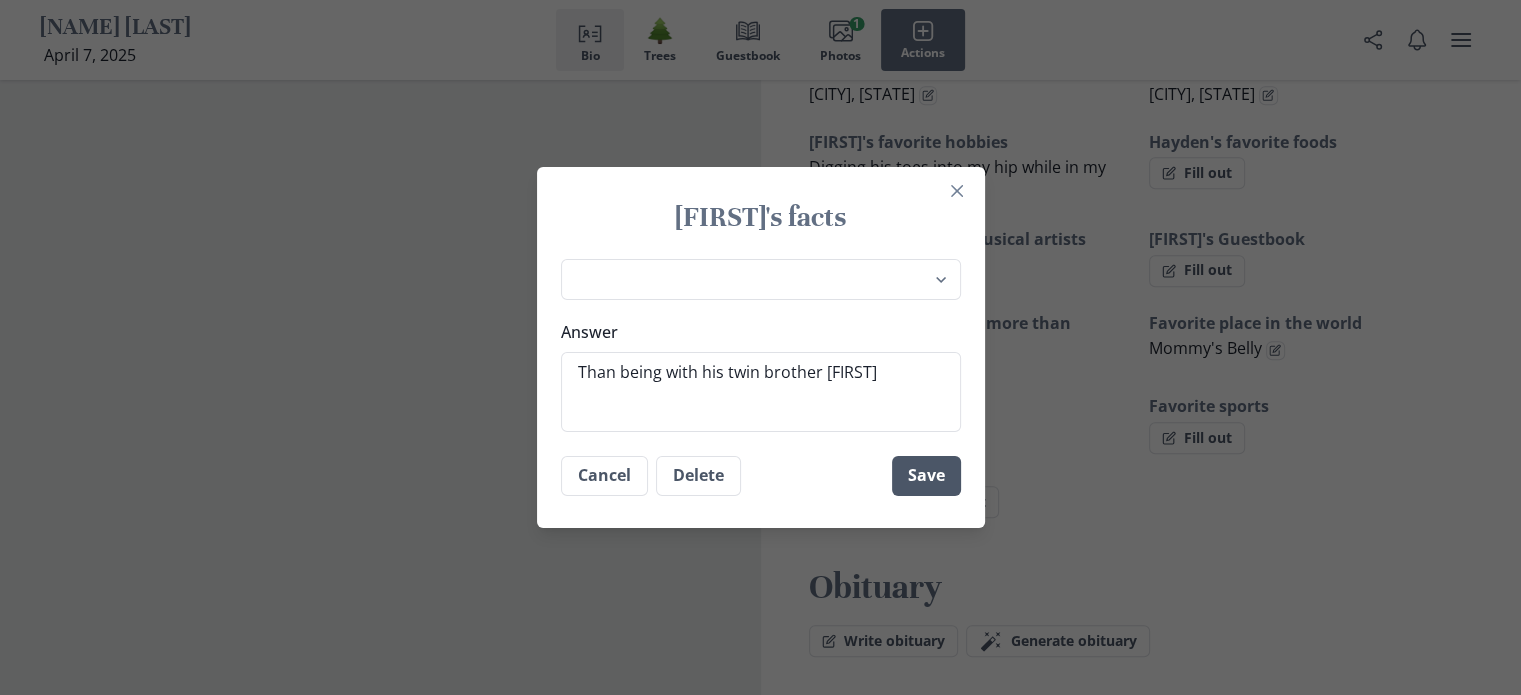 click on "Save" at bounding box center [926, 476] 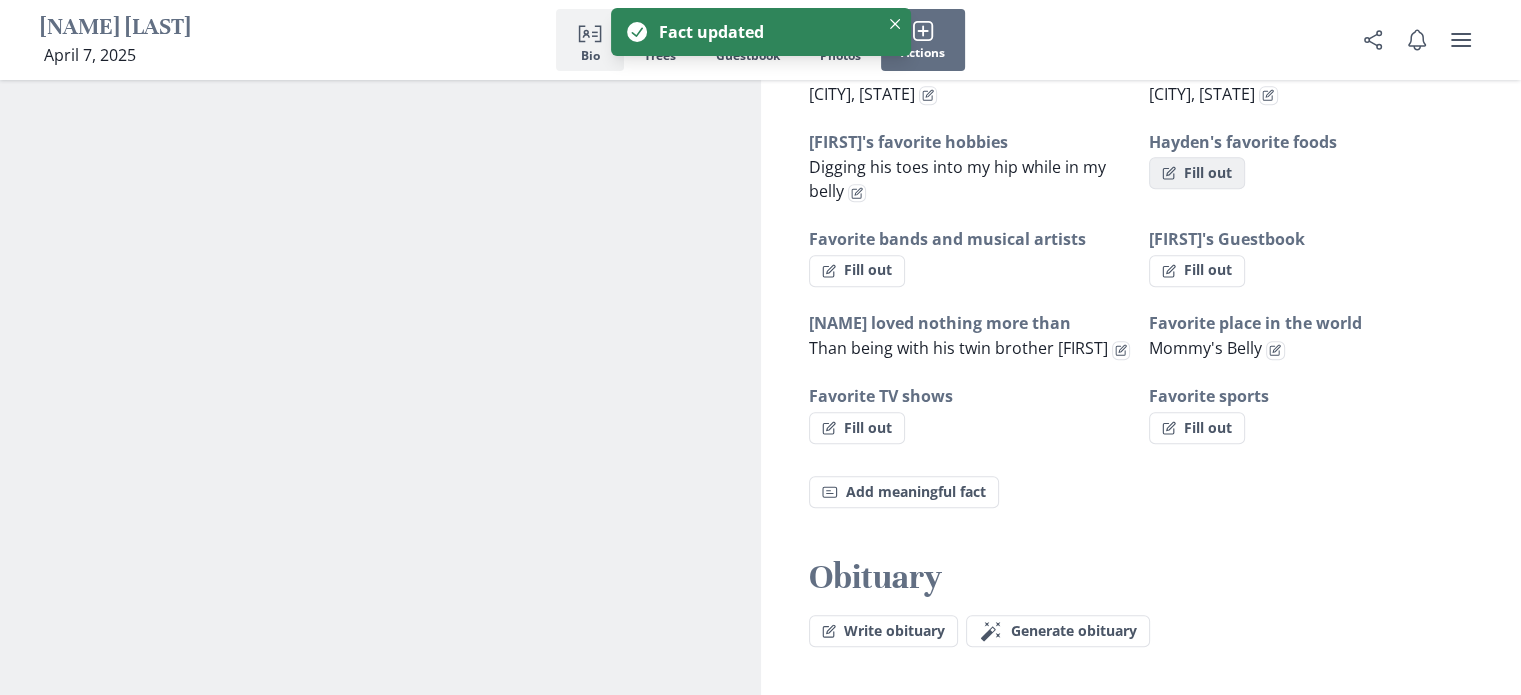 click on "Fill out" at bounding box center [1197, 173] 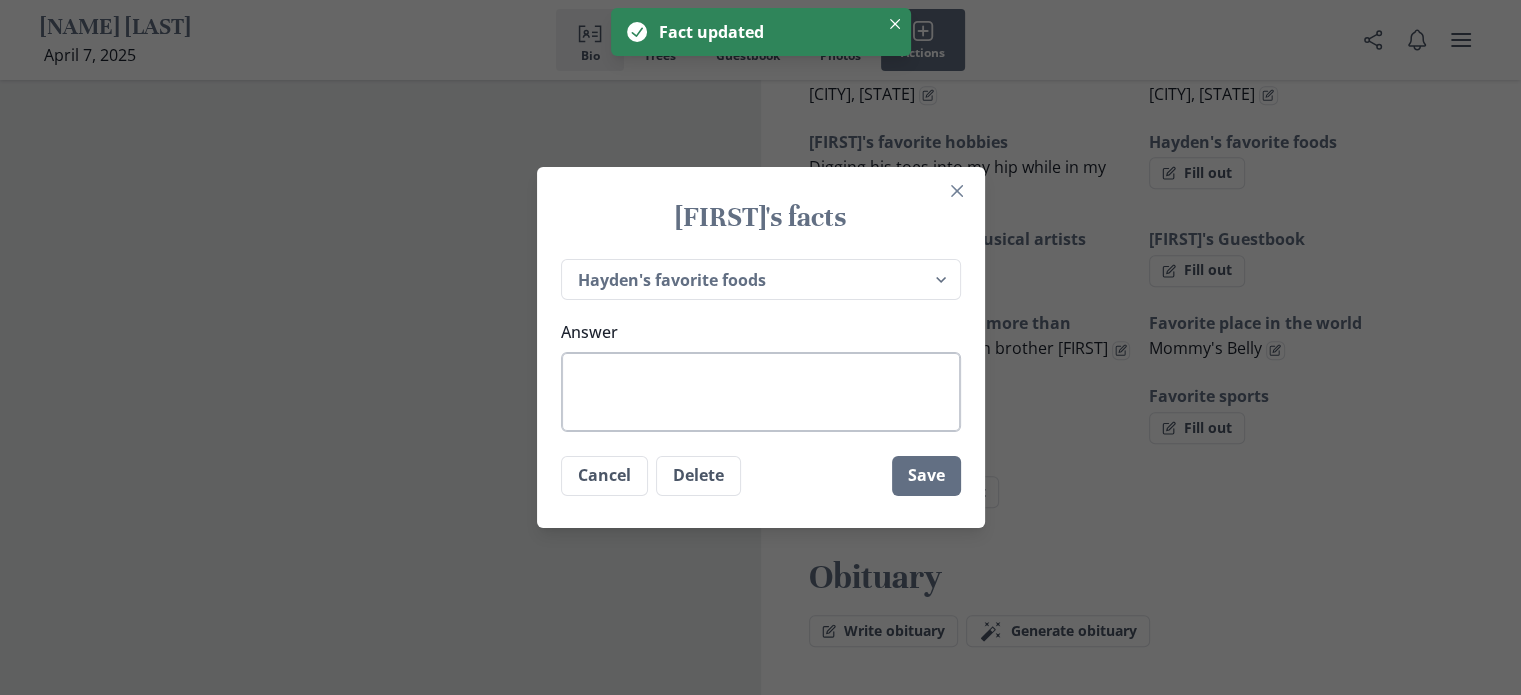 click on "Answer" at bounding box center (761, 392) 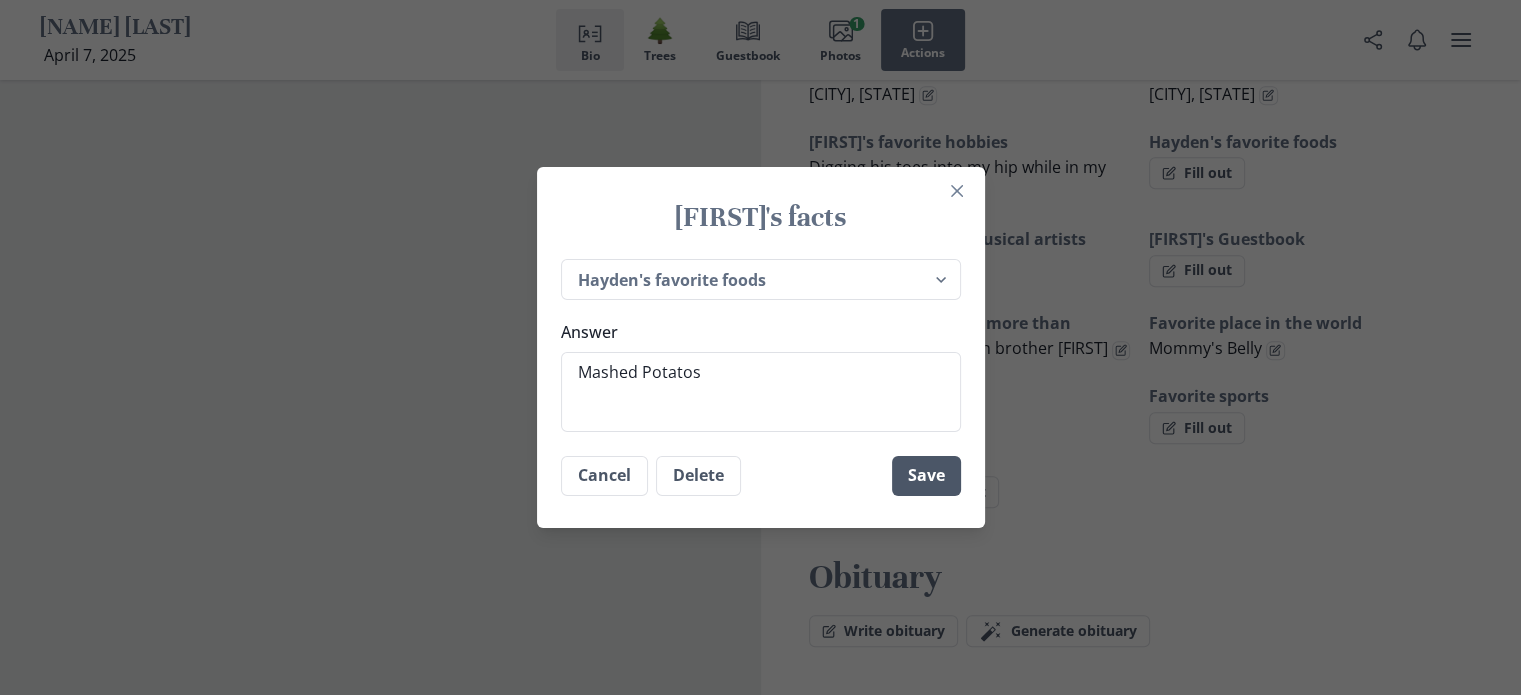 click on "Save" at bounding box center (926, 476) 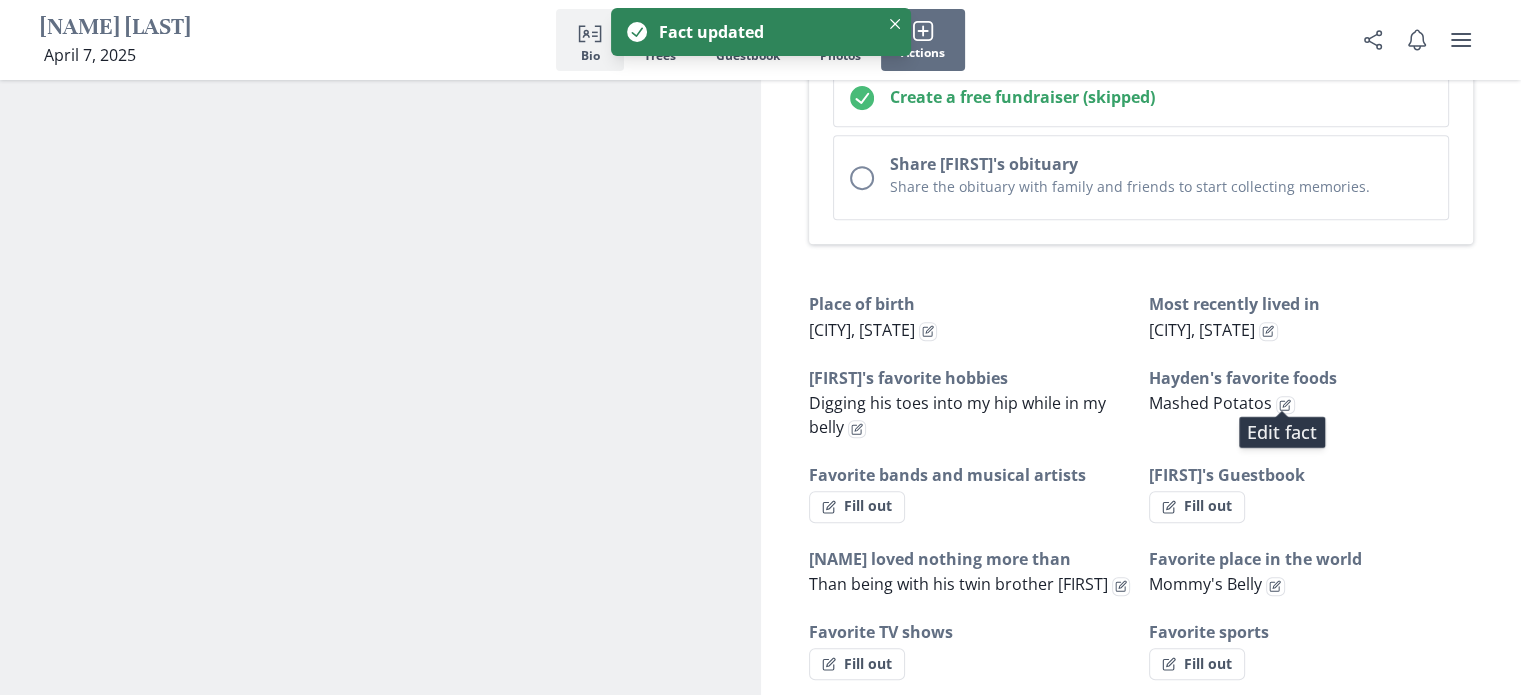 scroll, scrollTop: 800, scrollLeft: 0, axis: vertical 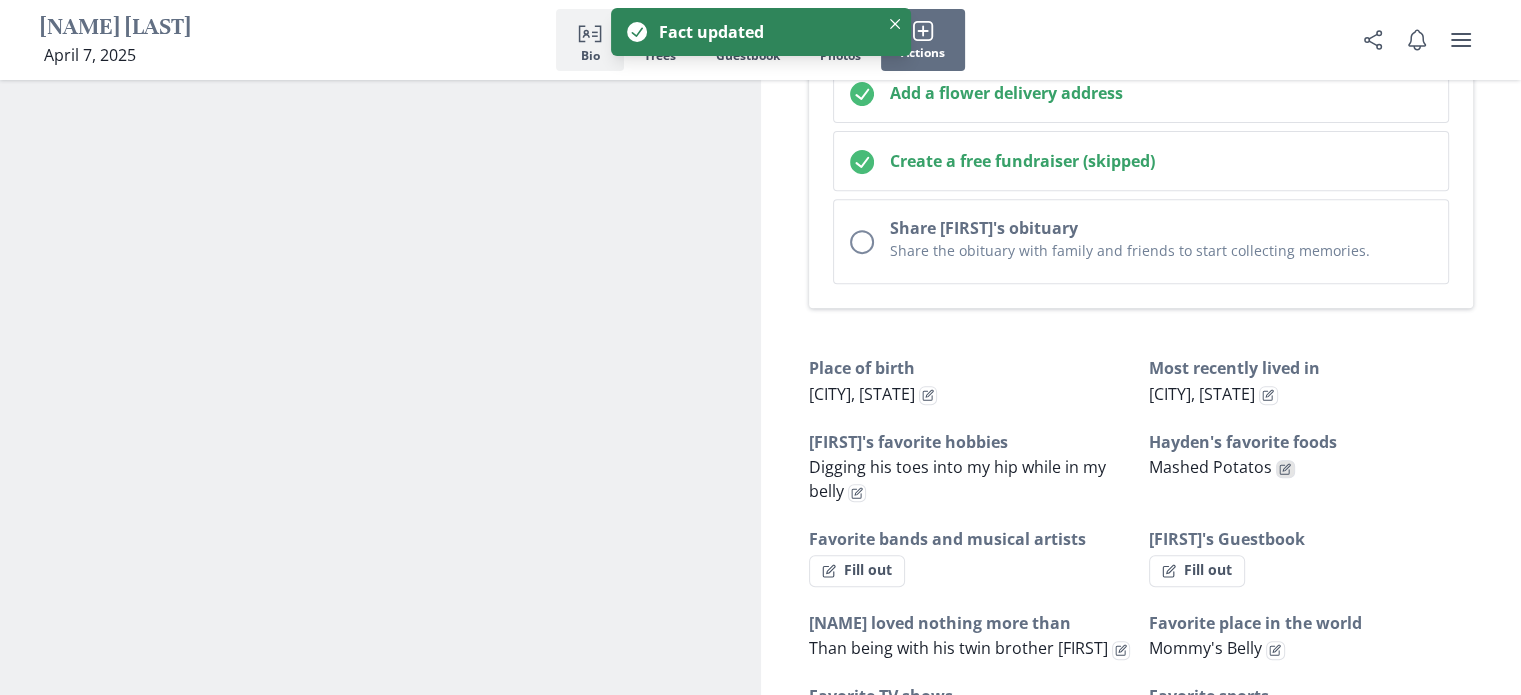 click 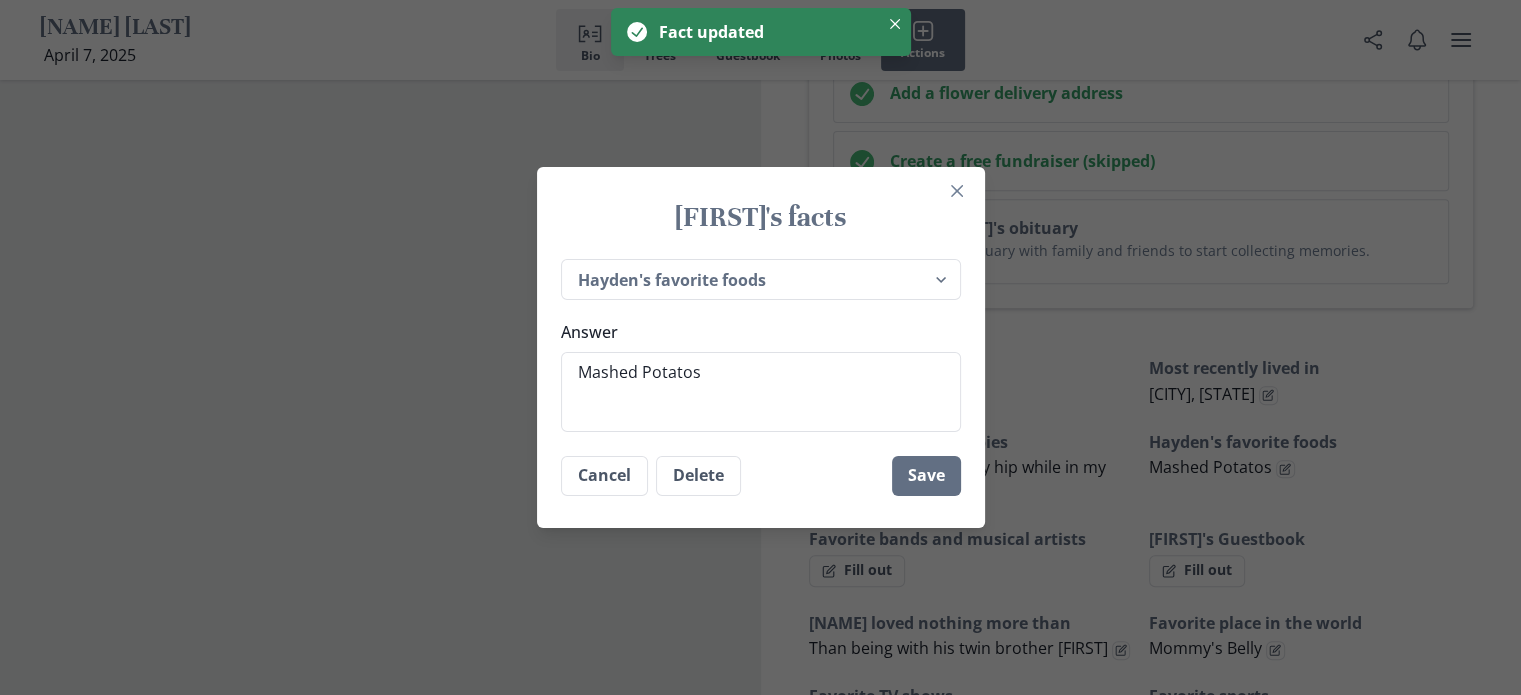 drag, startPoint x: 825, startPoint y: 376, endPoint x: 339, endPoint y: 387, distance: 486.12448 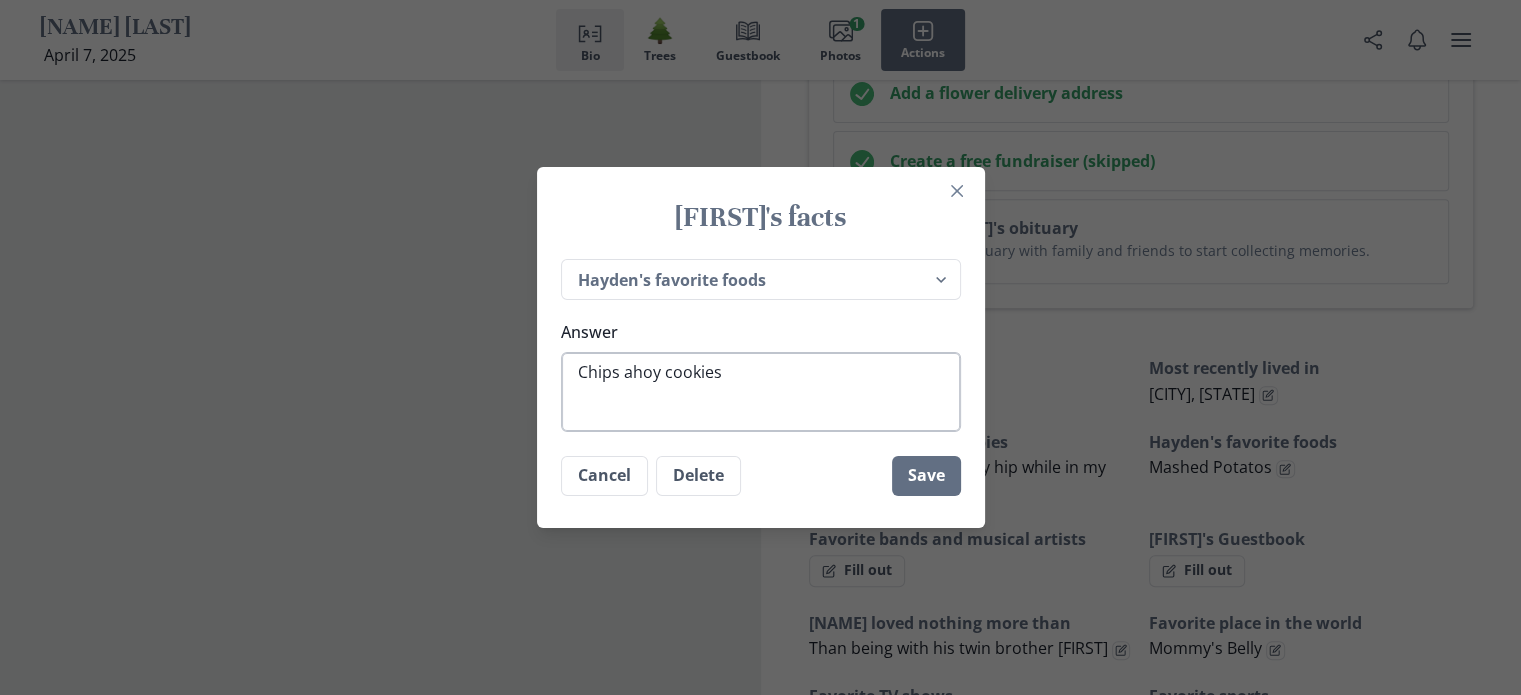 drag, startPoint x: 678, startPoint y: 375, endPoint x: 668, endPoint y: 380, distance: 11.18034 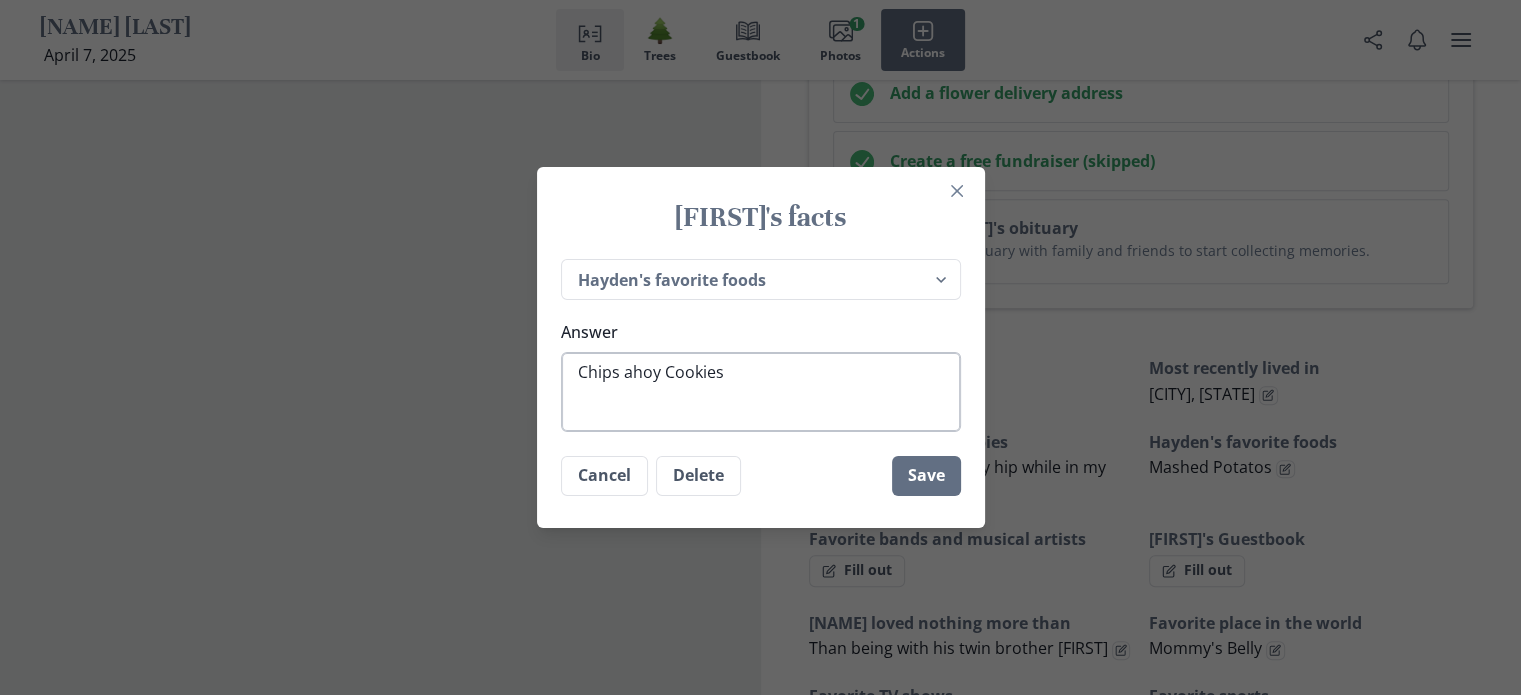 click on "Chips ahoy Cookies" at bounding box center [761, 392] 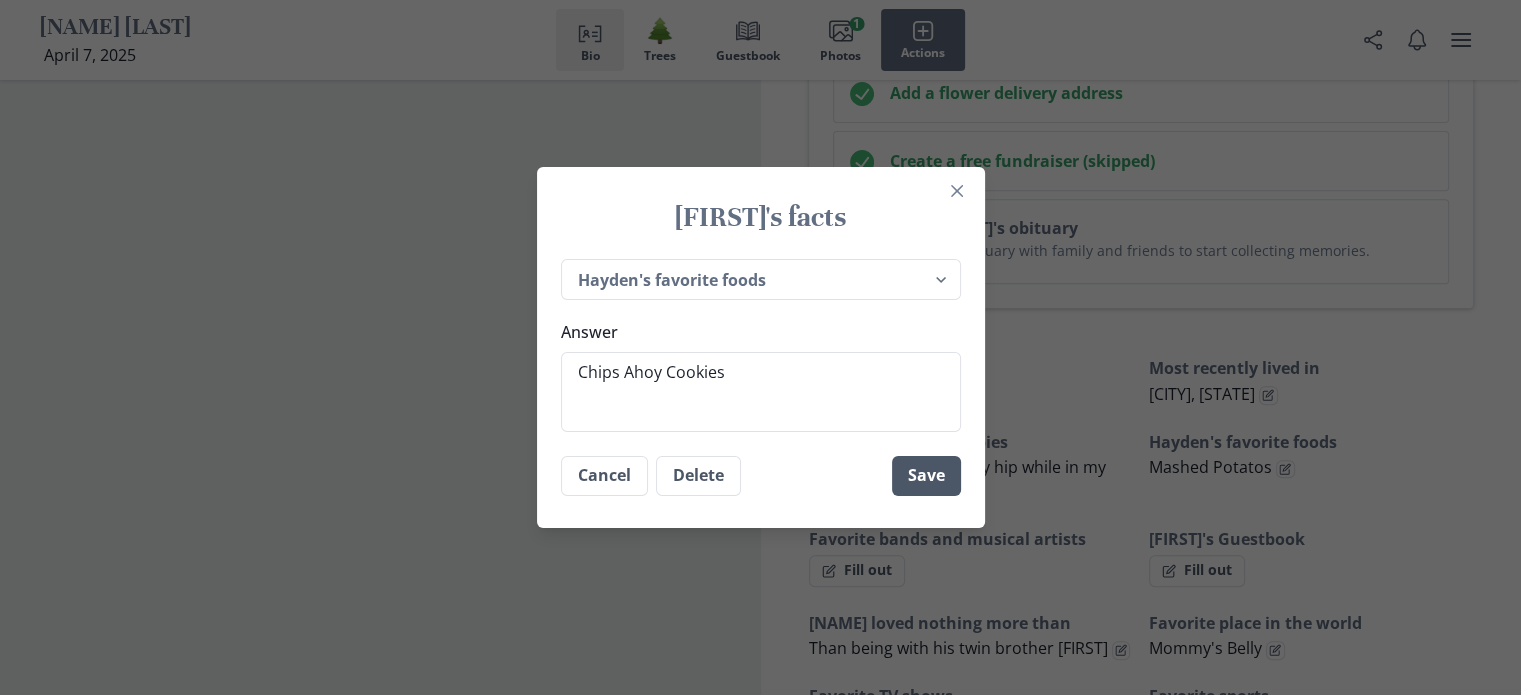 click on "Save" at bounding box center [926, 476] 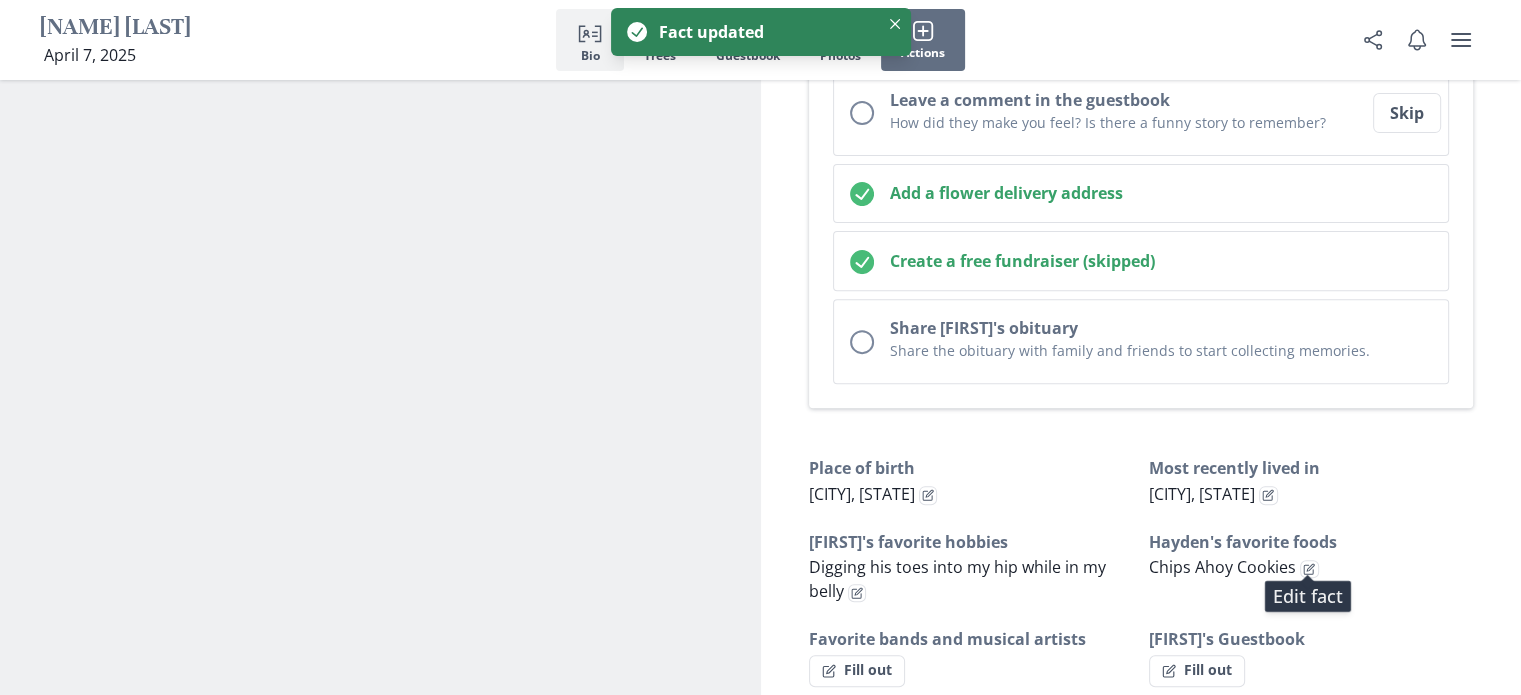 scroll, scrollTop: 400, scrollLeft: 0, axis: vertical 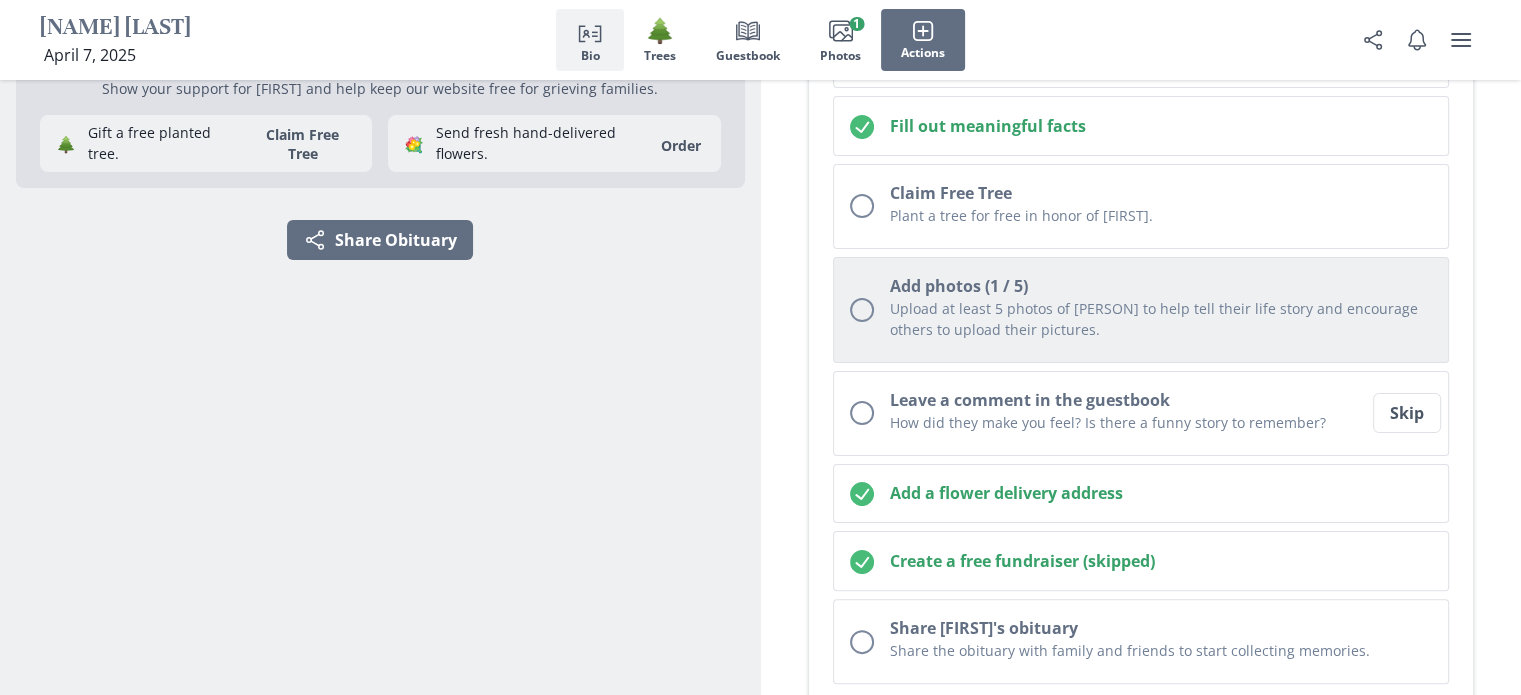click on "Add photos (1 / 5)" at bounding box center [1161, 286] 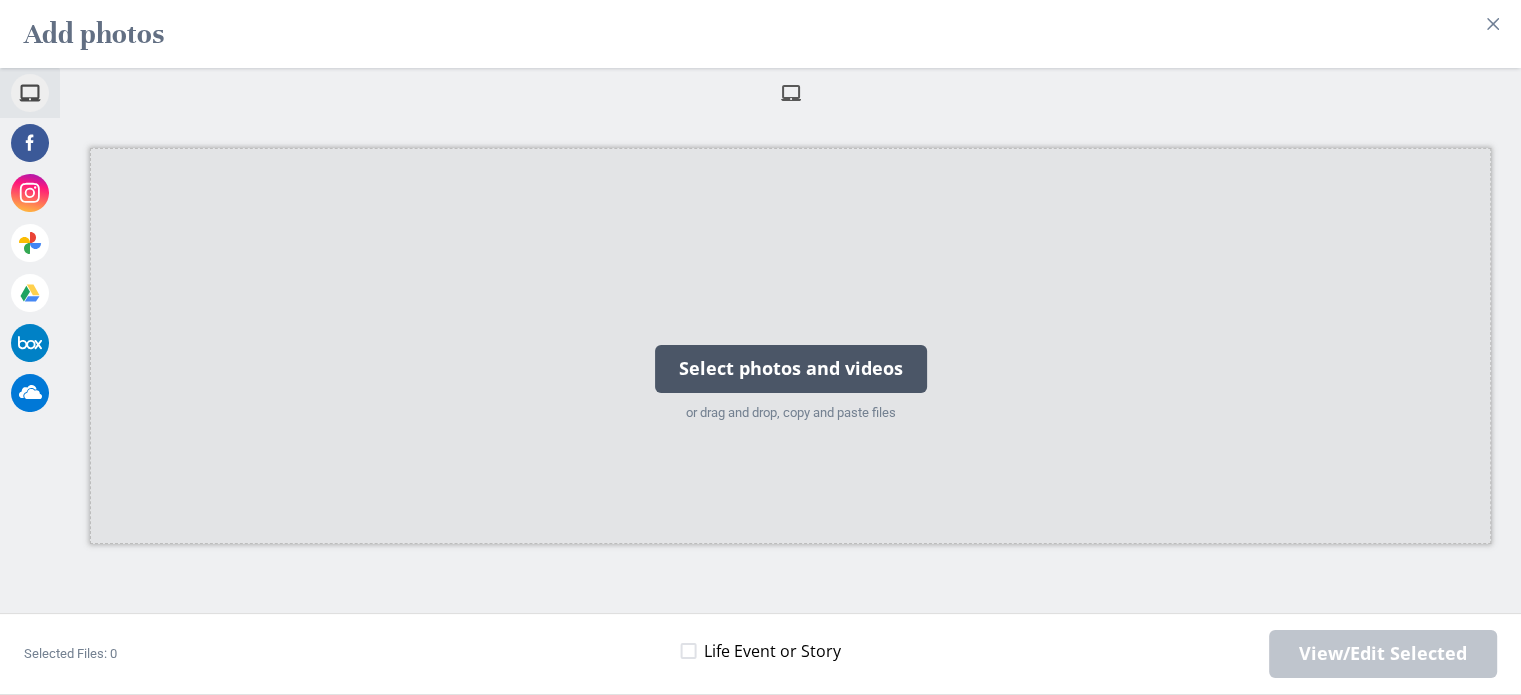 click on "Select photos and videos" at bounding box center [791, 369] 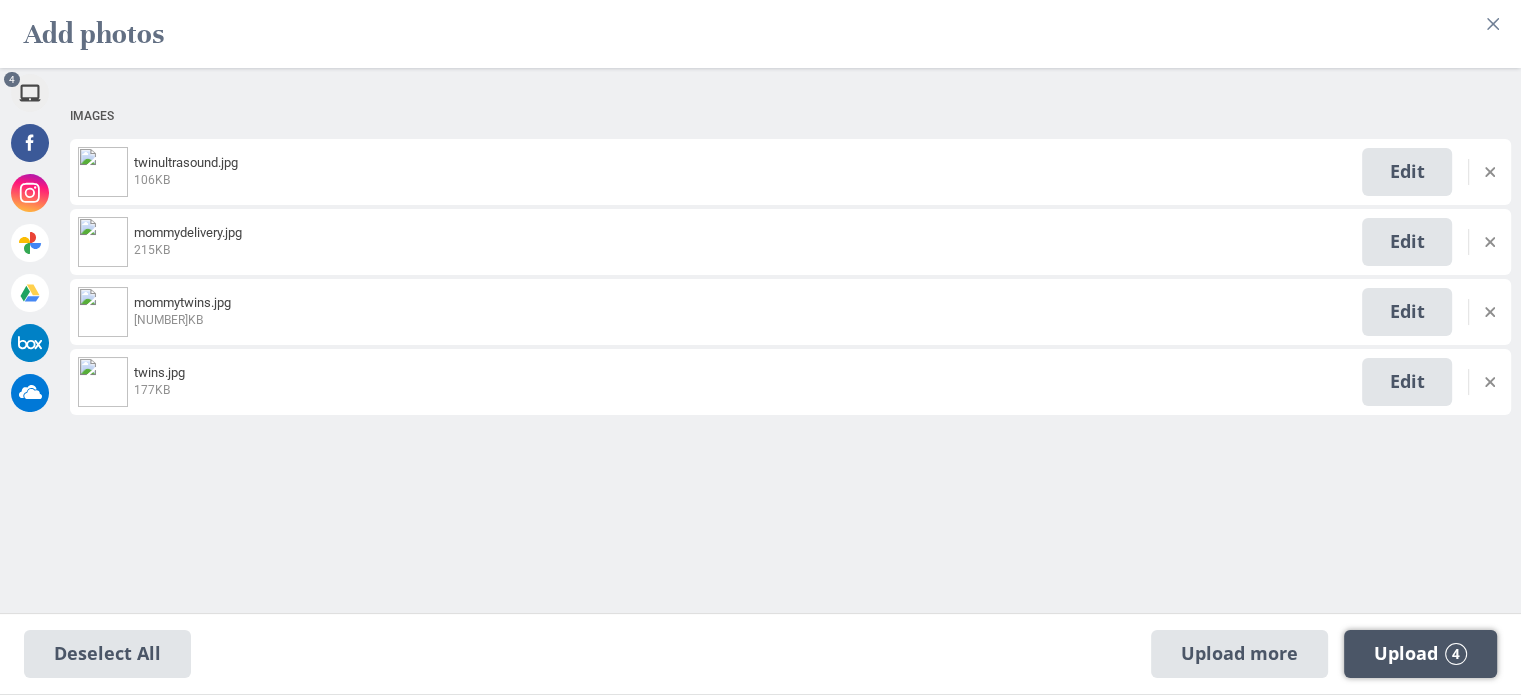 click on "Upload
4" at bounding box center [1420, 654] 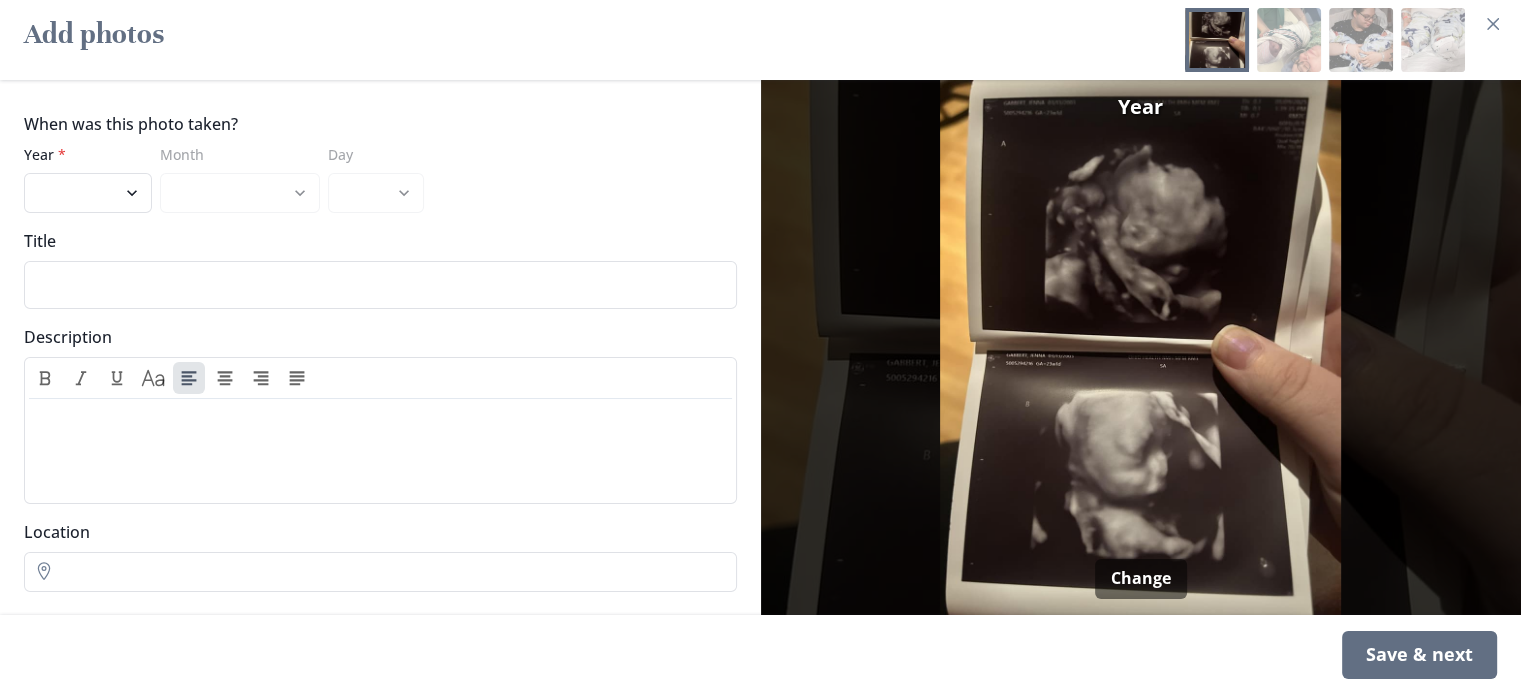 click on "When was this photo taken? Year *   2025 Month   Day   Title Description Text Caps Location Location" at bounding box center [380, 347] 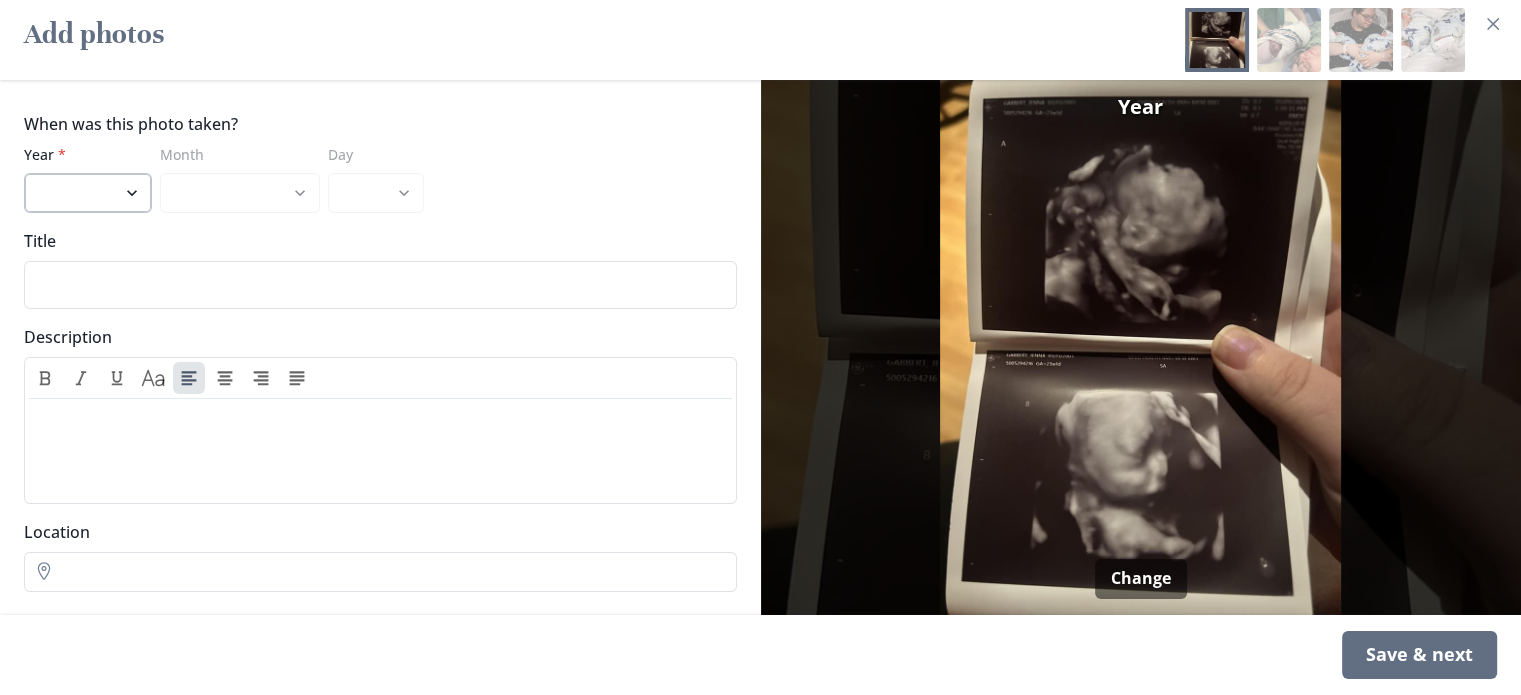 click on "2025" at bounding box center [88, 193] 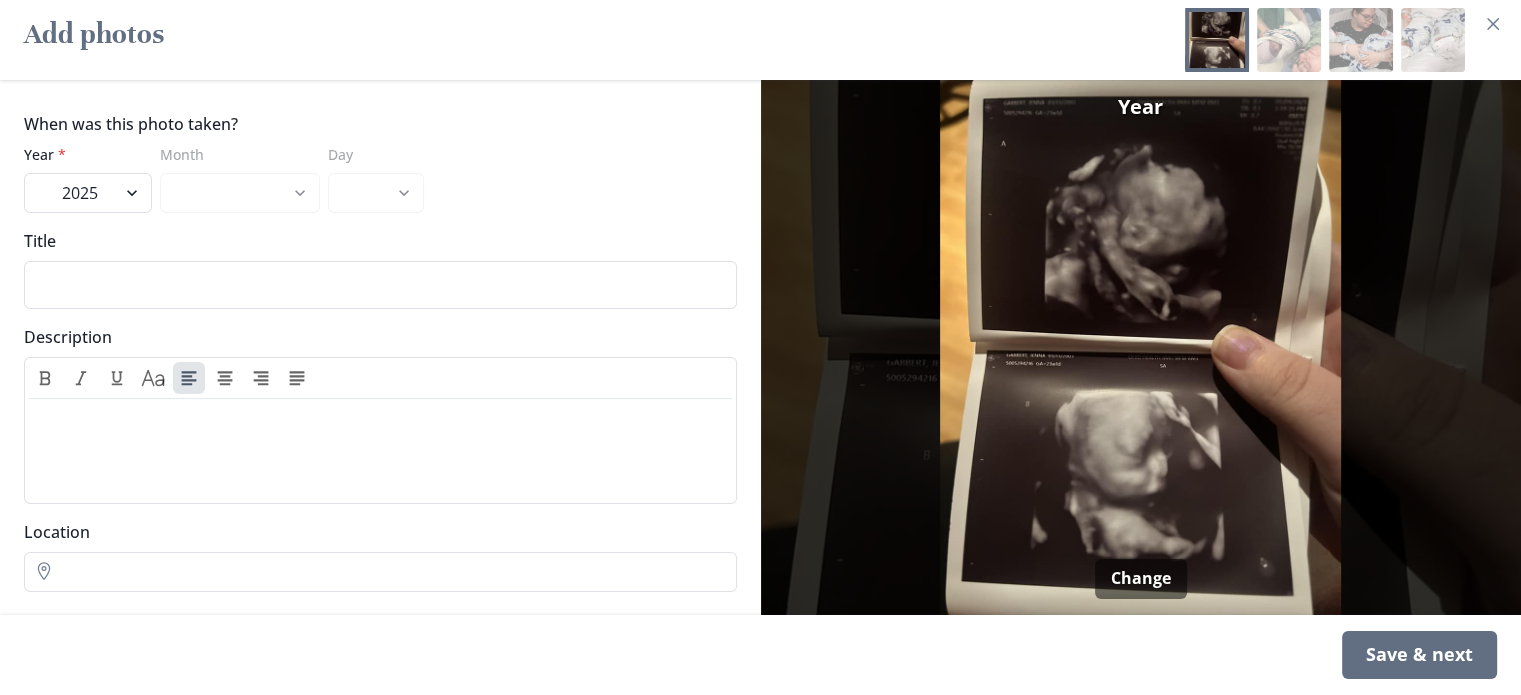 click on "2025" at bounding box center (88, 193) 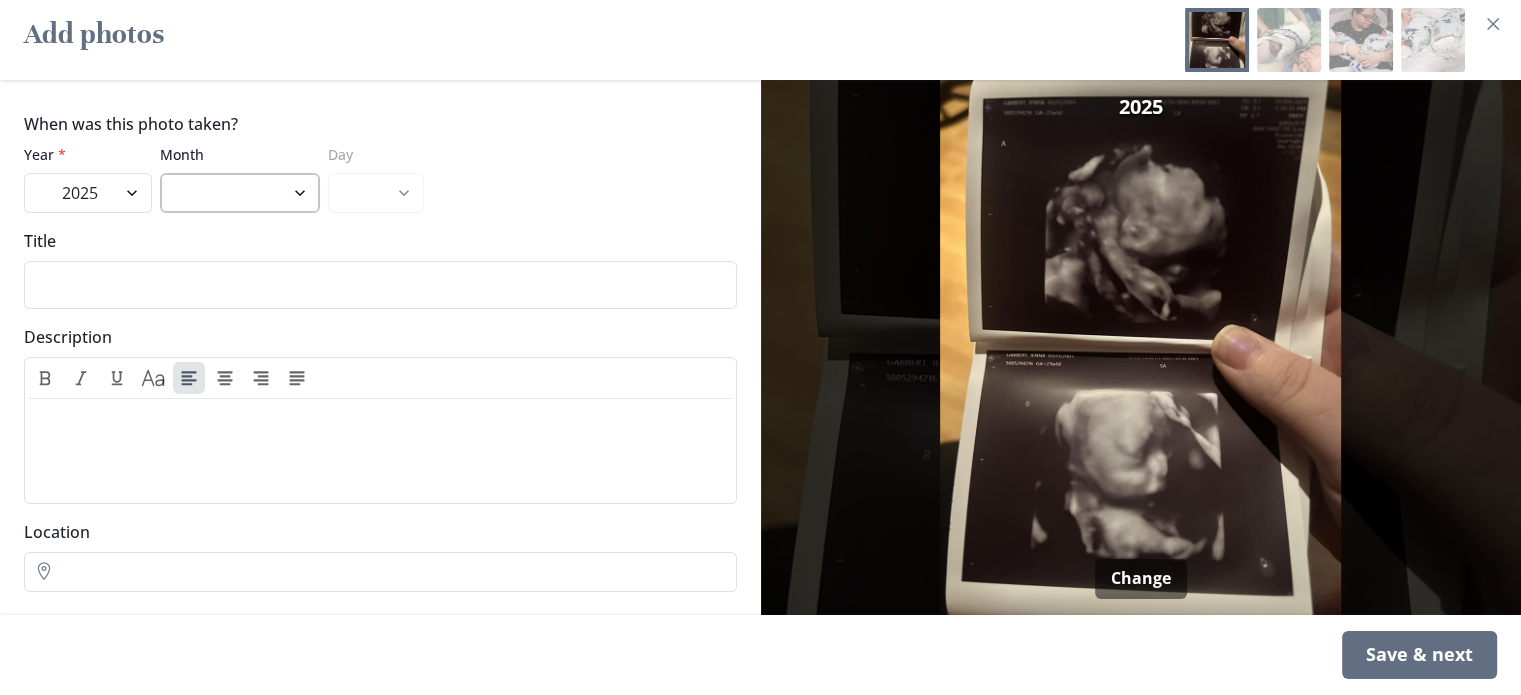 click on "April May June July August" at bounding box center (240, 193) 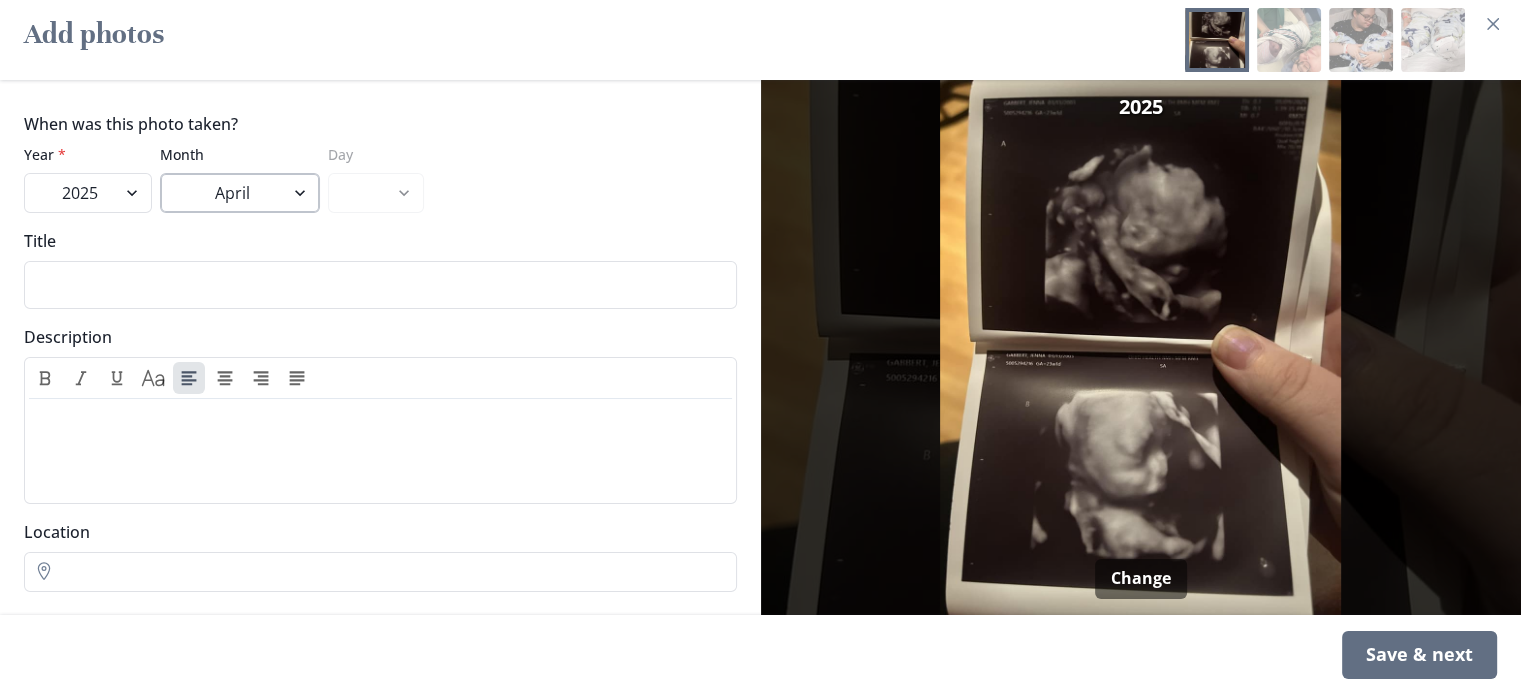 click on "April May June July August" at bounding box center [240, 193] 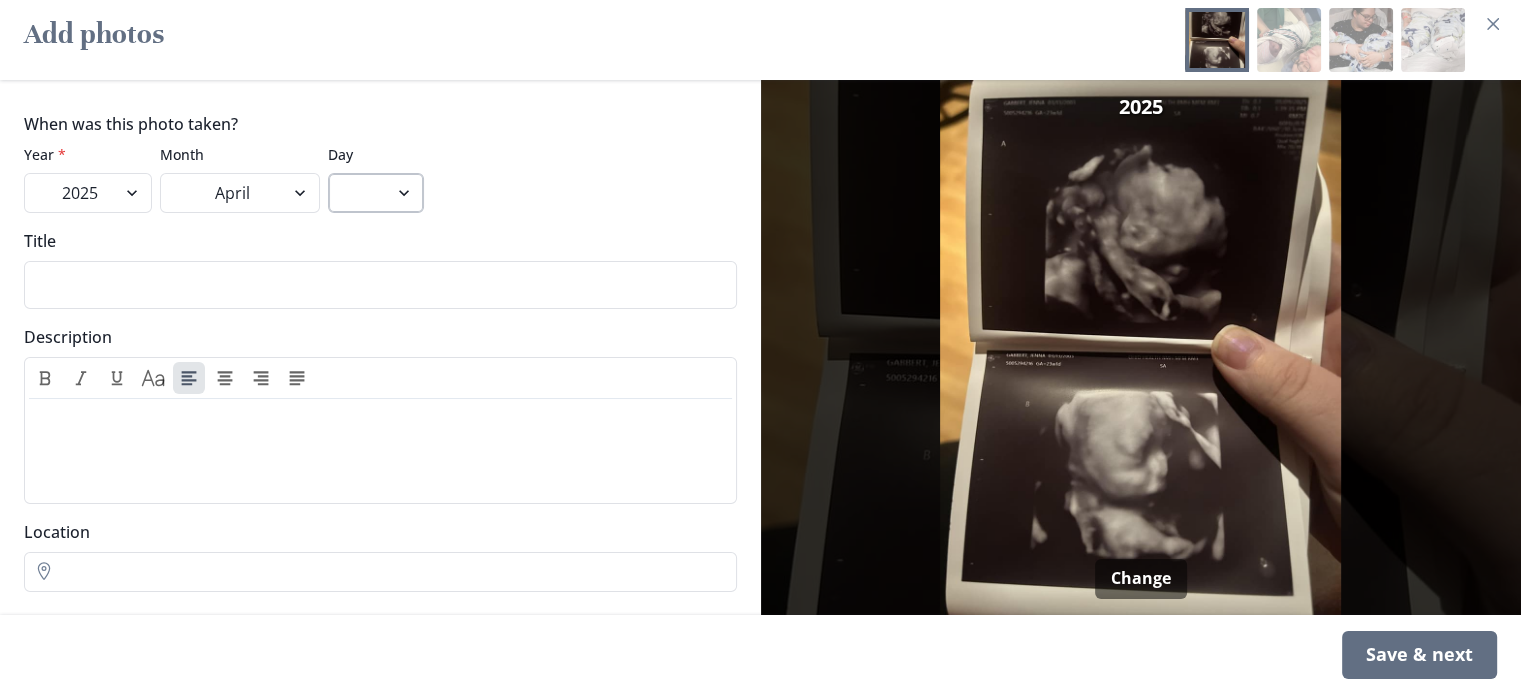 click on "7 8 9 10 11 12 13 14 15 16 17 18 19 20 21 22 23 24 25 26 27 28 29 30" at bounding box center (376, 193) 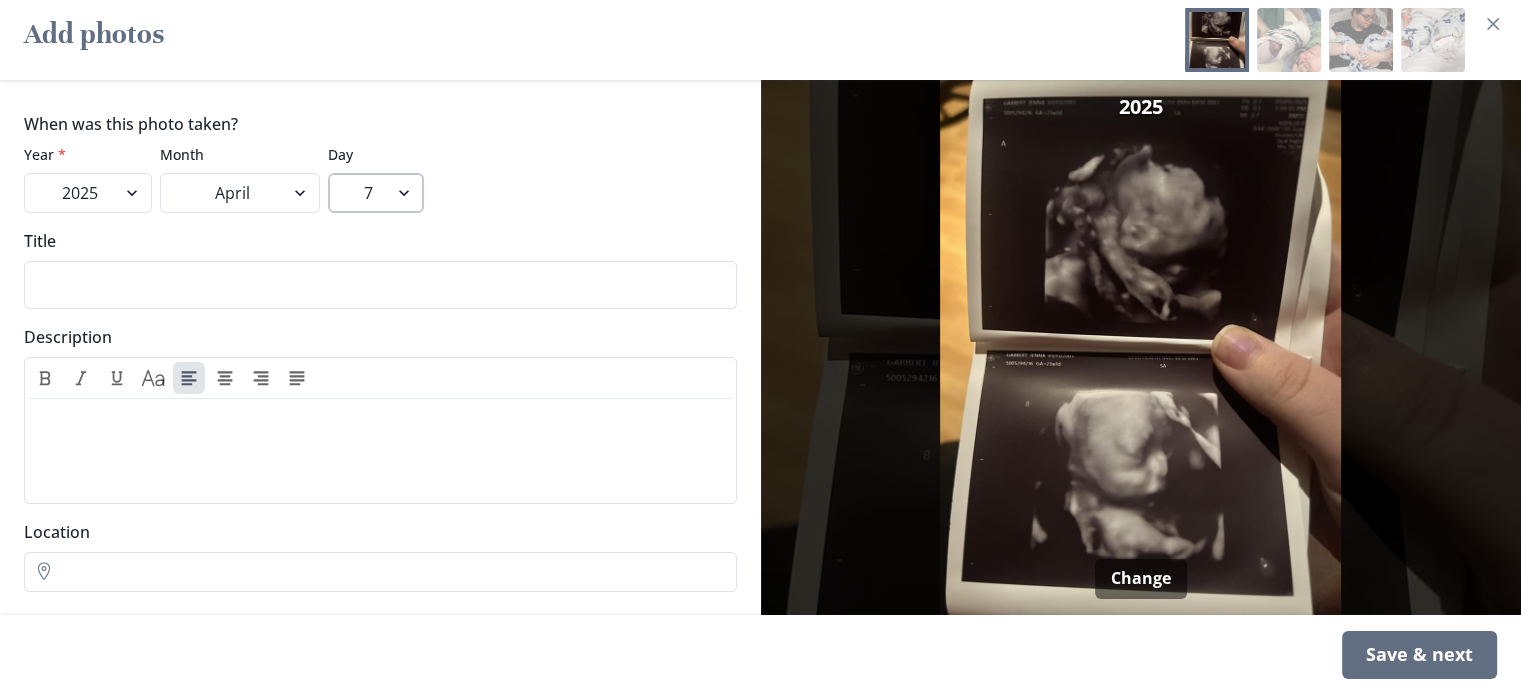 click on "7 8 9 10 11 12 13 14 15 16 17 18 19 20 21 22 23 24 25 26 27 28 29 30" at bounding box center [376, 193] 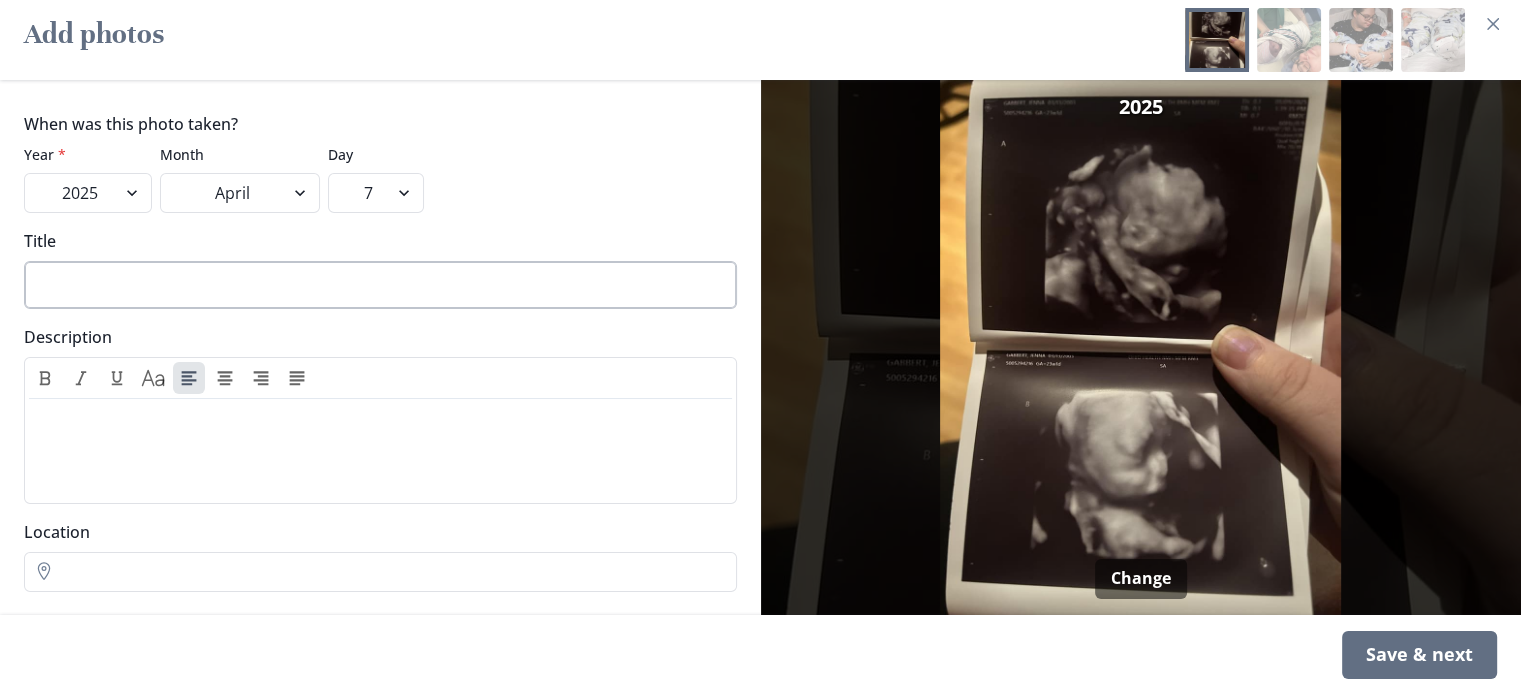 drag, startPoint x: 324, startPoint y: 296, endPoint x: 314, endPoint y: 294, distance: 10.198039 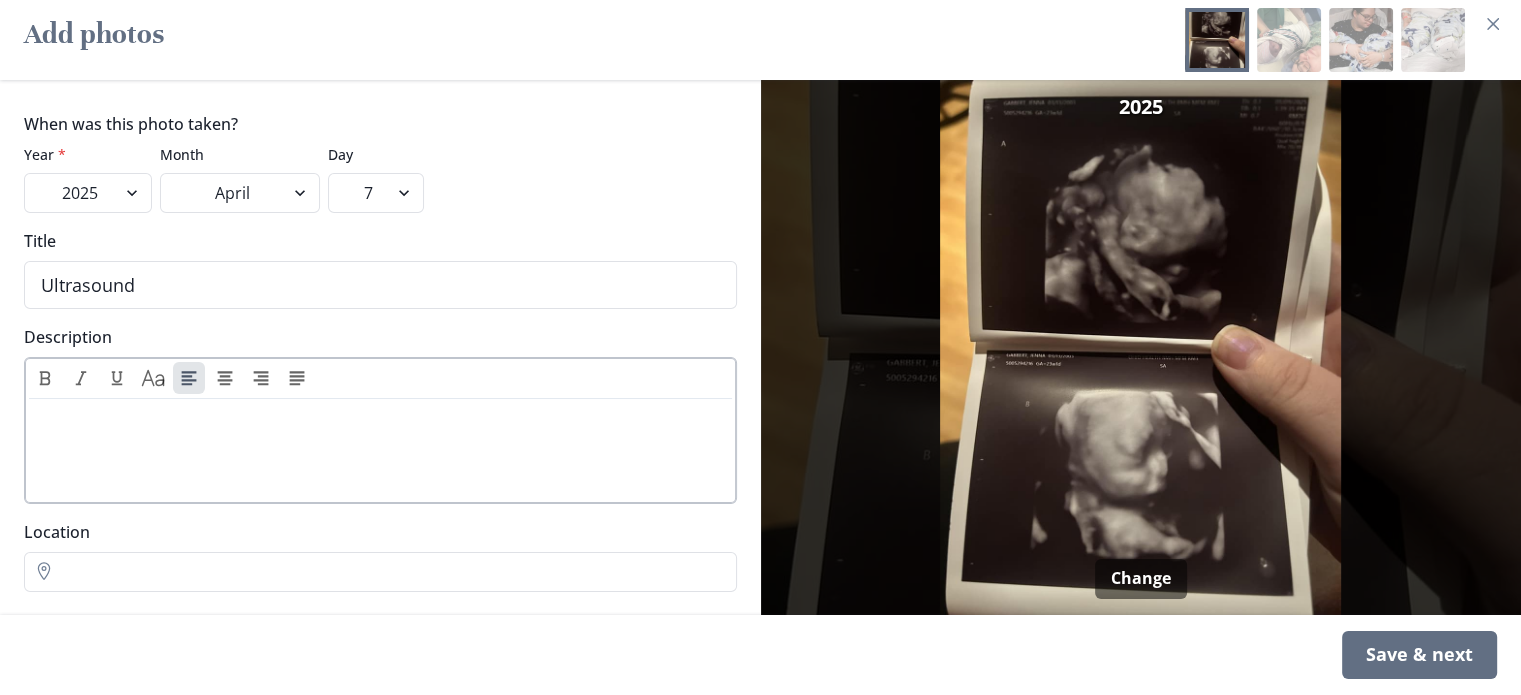 click at bounding box center (380, 419) 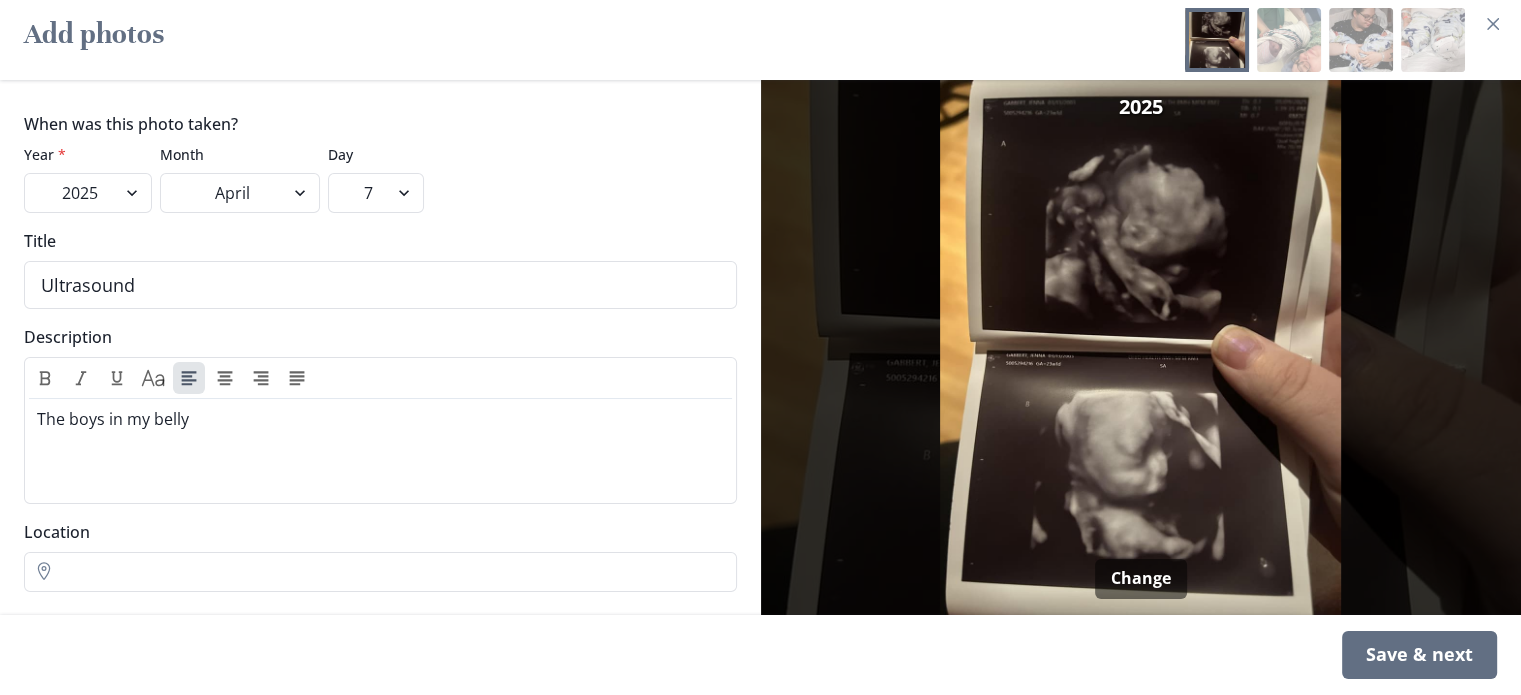 click at bounding box center (1289, 40) 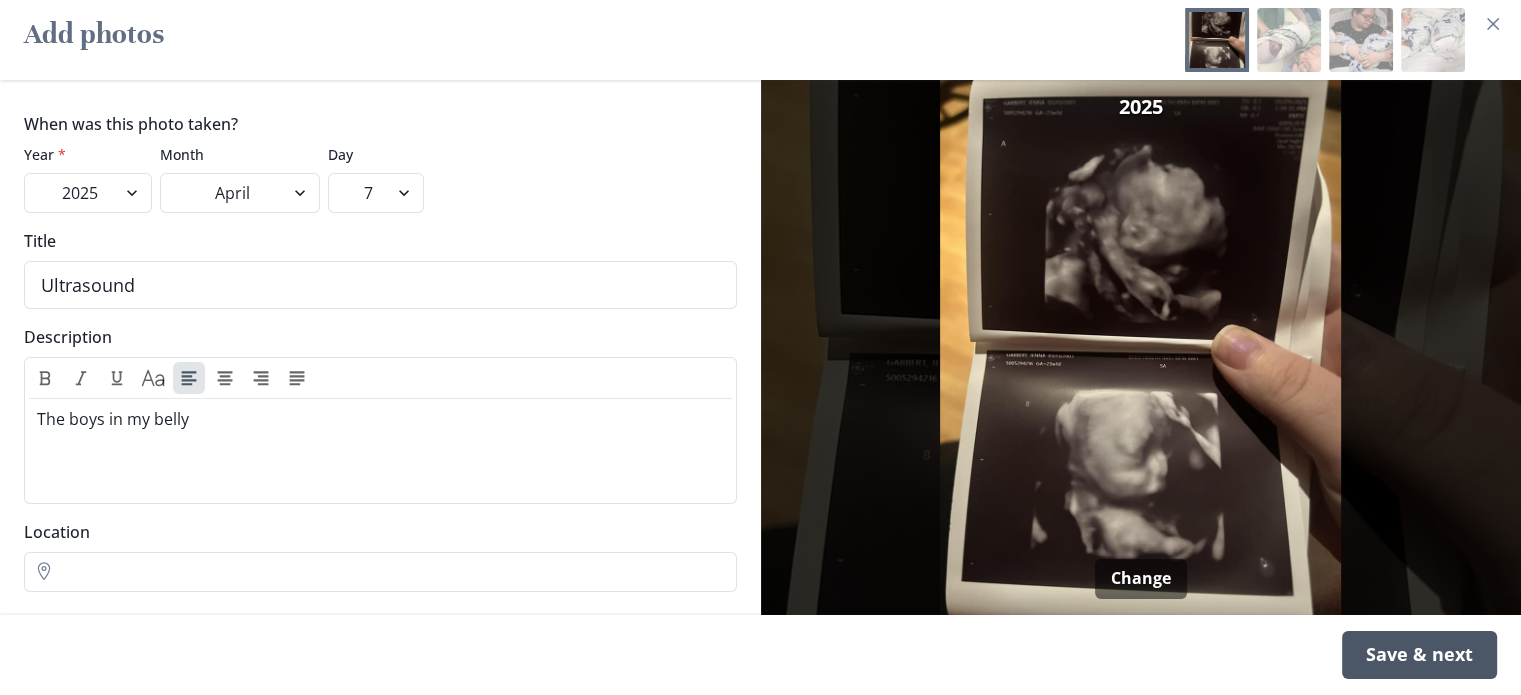 click on "Save & next" at bounding box center (1419, 655) 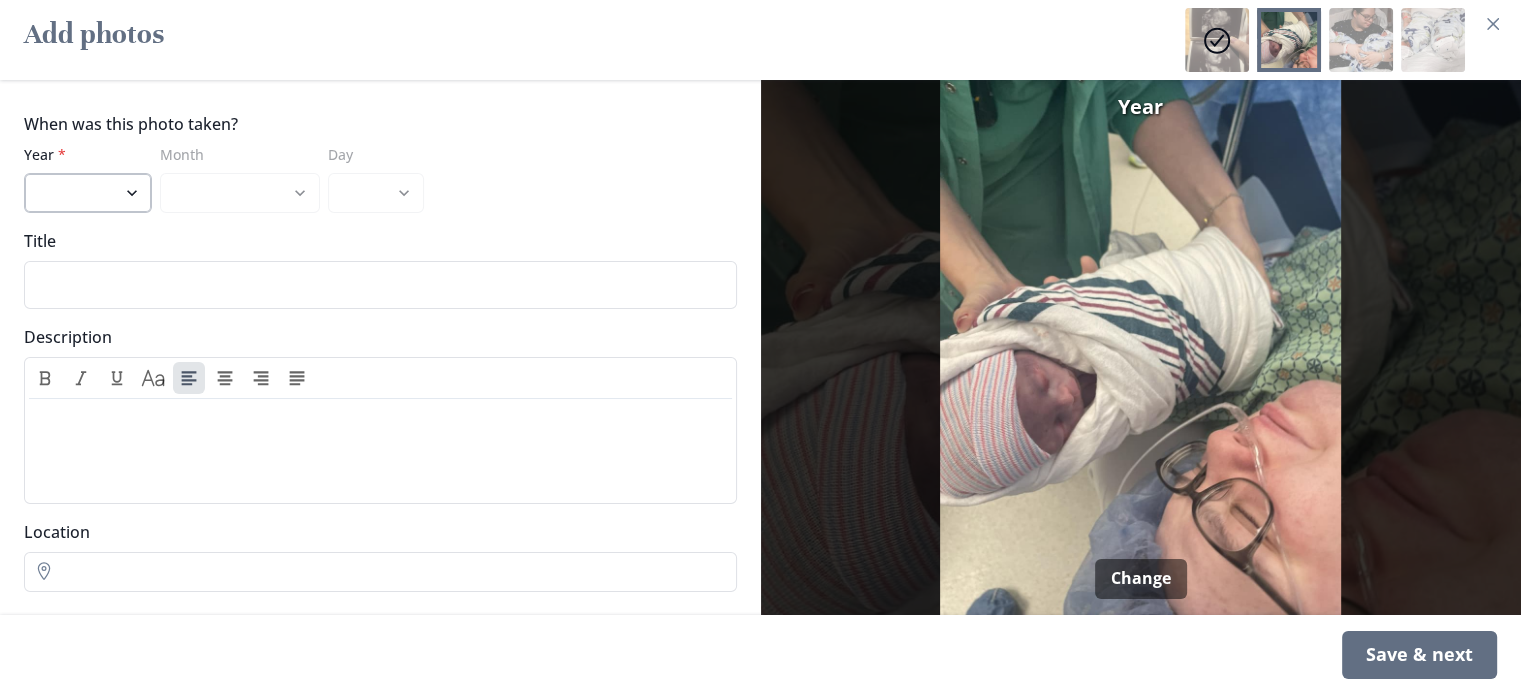 click on "2025" at bounding box center (88, 193) 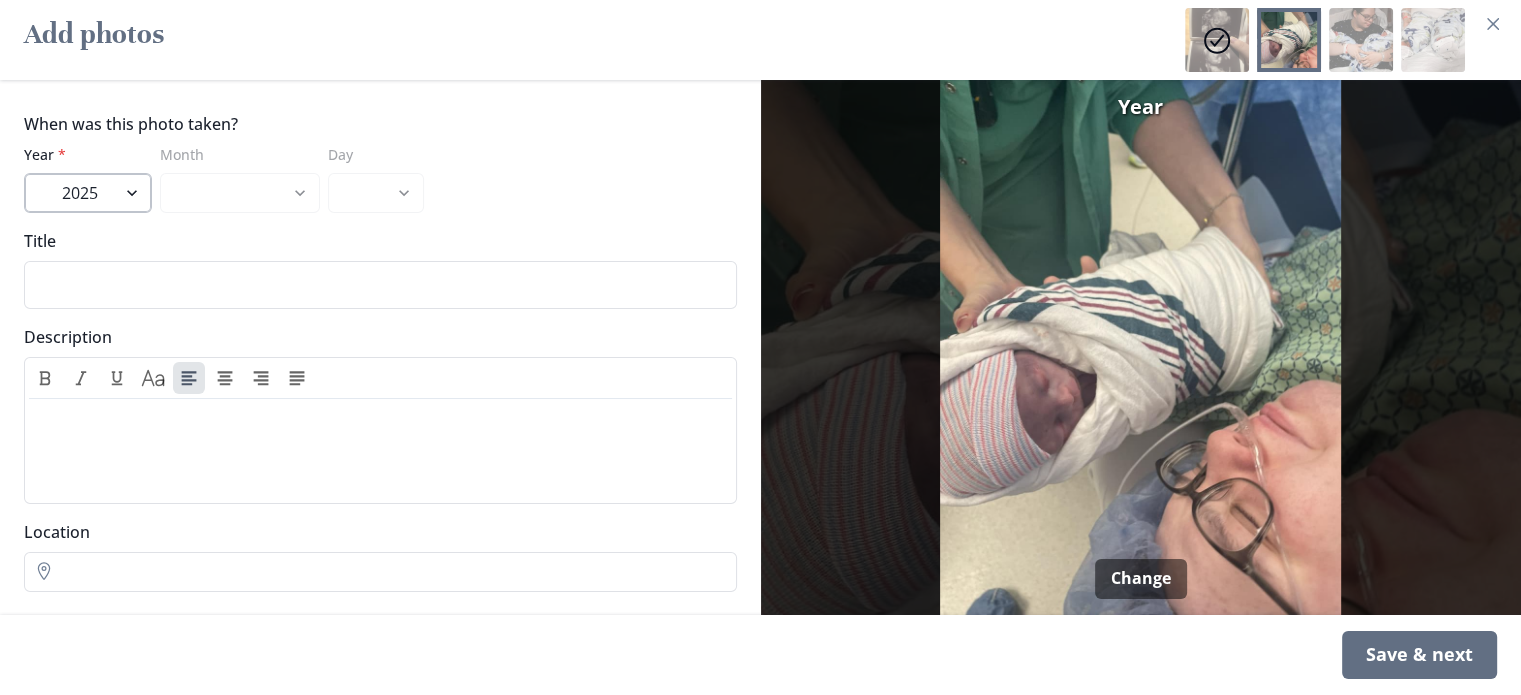 click on "2025" at bounding box center (88, 193) 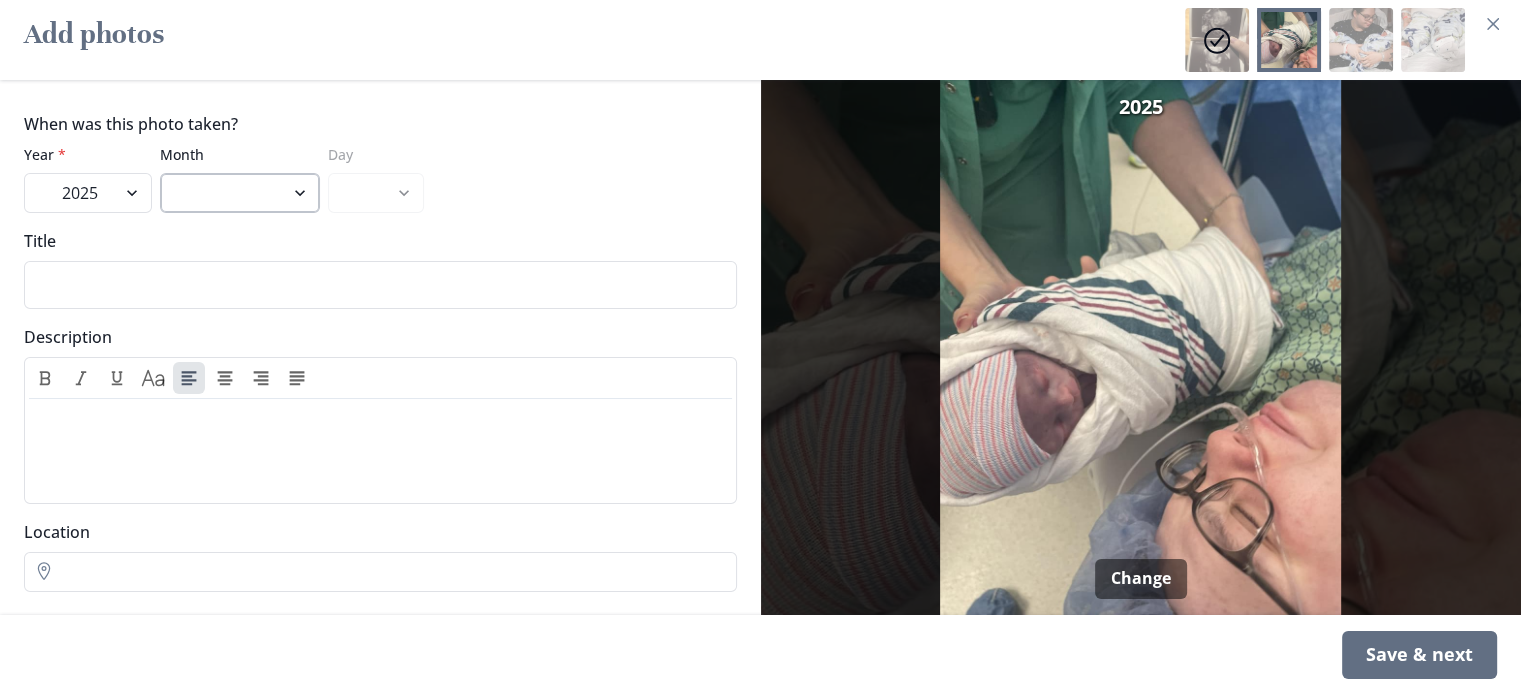 click on "April May June July August" at bounding box center (240, 193) 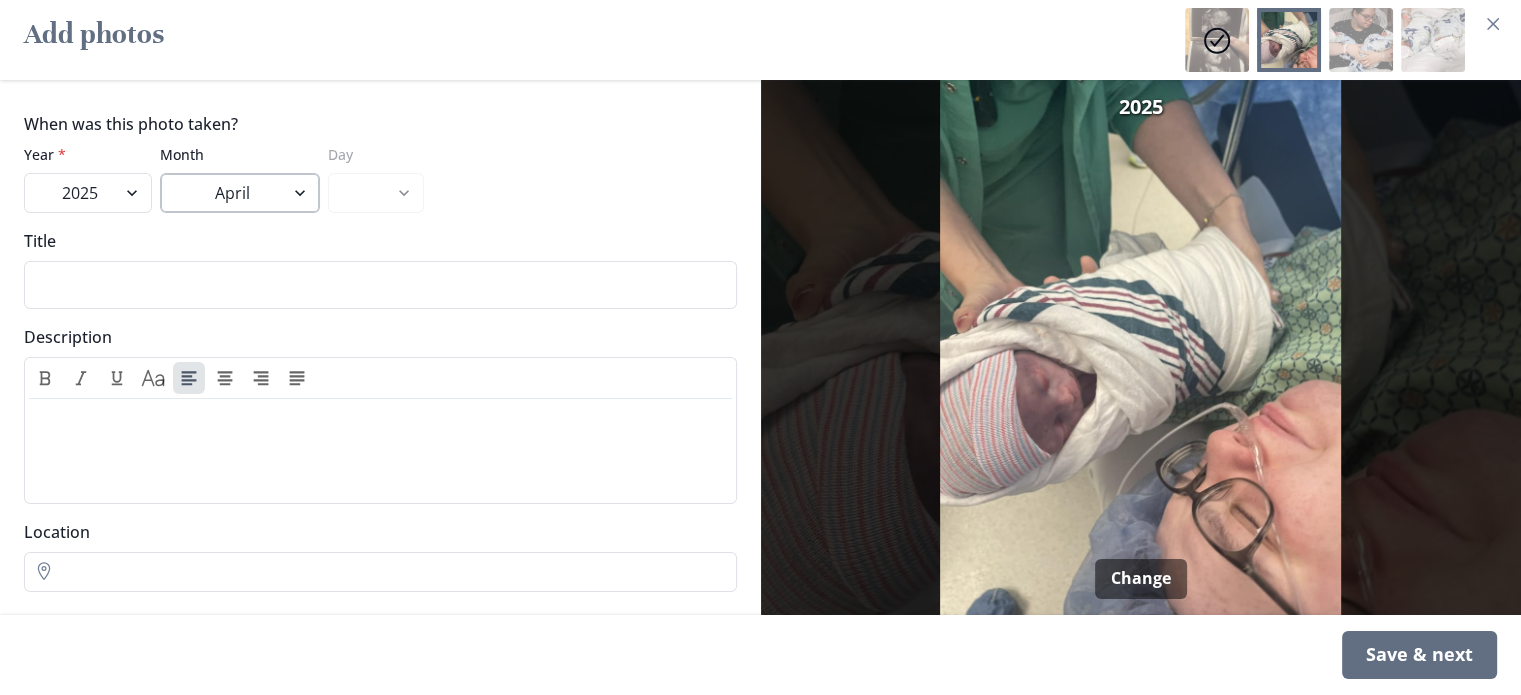 click on "April May June July August" at bounding box center [240, 193] 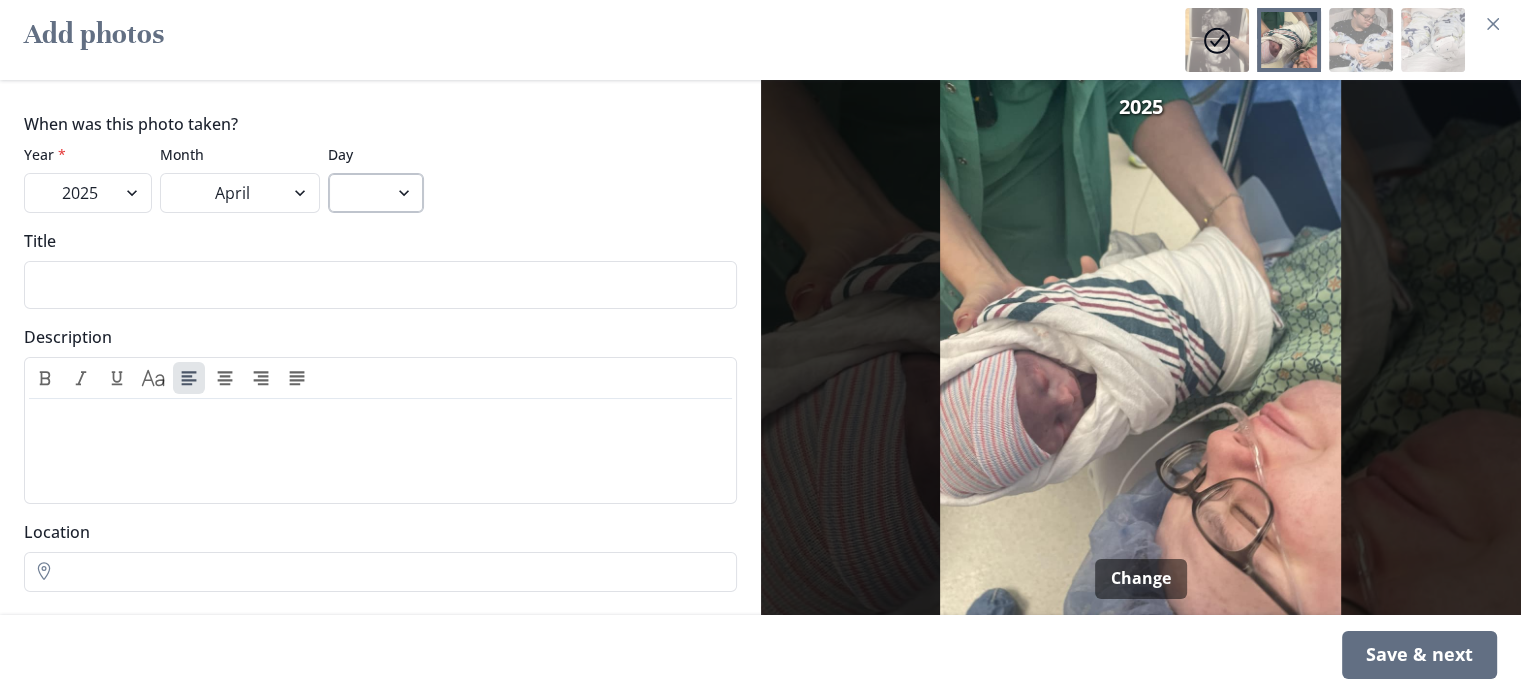 click on "7 8 9 10 11 12 13 14 15 16 17 18 19 20 21 22 23 24 25 26 27 28 29 30" at bounding box center (376, 193) 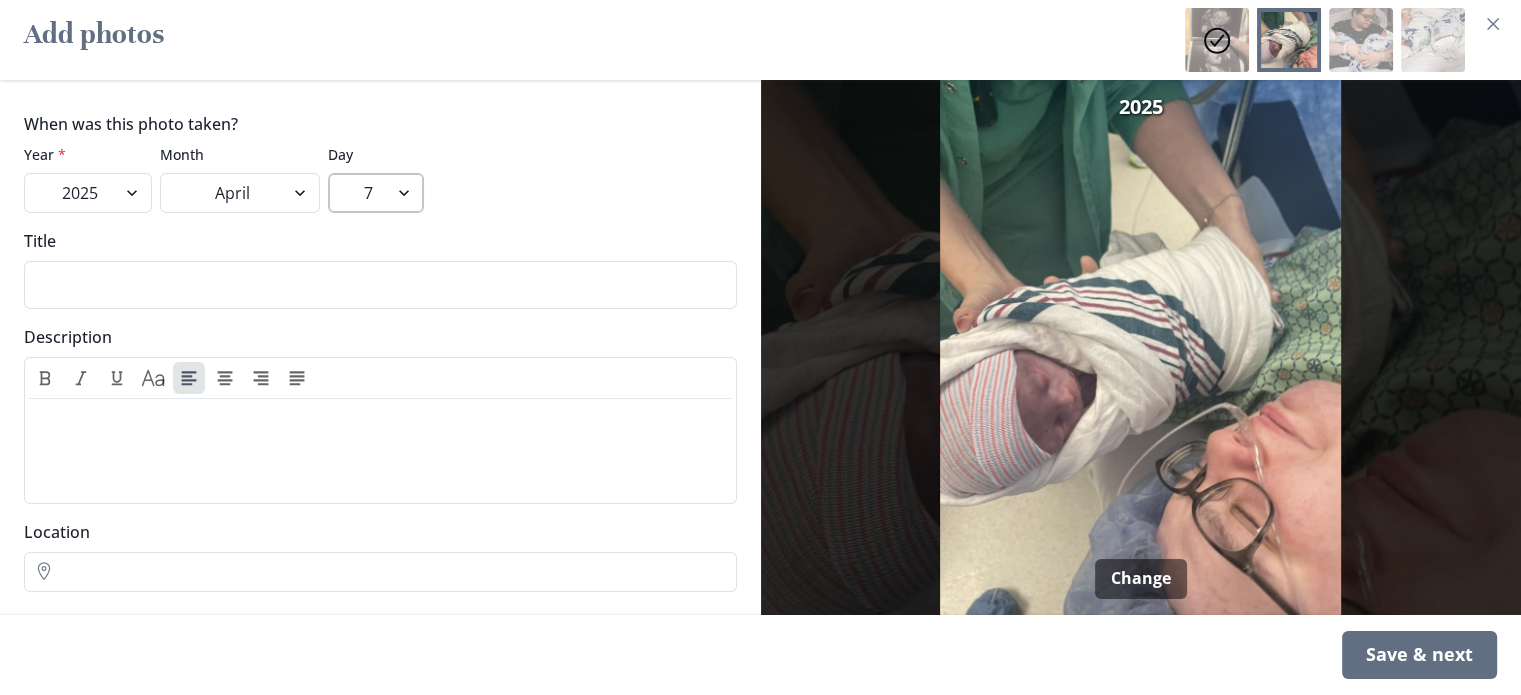 click on "7 8 9 10 11 12 13 14 15 16 17 18 19 20 21 22 23 24 25 26 27 28 29 30" at bounding box center (376, 193) 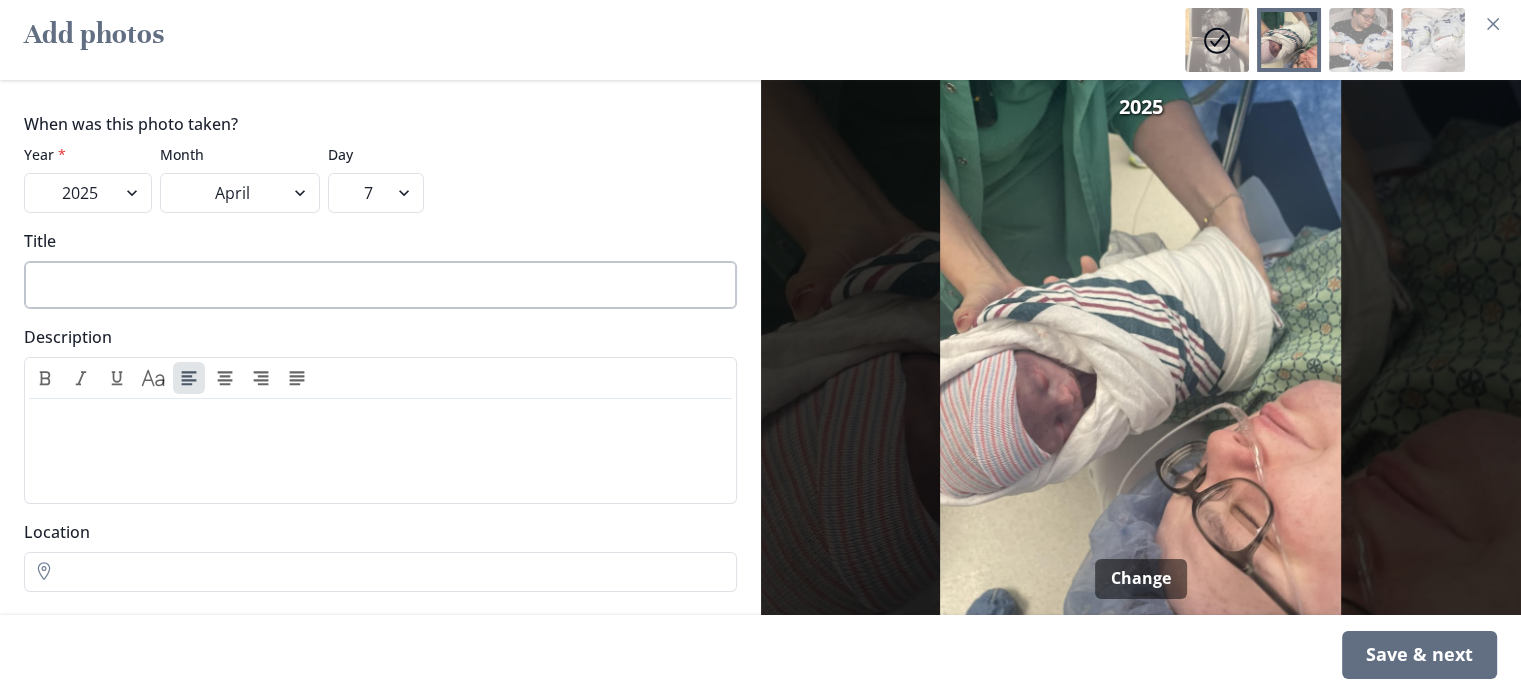 click on "Title" at bounding box center (380, 285) 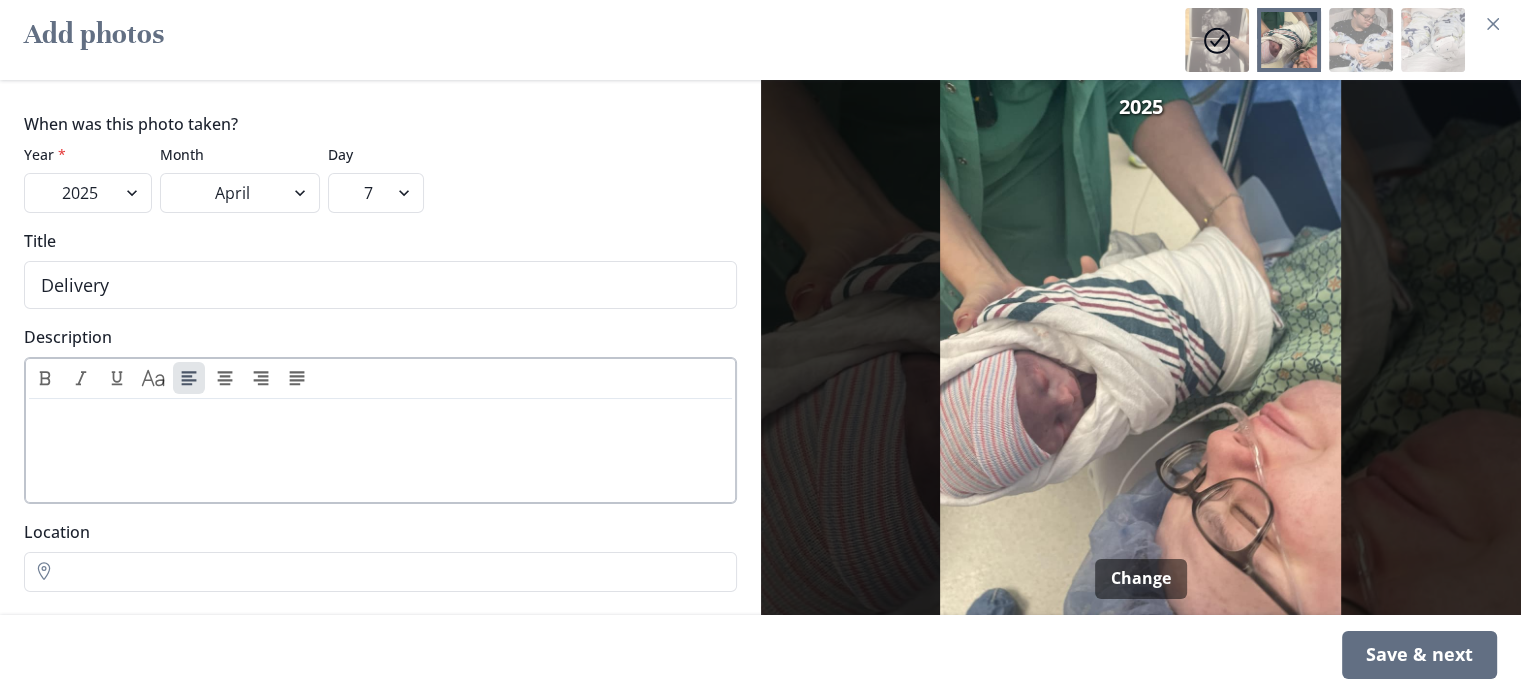 click at bounding box center [380, 447] 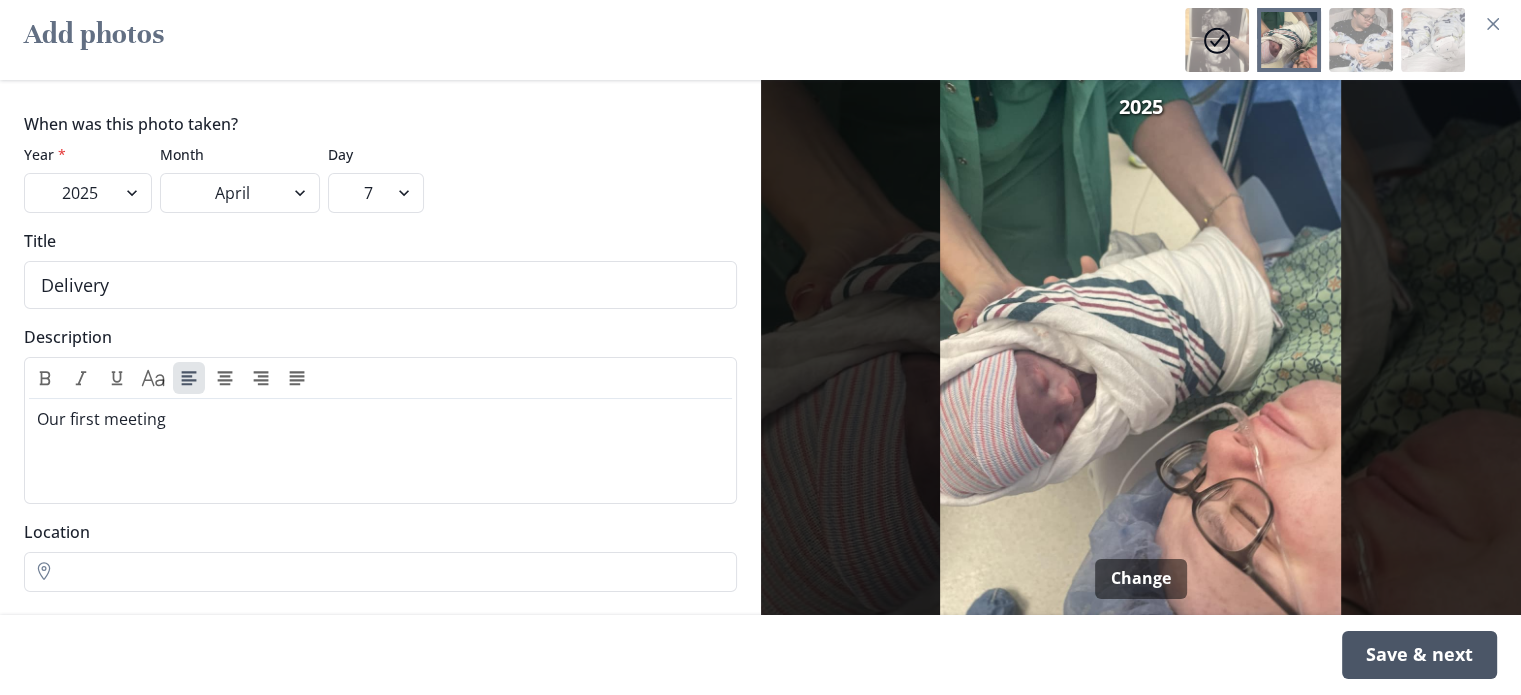 click on "Save & next" at bounding box center [1419, 655] 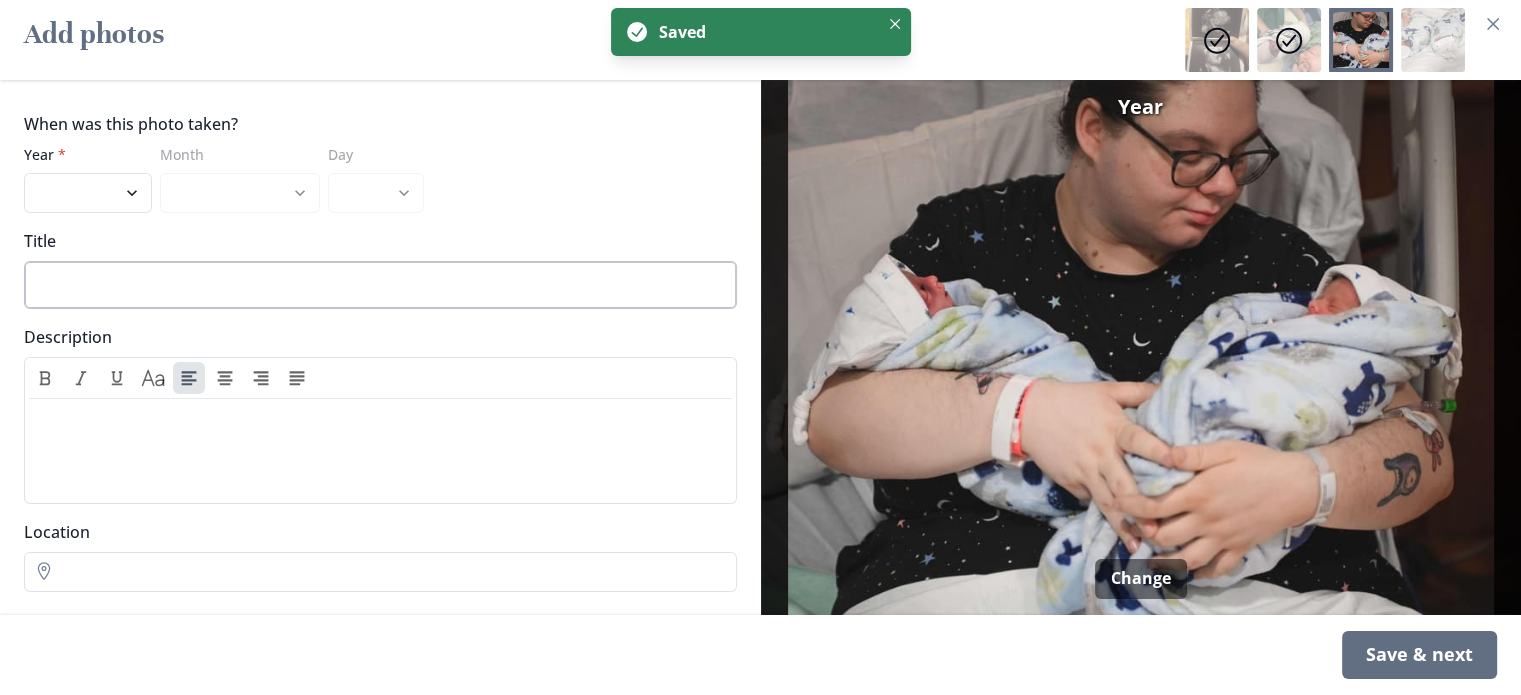 click on "Title" at bounding box center [380, 285] 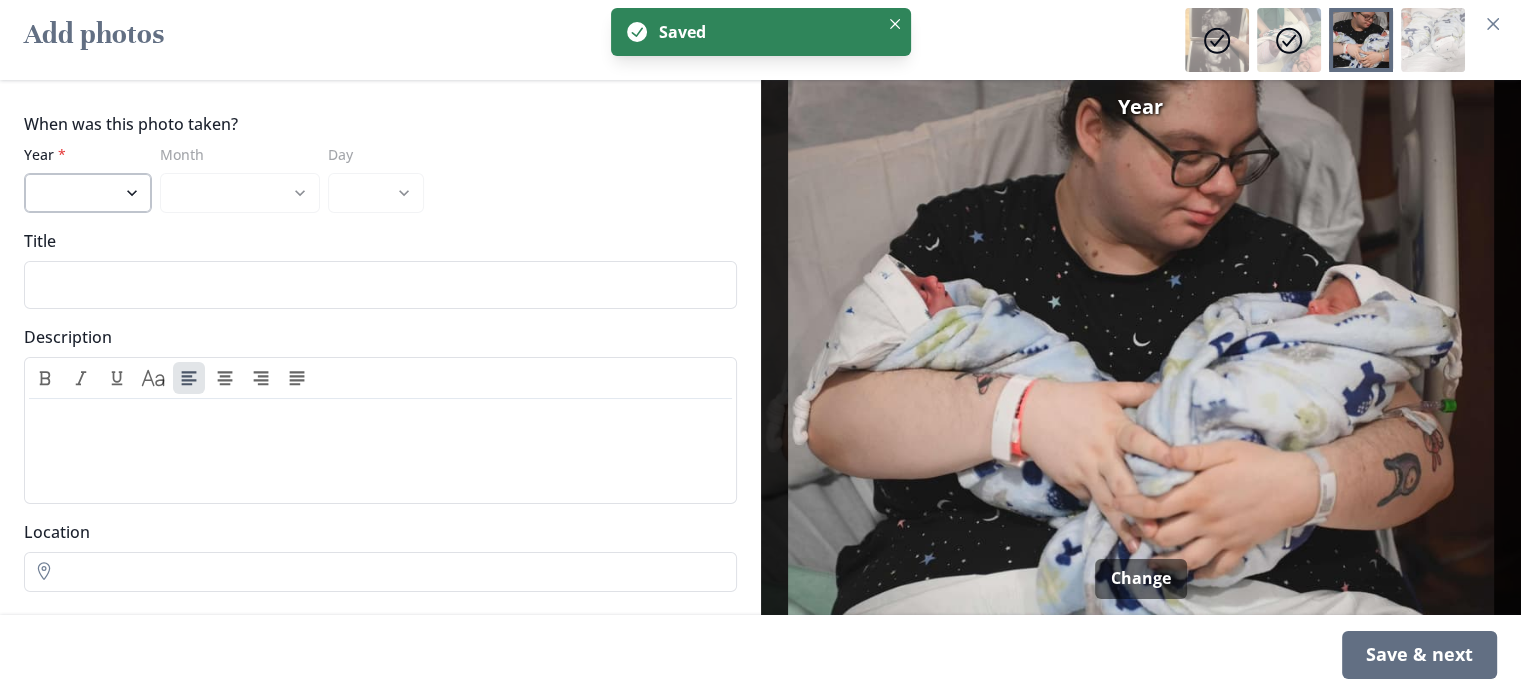 click on "2025" at bounding box center [88, 193] 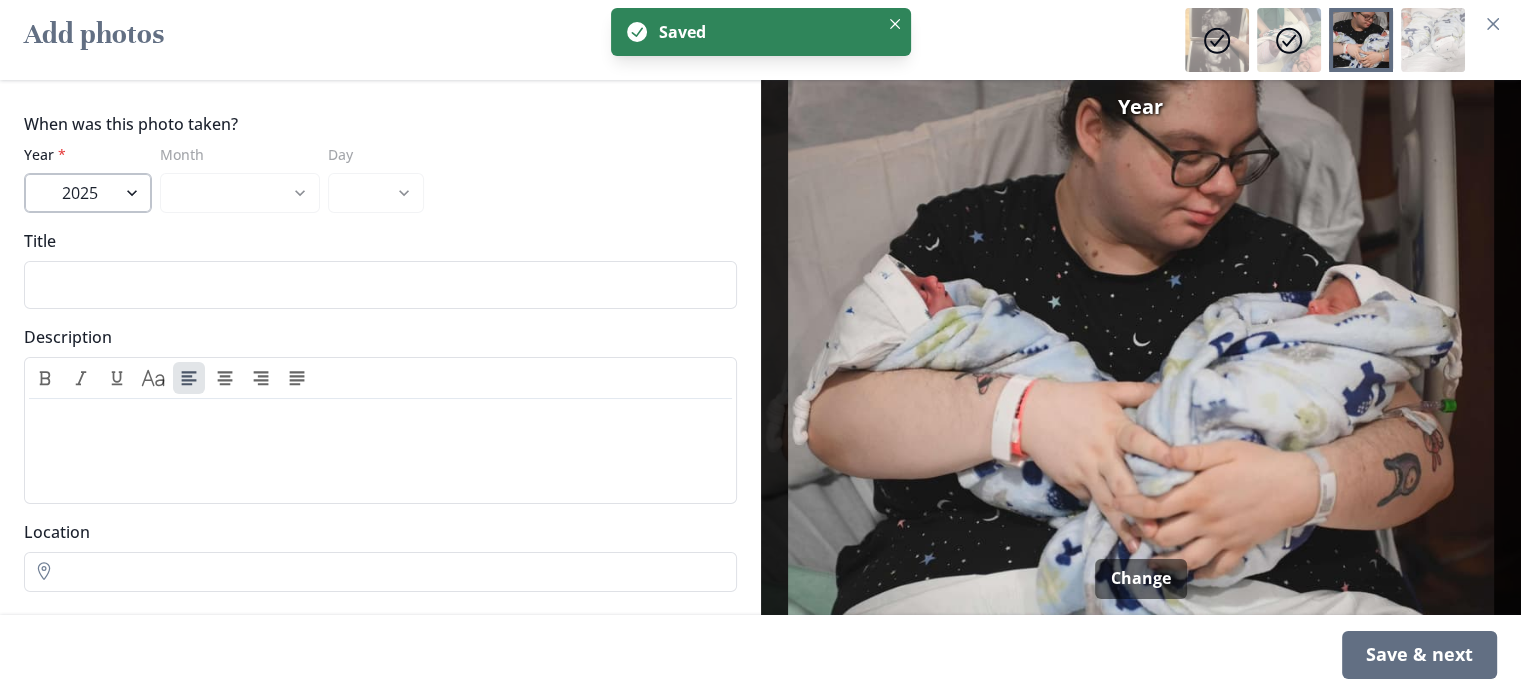 click on "2025" at bounding box center [88, 193] 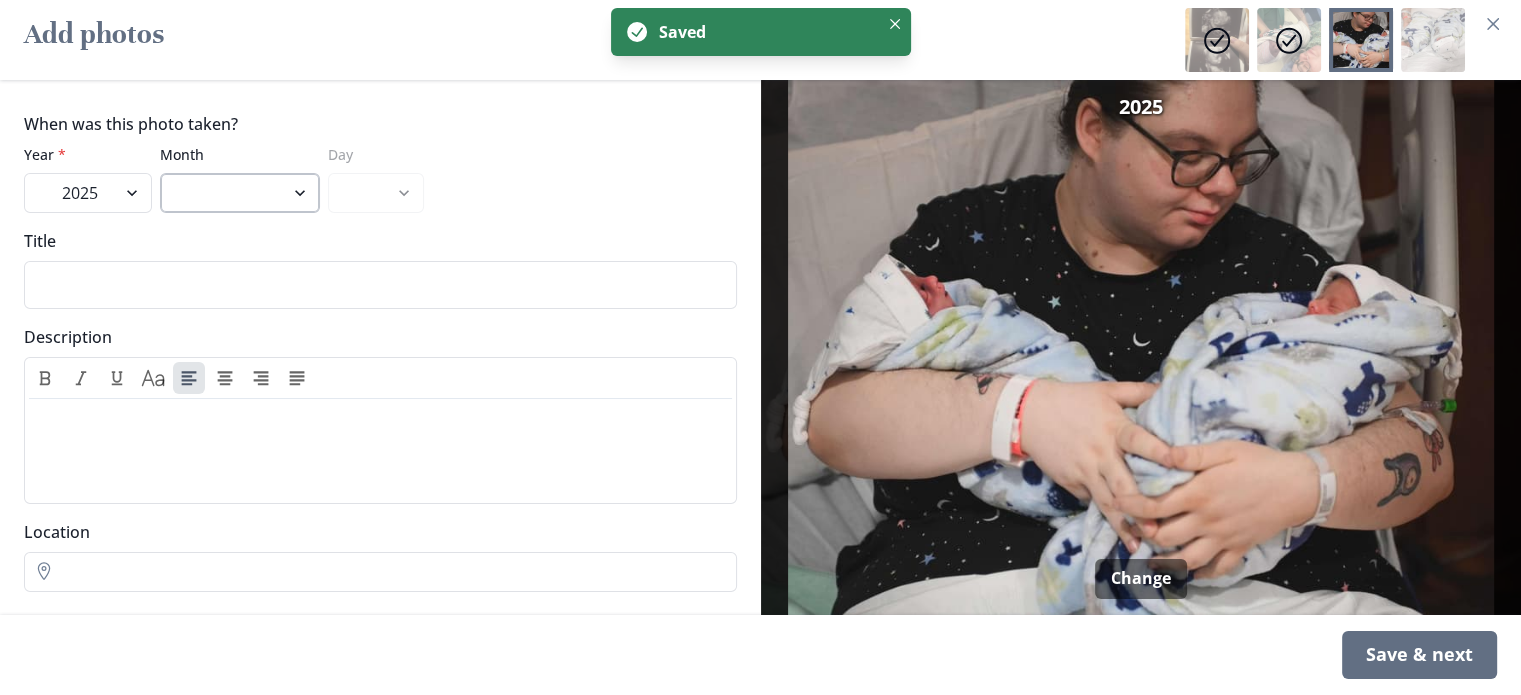 click on "April May June July August" at bounding box center [240, 193] 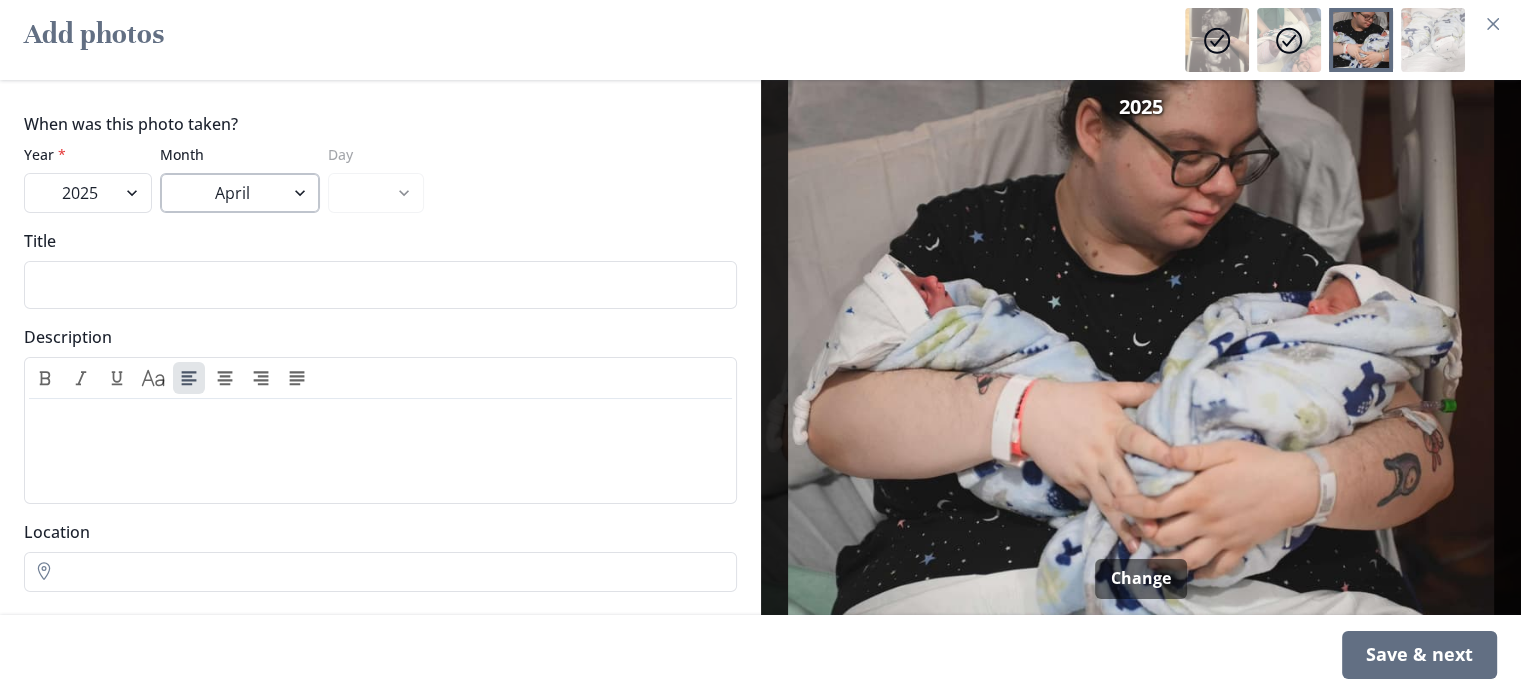 click on "April May June July August" at bounding box center [240, 193] 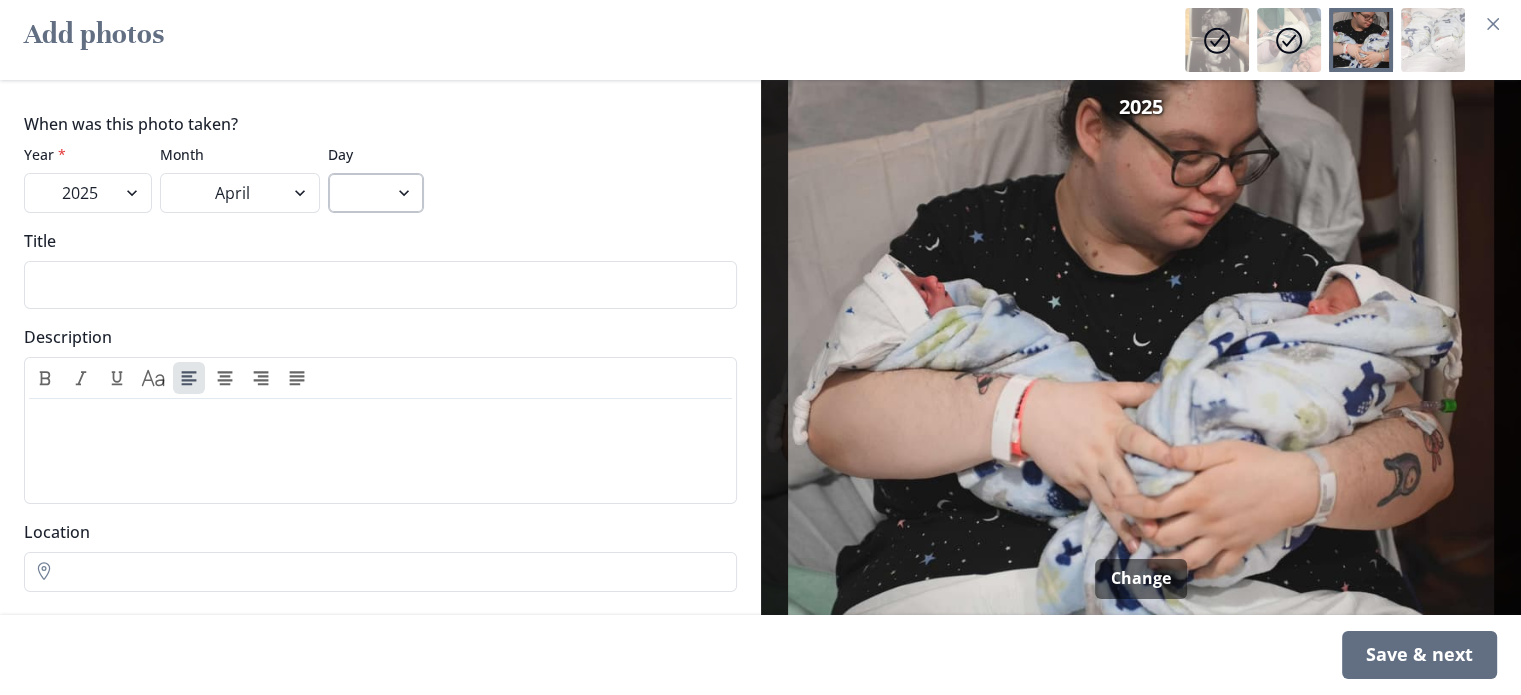 drag, startPoint x: 403, startPoint y: 203, endPoint x: 393, endPoint y: 209, distance: 11.661903 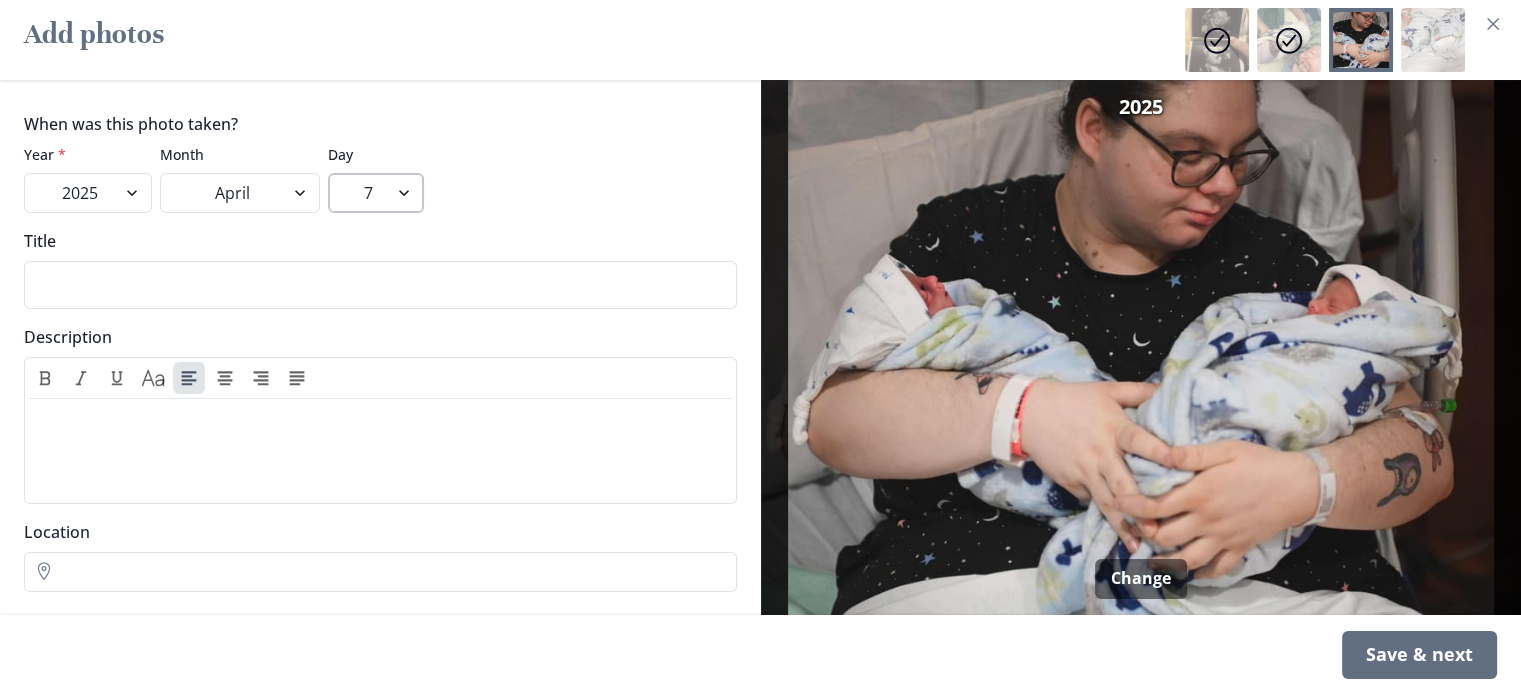 click on "7 8 9 10 11 12 13 14 15 16 17 18 19 20 21 22 23 24 25 26 27 28 29 30" at bounding box center (376, 193) 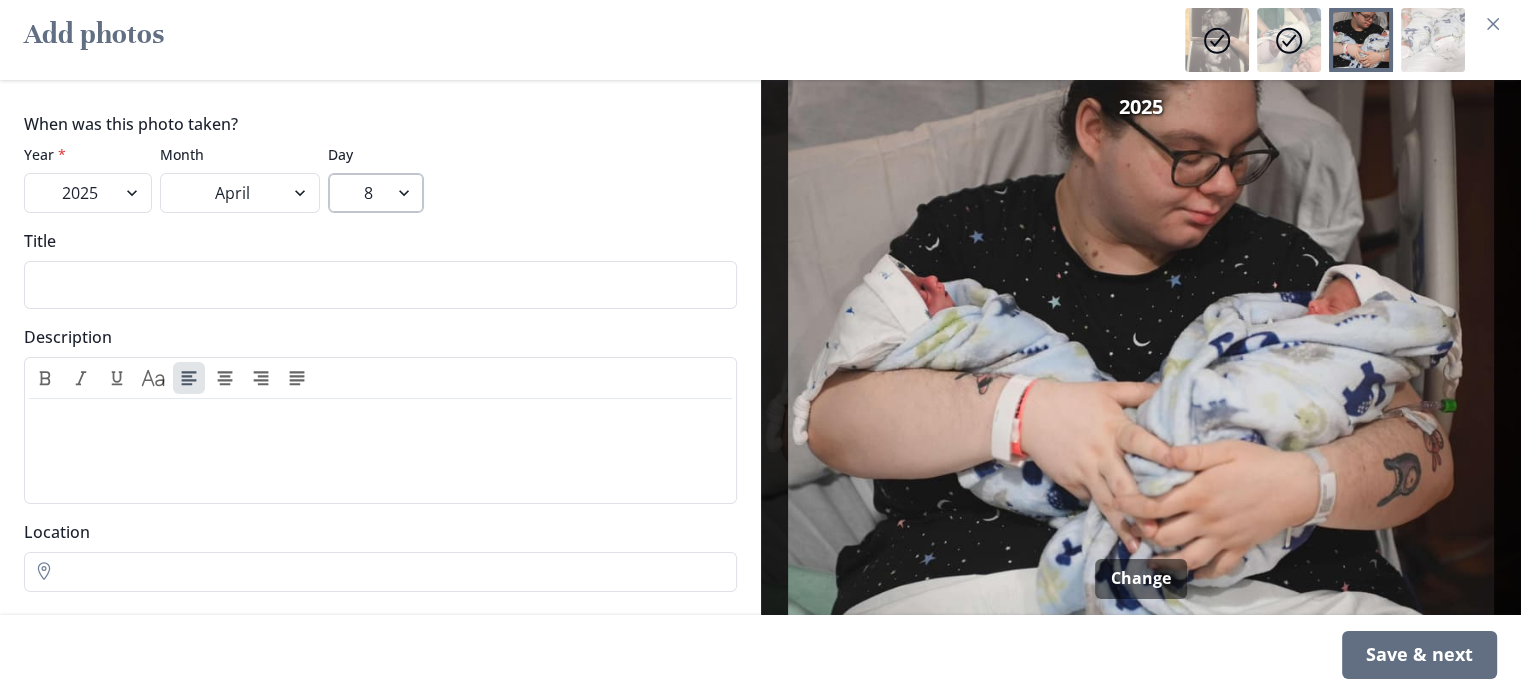 click on "7 8 9 10 11 12 13 14 15 16 17 18 19 20 21 22 23 24 25 26 27 28 29 30" at bounding box center [376, 193] 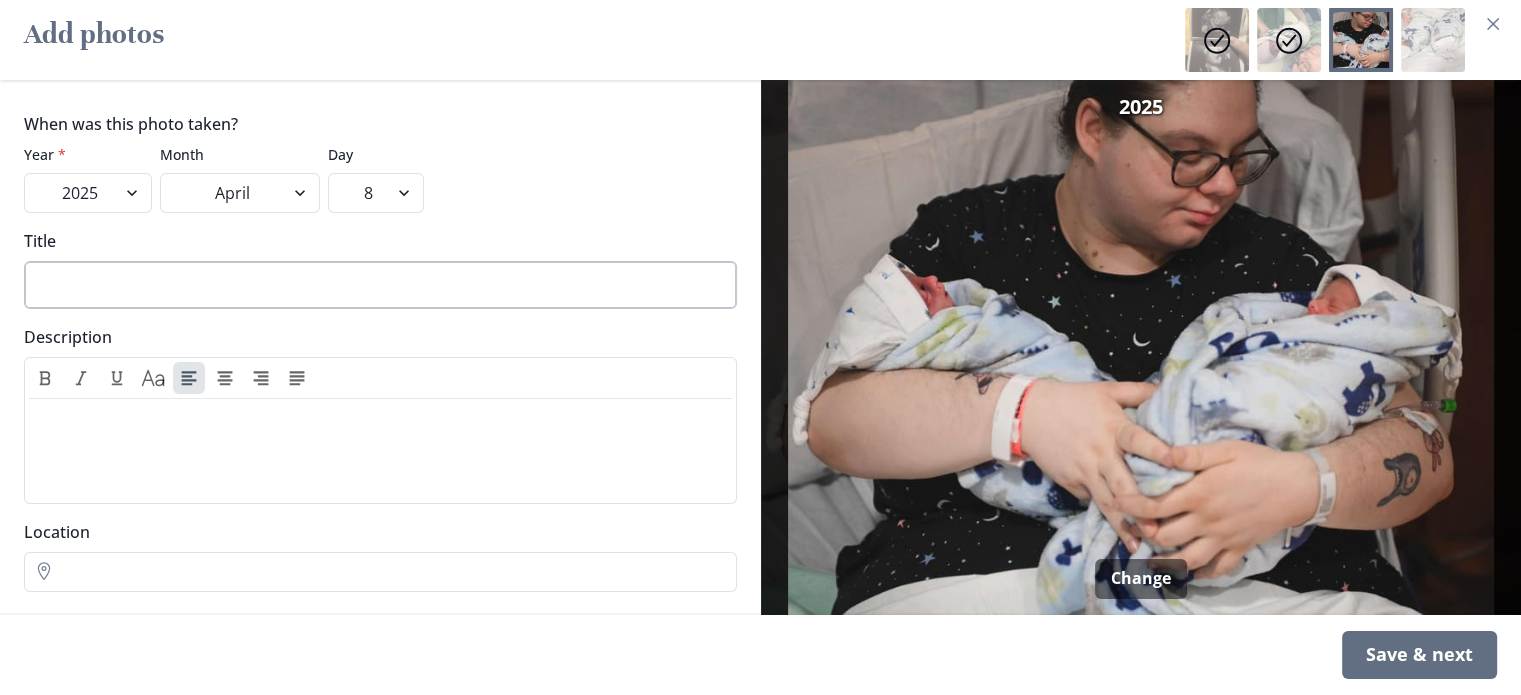 click on "Title" at bounding box center [380, 285] 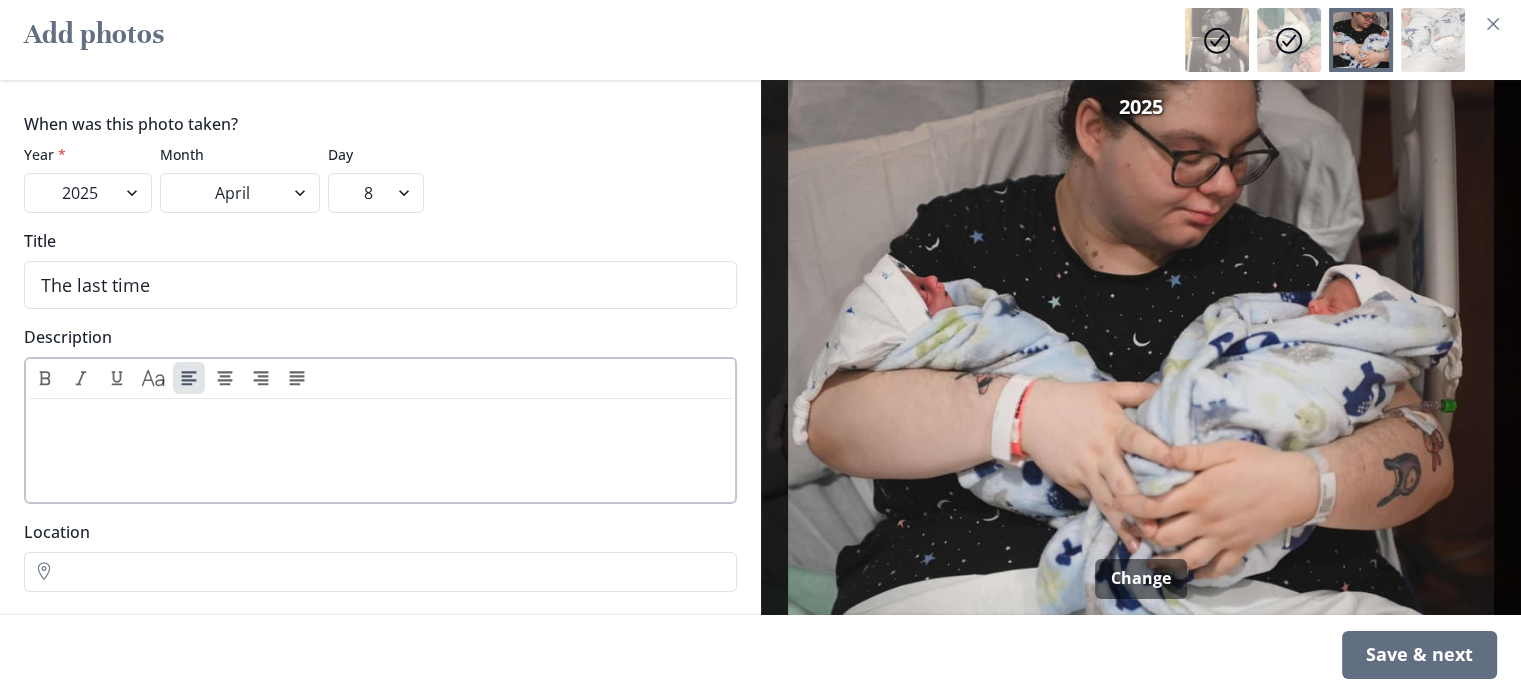 click at bounding box center [380, 419] 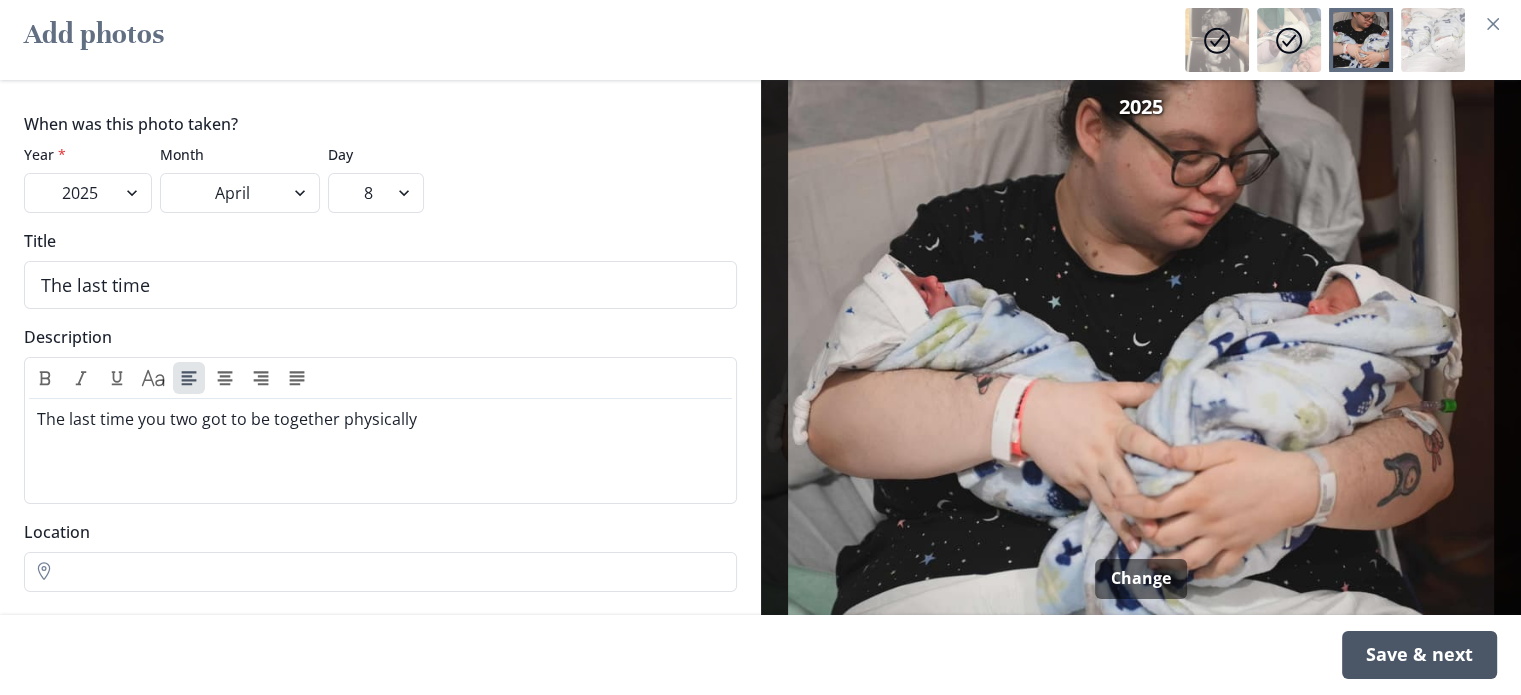 click on "Save & next" at bounding box center (1419, 655) 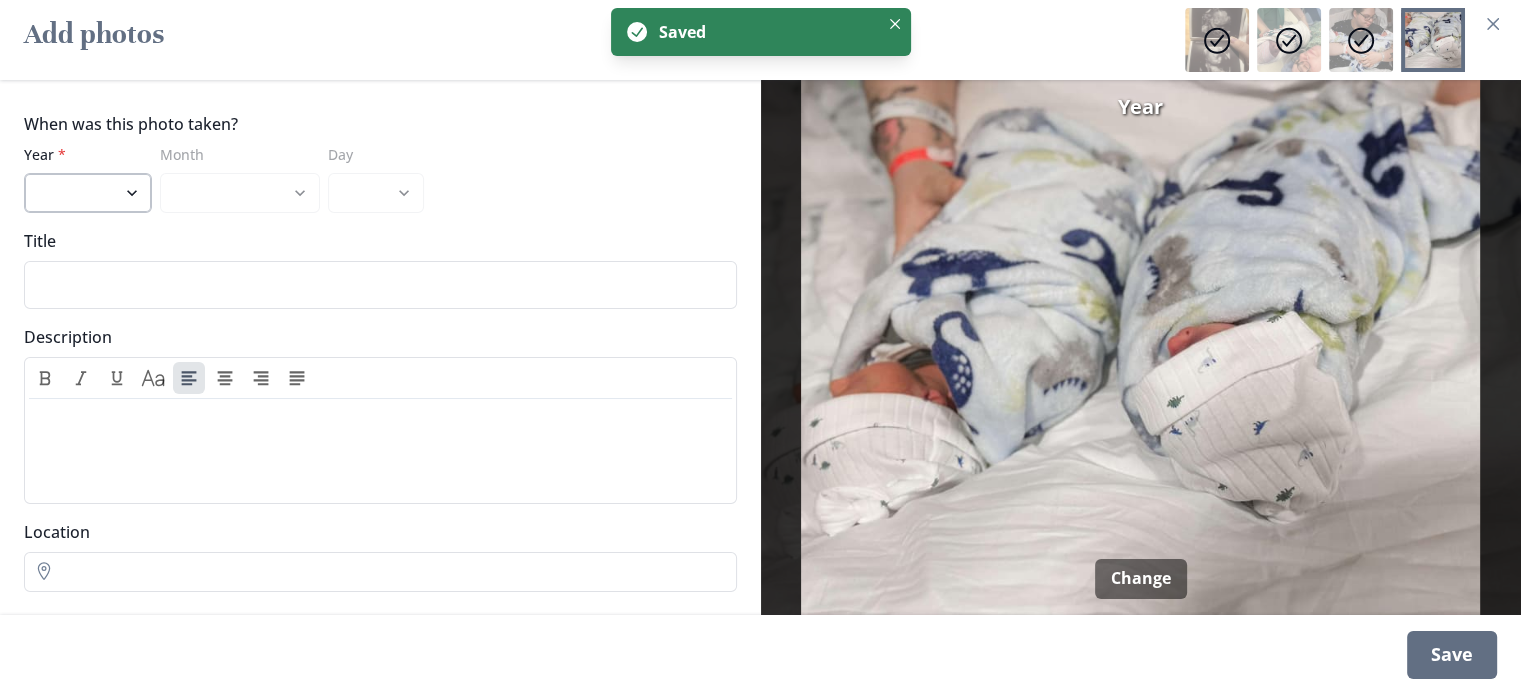 click on "2025" at bounding box center (88, 193) 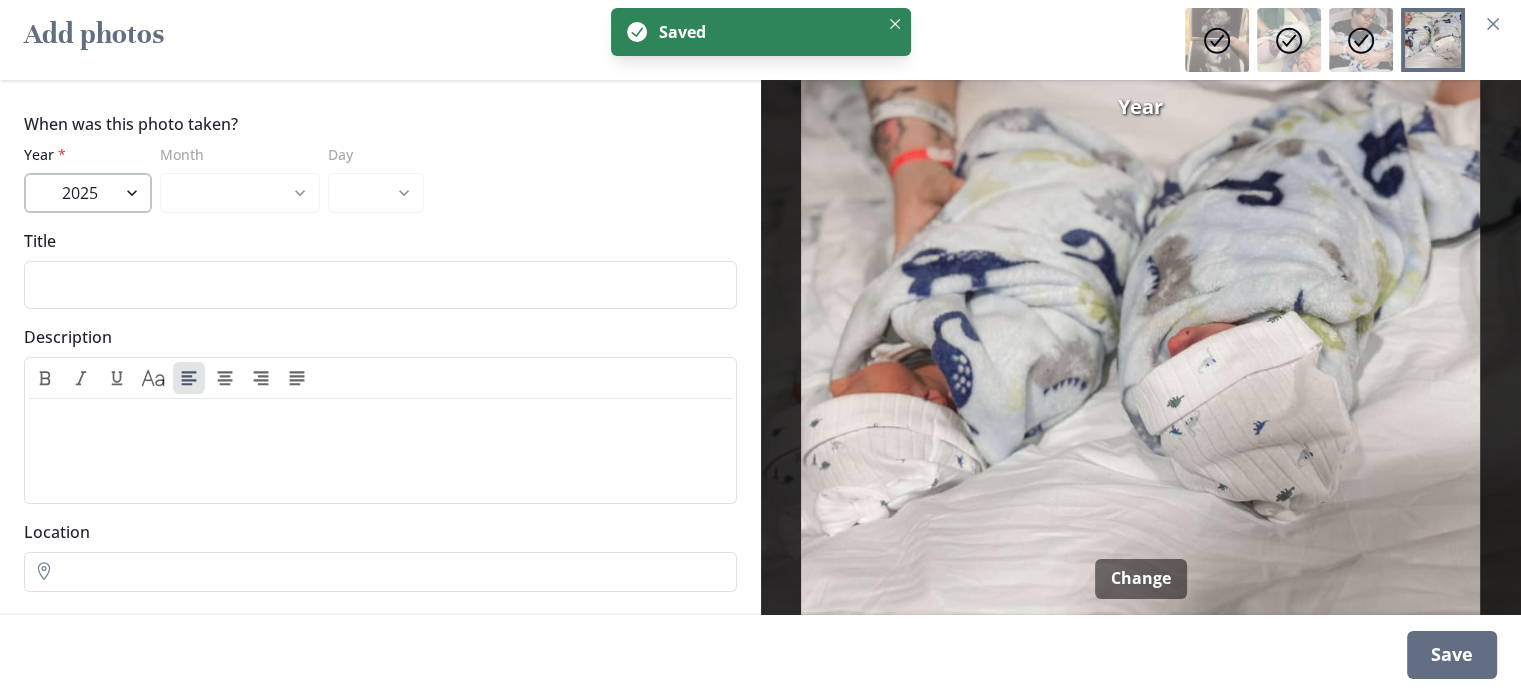 click on "2025" at bounding box center [88, 193] 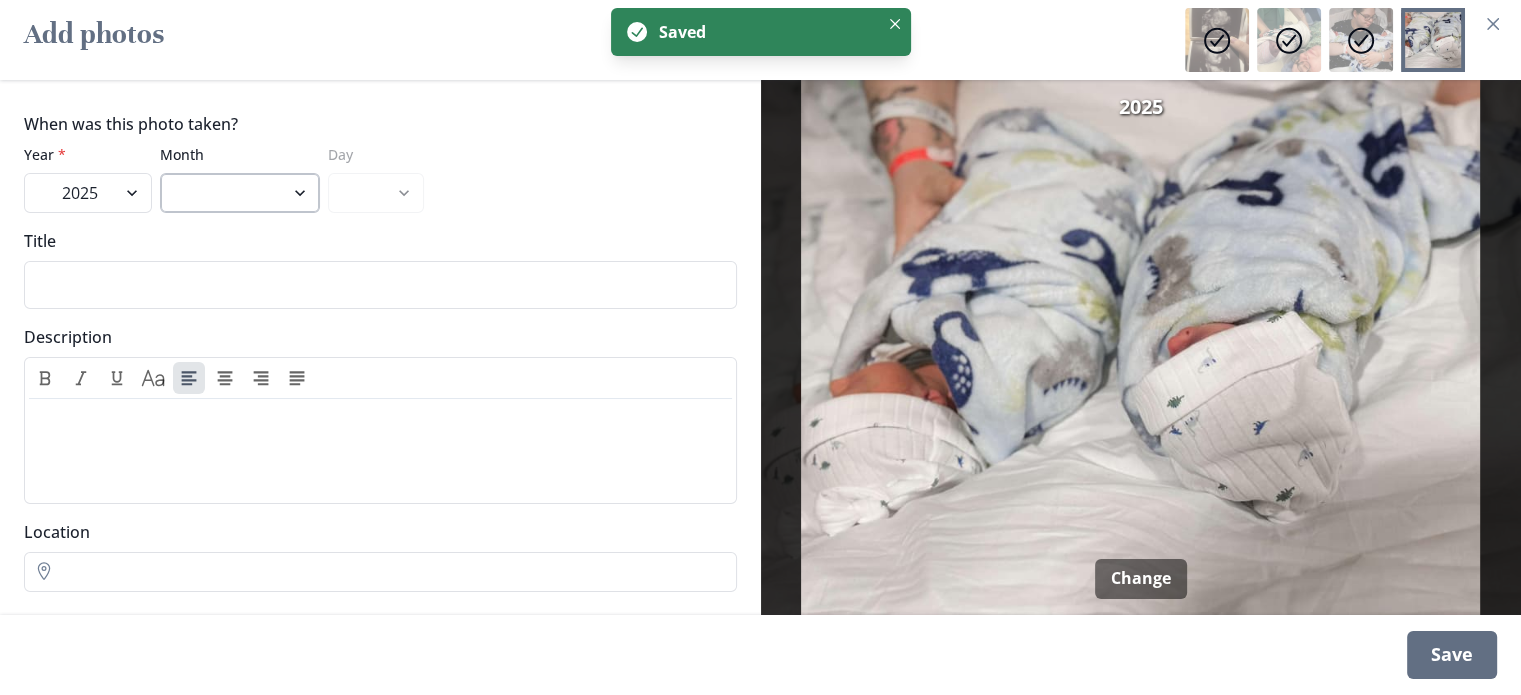 click on "April May June July August" at bounding box center (240, 193) 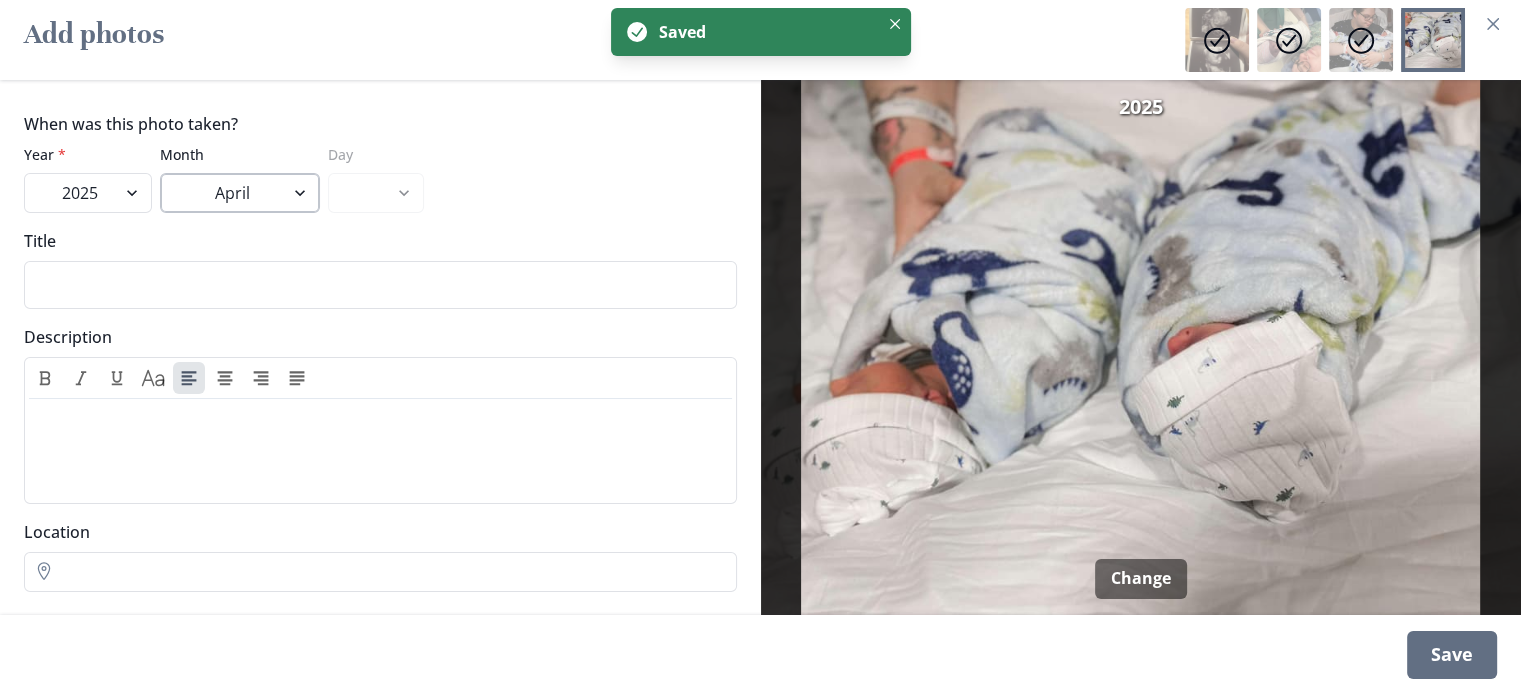 click on "April May June July August" at bounding box center [240, 193] 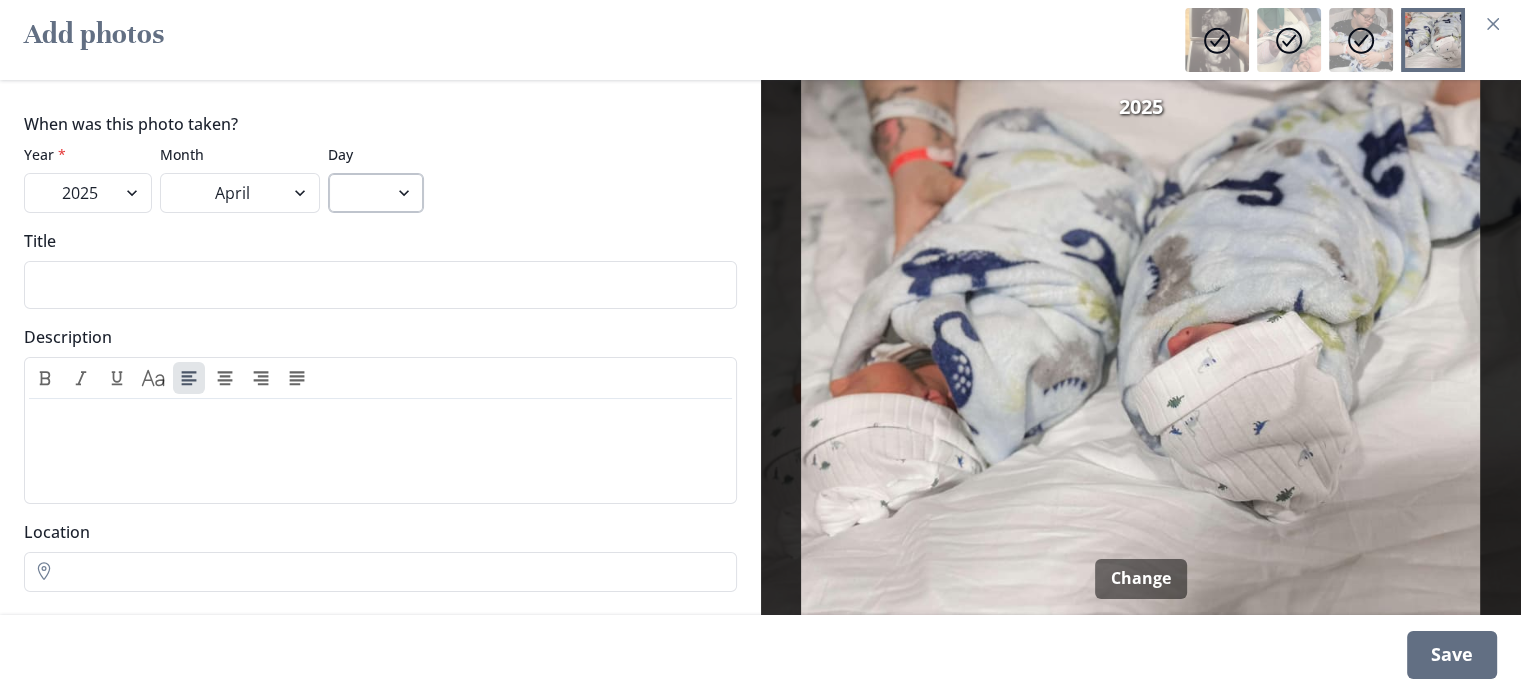 click on "7 8 9 10 11 12 13 14 15 16 17 18 19 20 21 22 23 24 25 26 27 28 29 30" at bounding box center (376, 193) 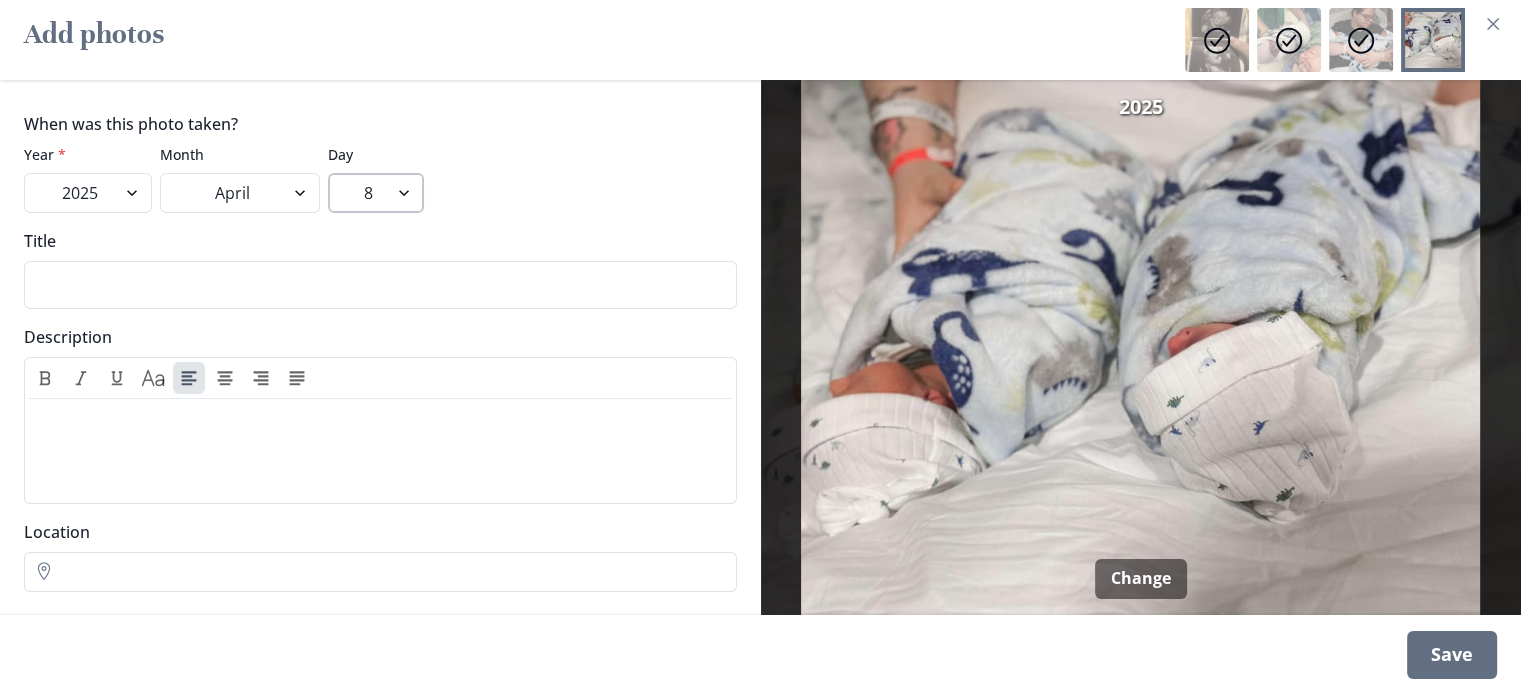click on "7 8 9 10 11 12 13 14 15 16 17 18 19 20 21 22 23 24 25 26 27 28 29 30" at bounding box center [376, 193] 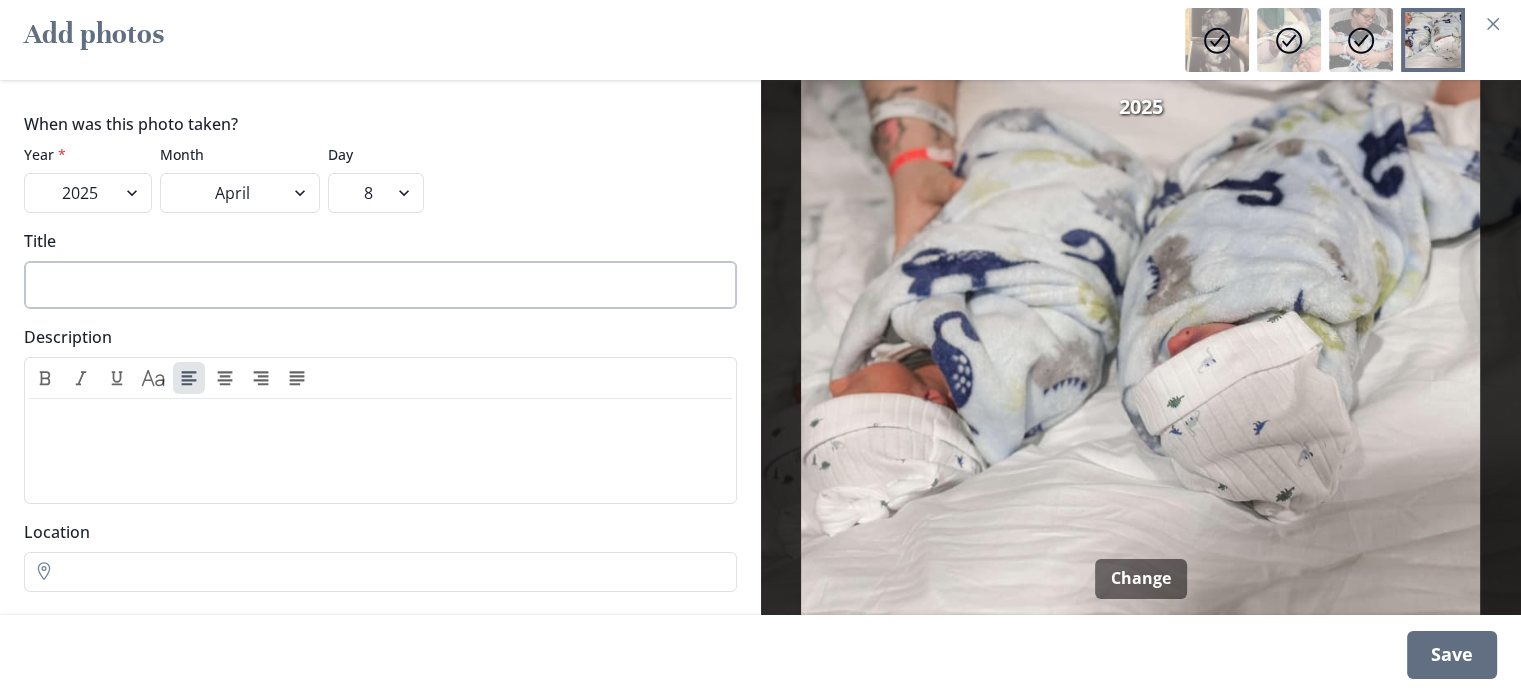 click on "Title" at bounding box center (380, 285) 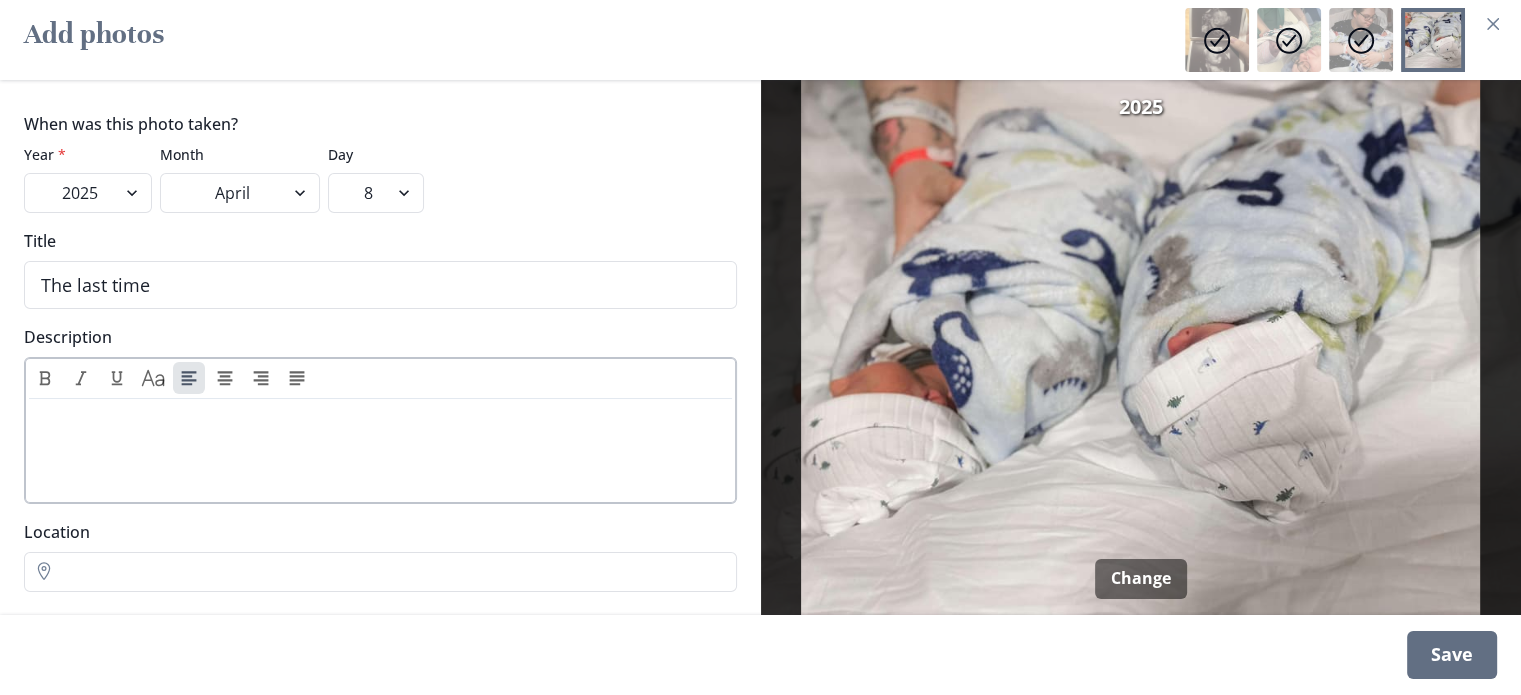 click at bounding box center [380, 419] 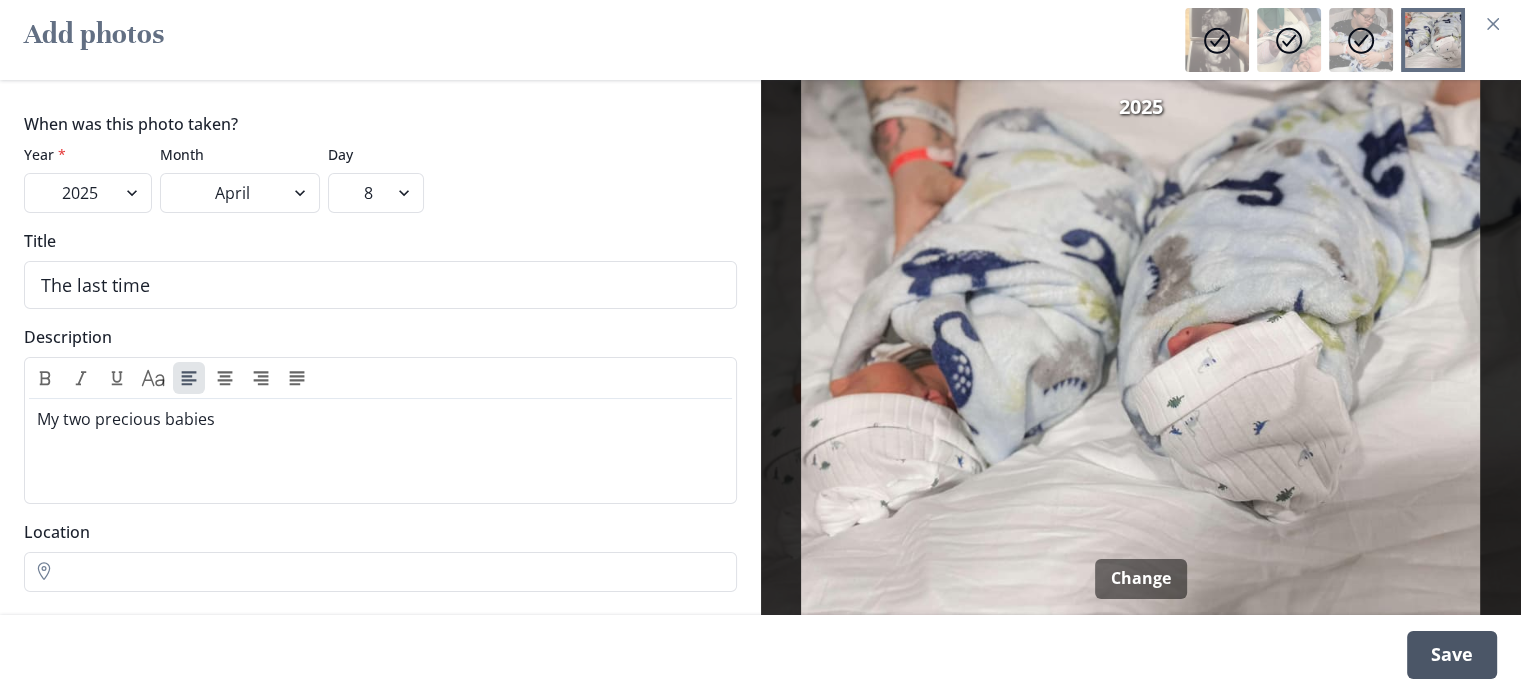 click on "Save" at bounding box center (1452, 655) 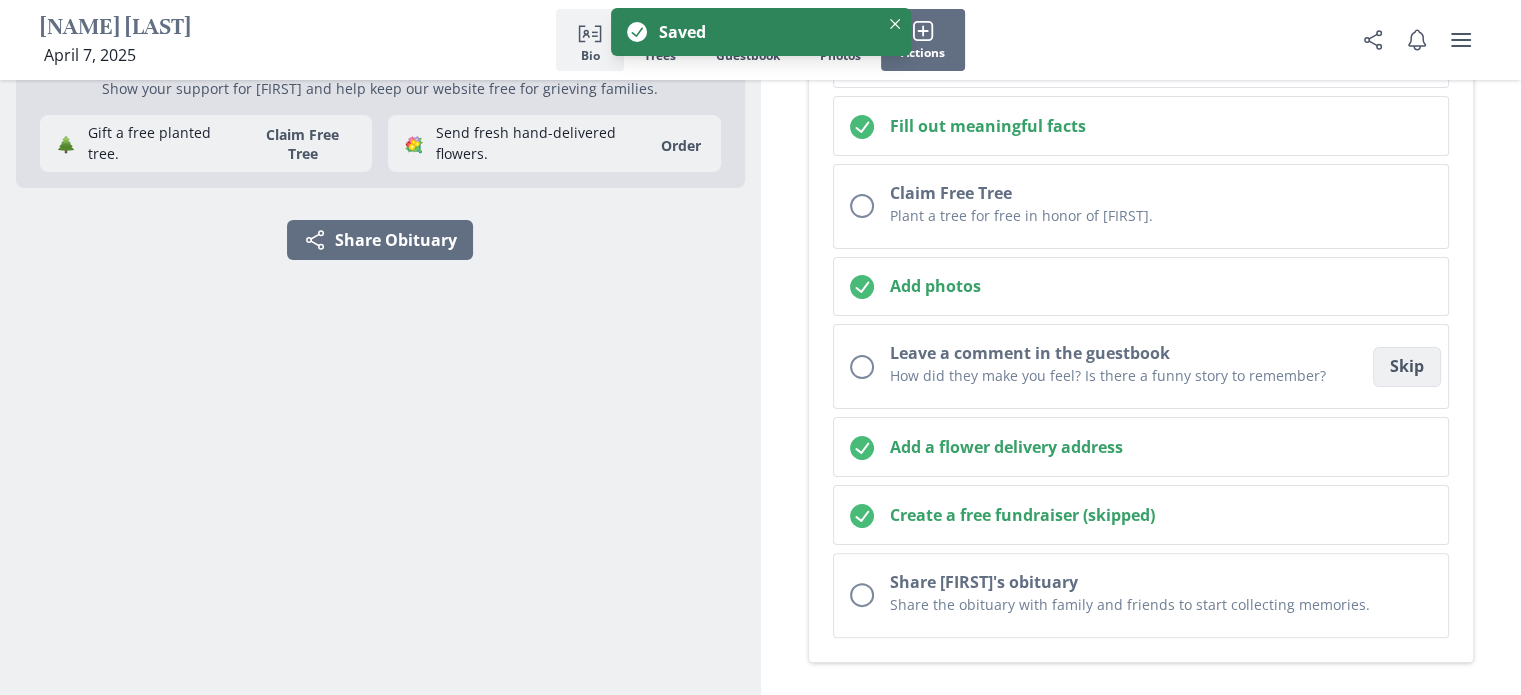 click on "Skip" at bounding box center (1407, 367) 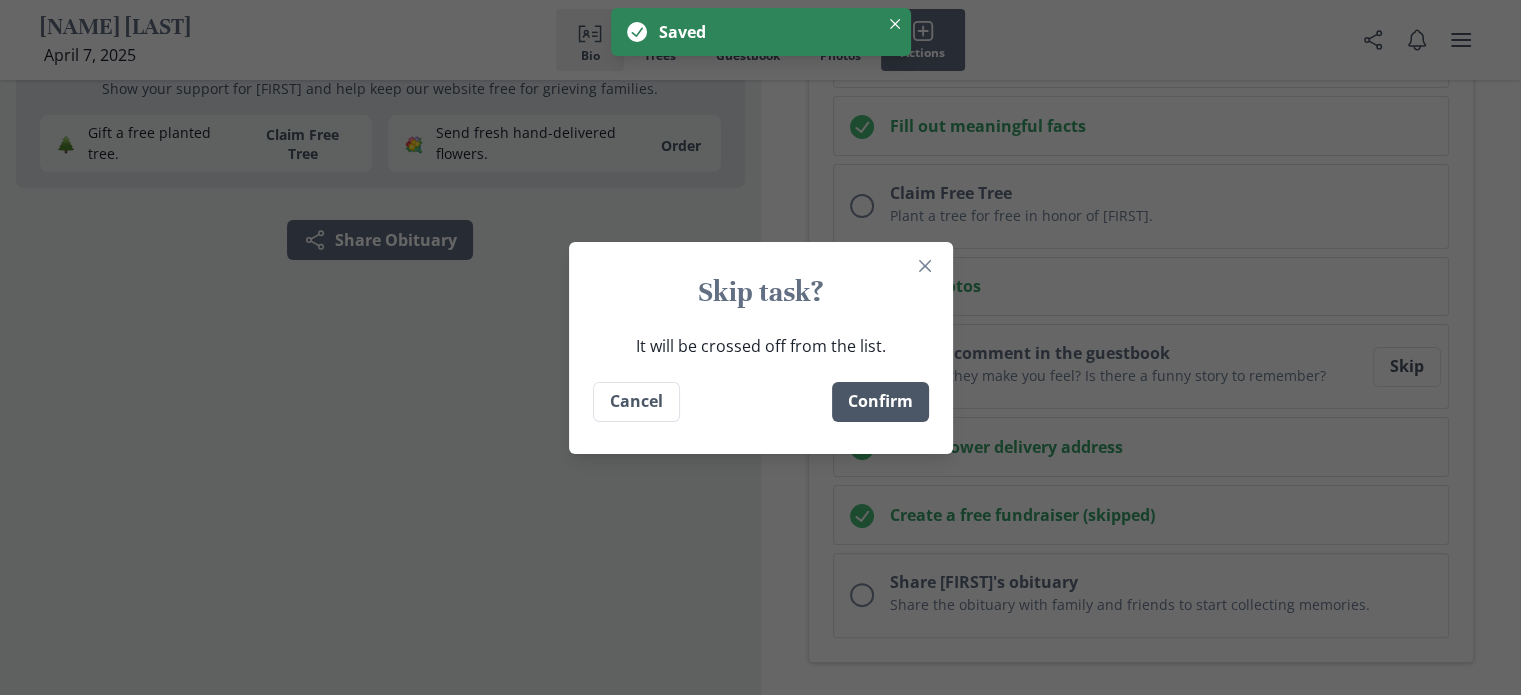 click on "Confirm" at bounding box center (880, 402) 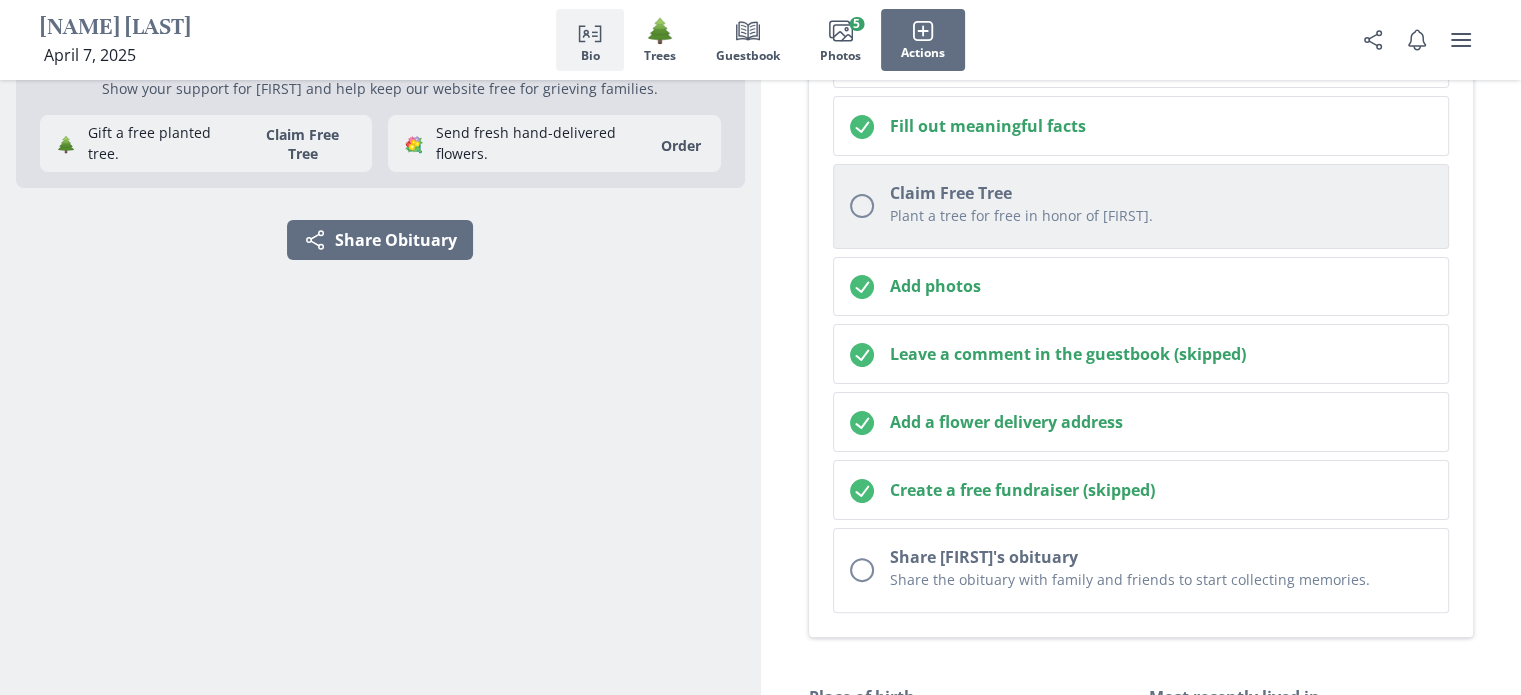 click on "Plant a tree for free in honor of [FIRST]." at bounding box center (1161, 218) 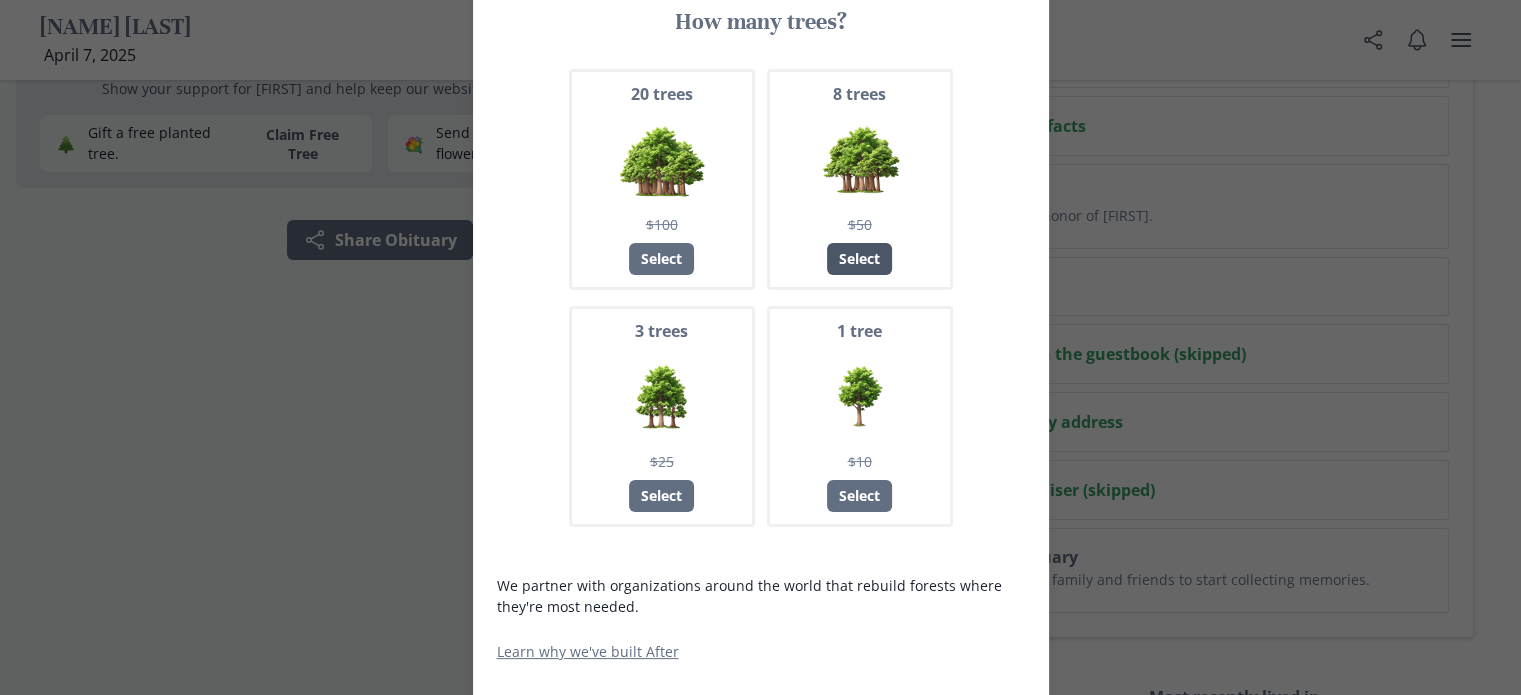 scroll, scrollTop: 302, scrollLeft: 0, axis: vertical 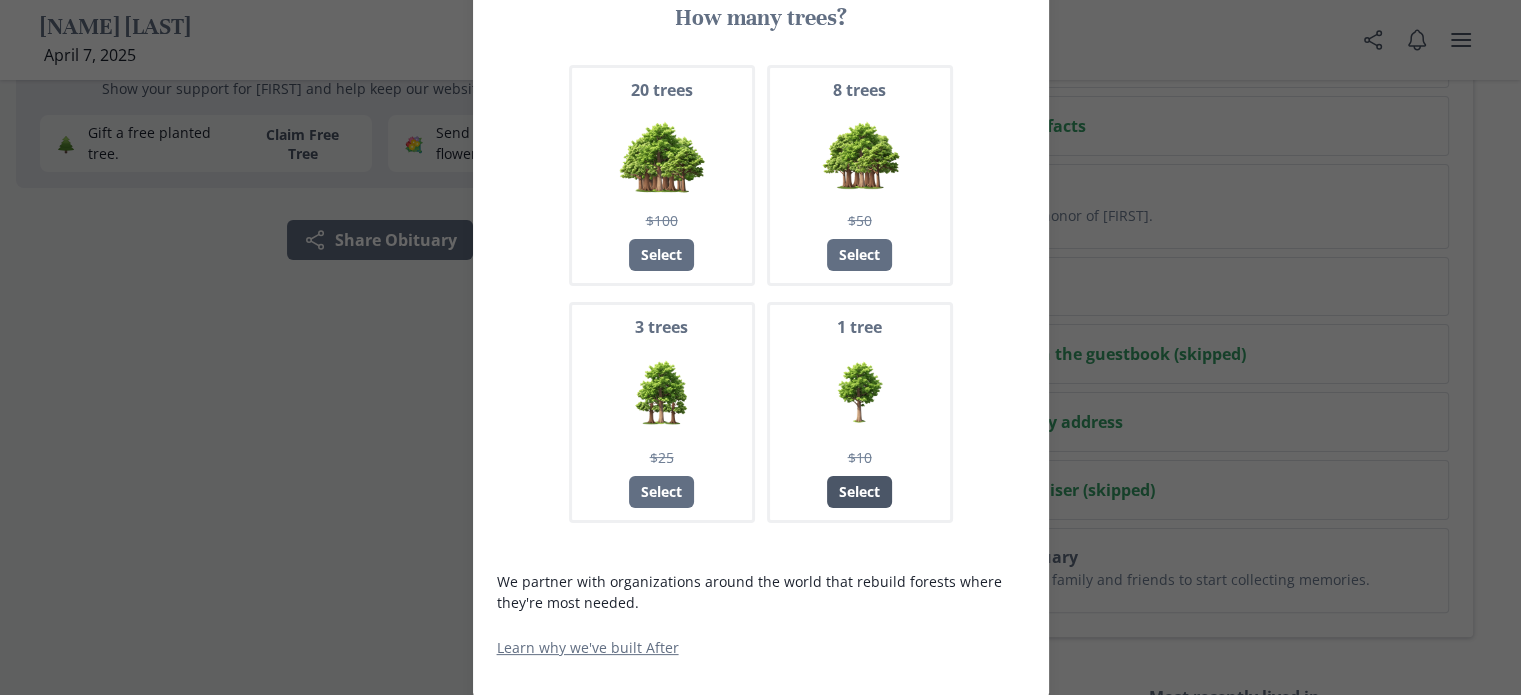 click on "Select" at bounding box center (859, 492) 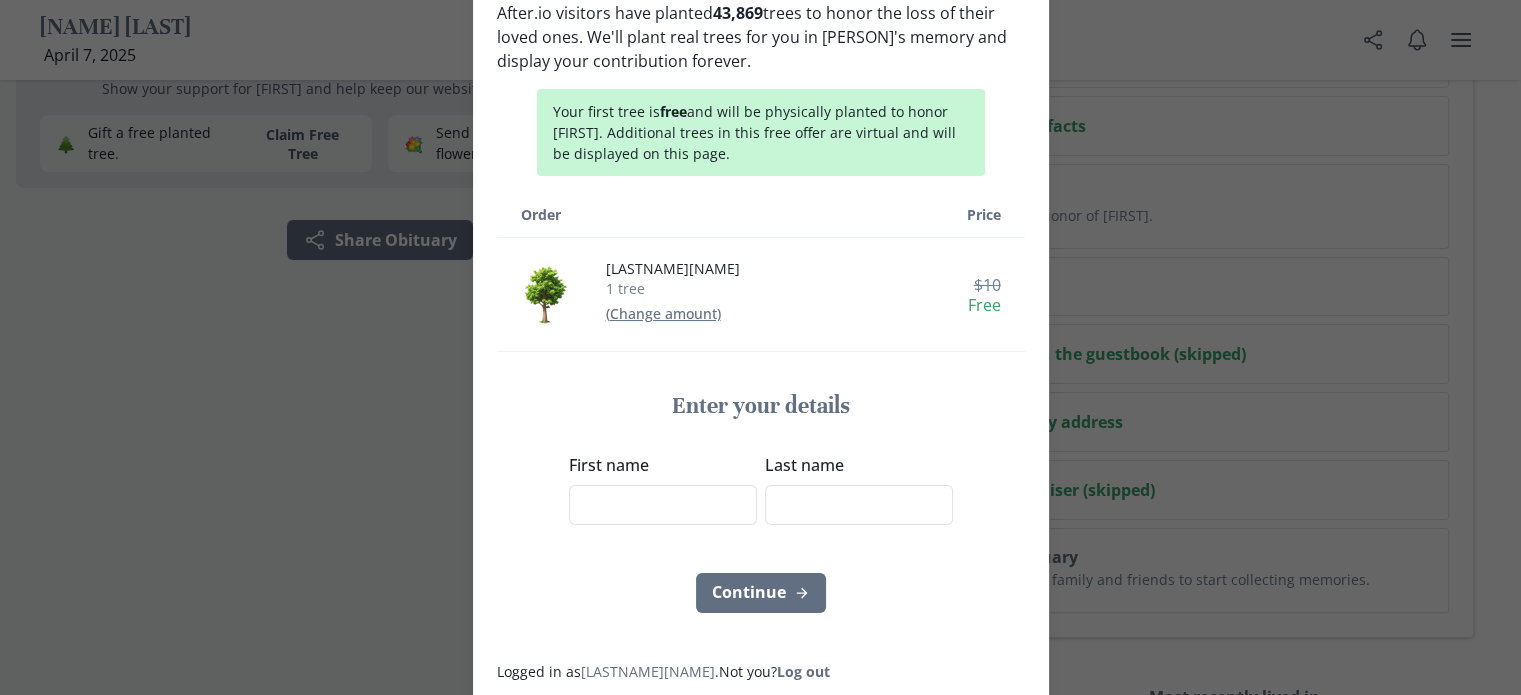 scroll, scrollTop: 100, scrollLeft: 0, axis: vertical 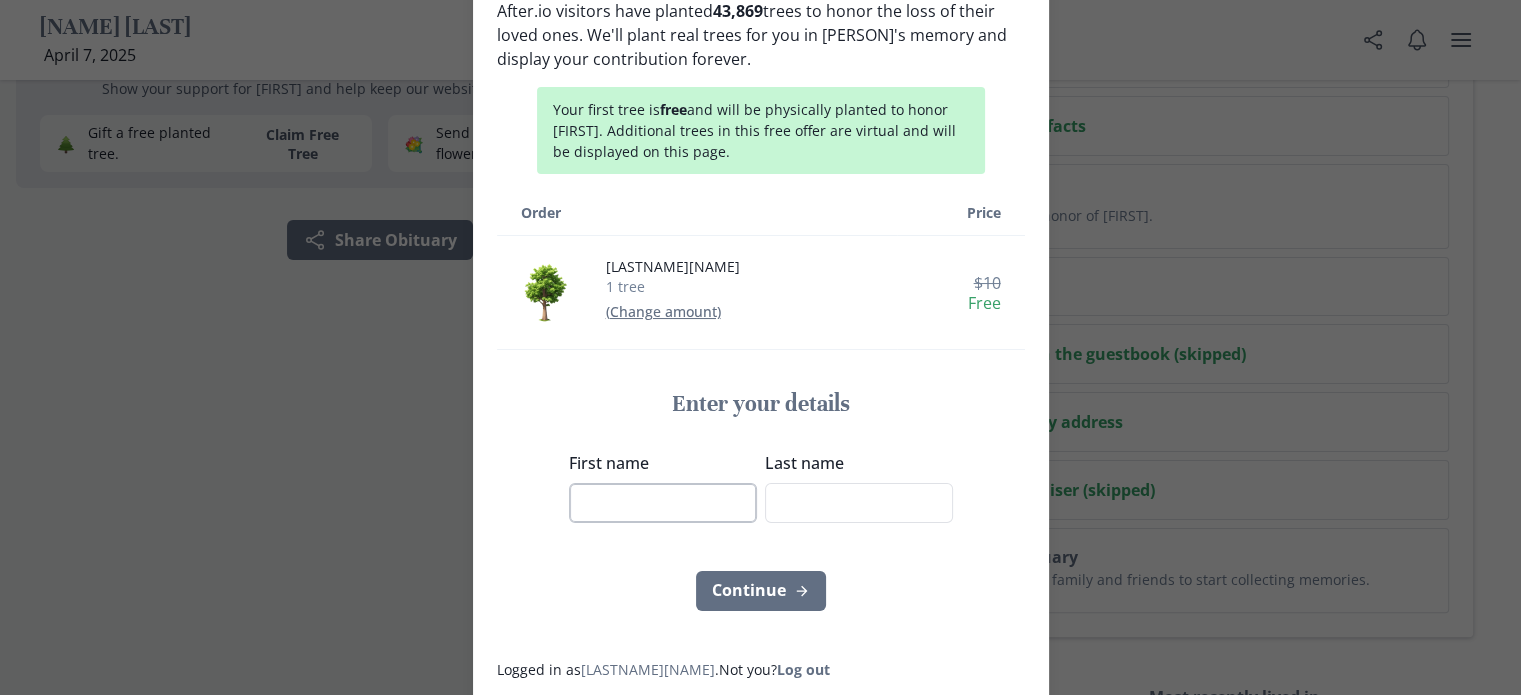 click on "First name" at bounding box center (663, 503) 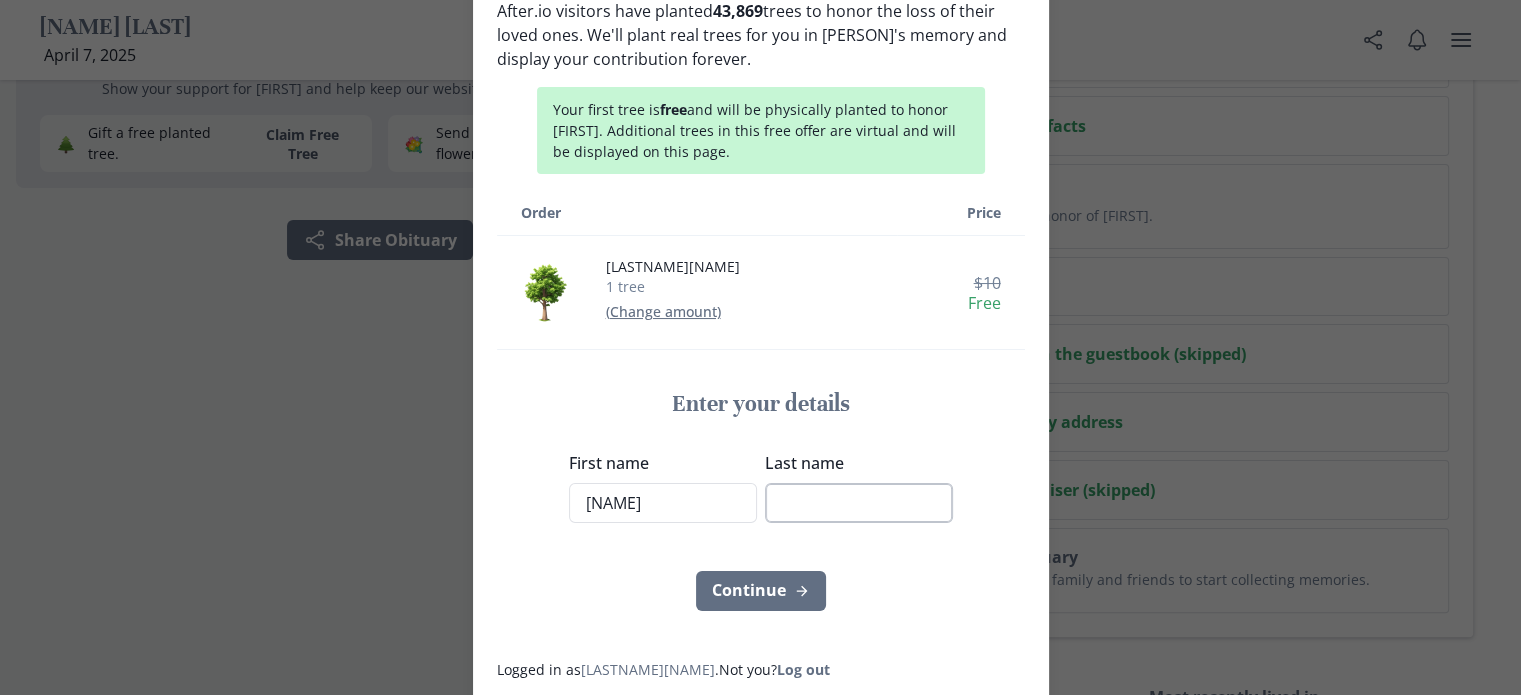 click on "Last name" at bounding box center [859, 503] 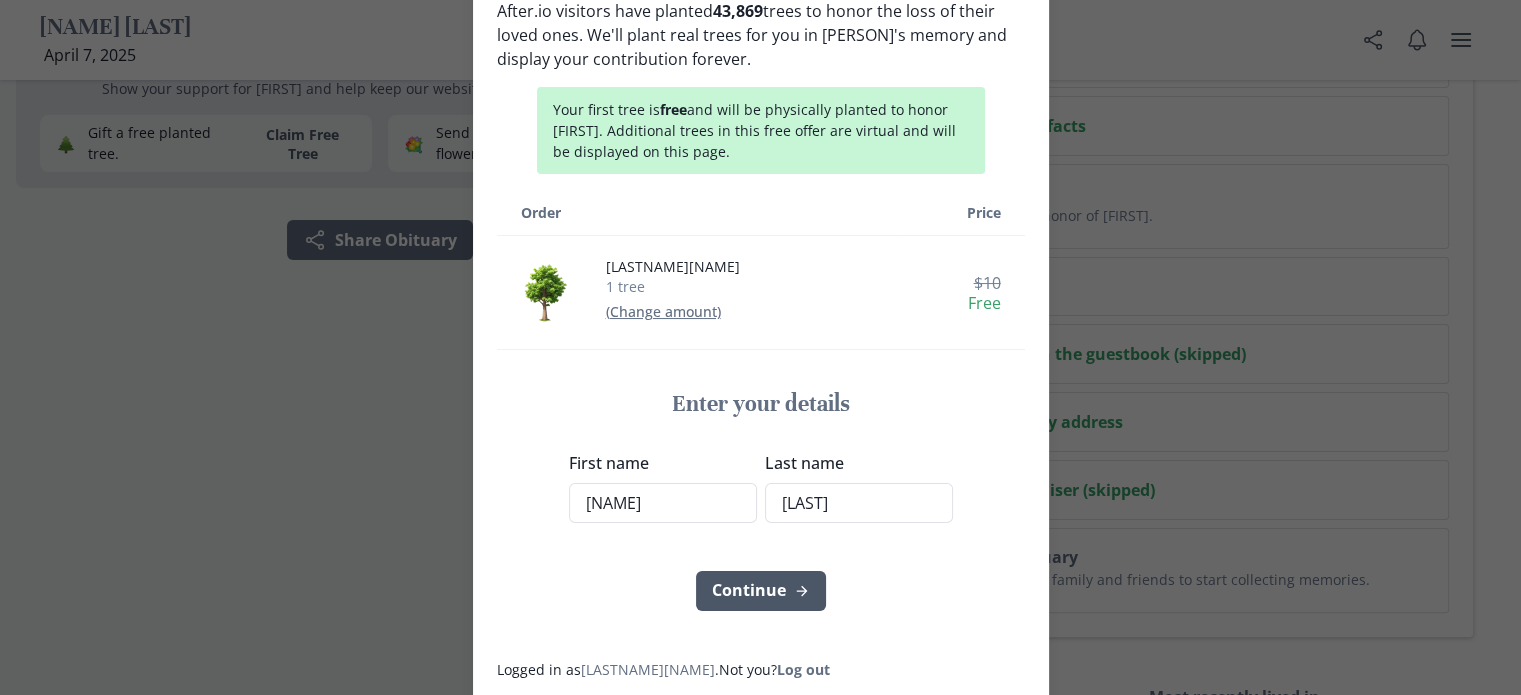 click on "Continue" at bounding box center [761, 591] 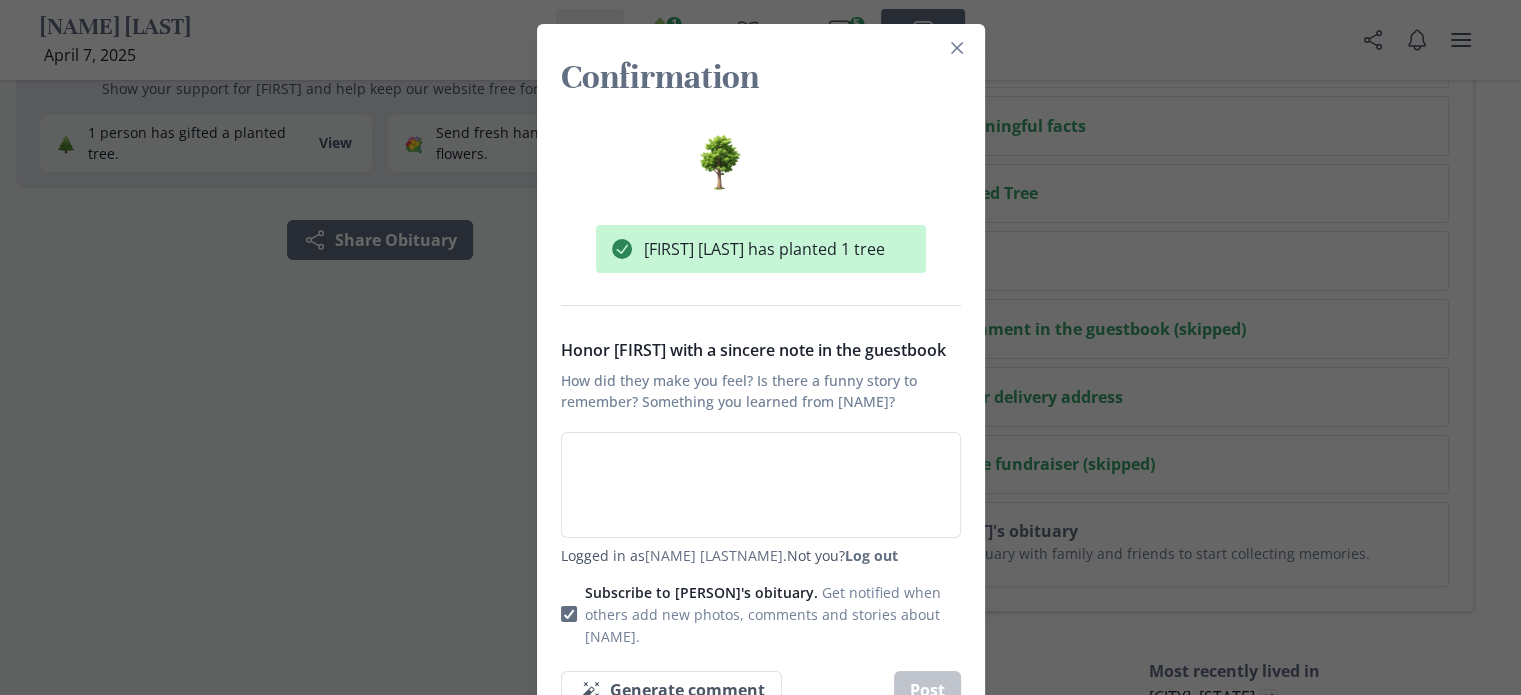 scroll, scrollTop: 0, scrollLeft: 0, axis: both 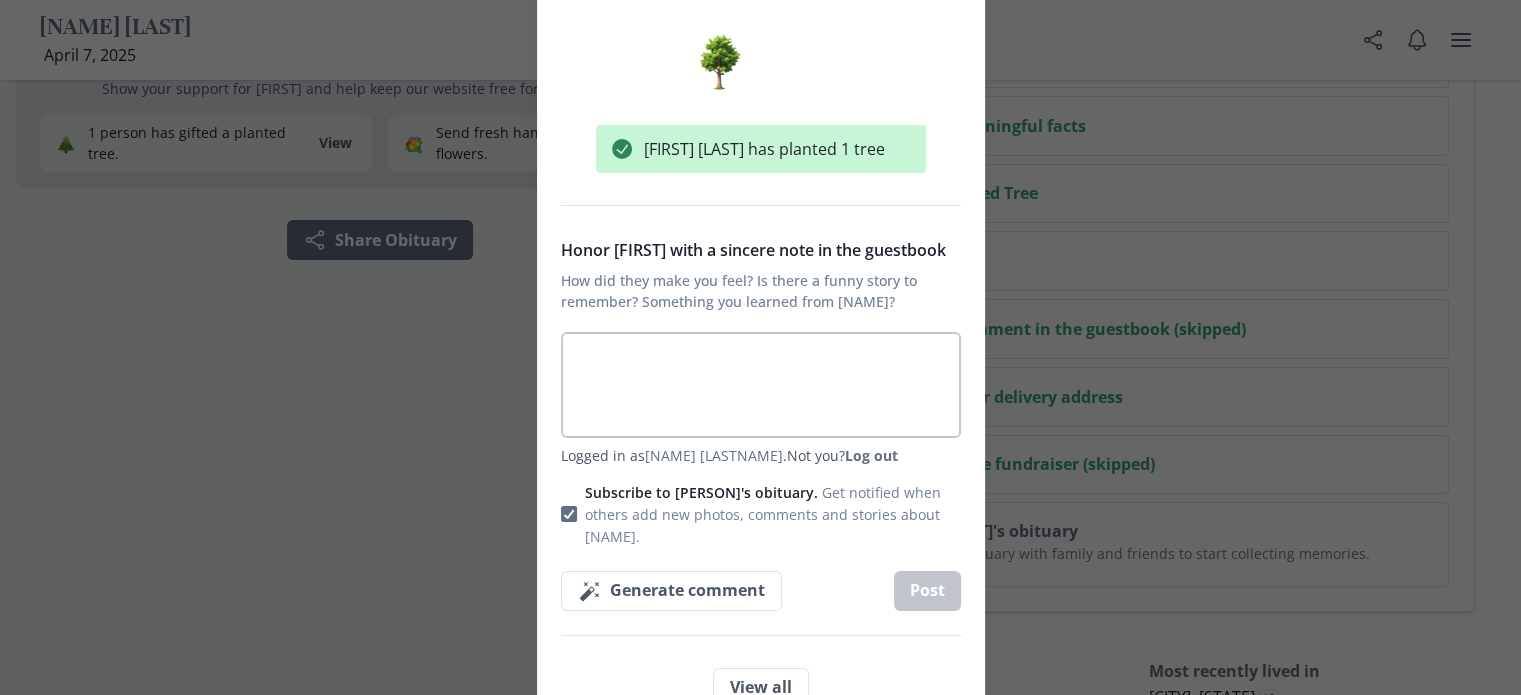 click on "Honor [PERSON] with a sincere note in the guestbook How did they make you feel? Is there a funny story to remember? Something you learned from [PERSON]?" at bounding box center [761, 385] 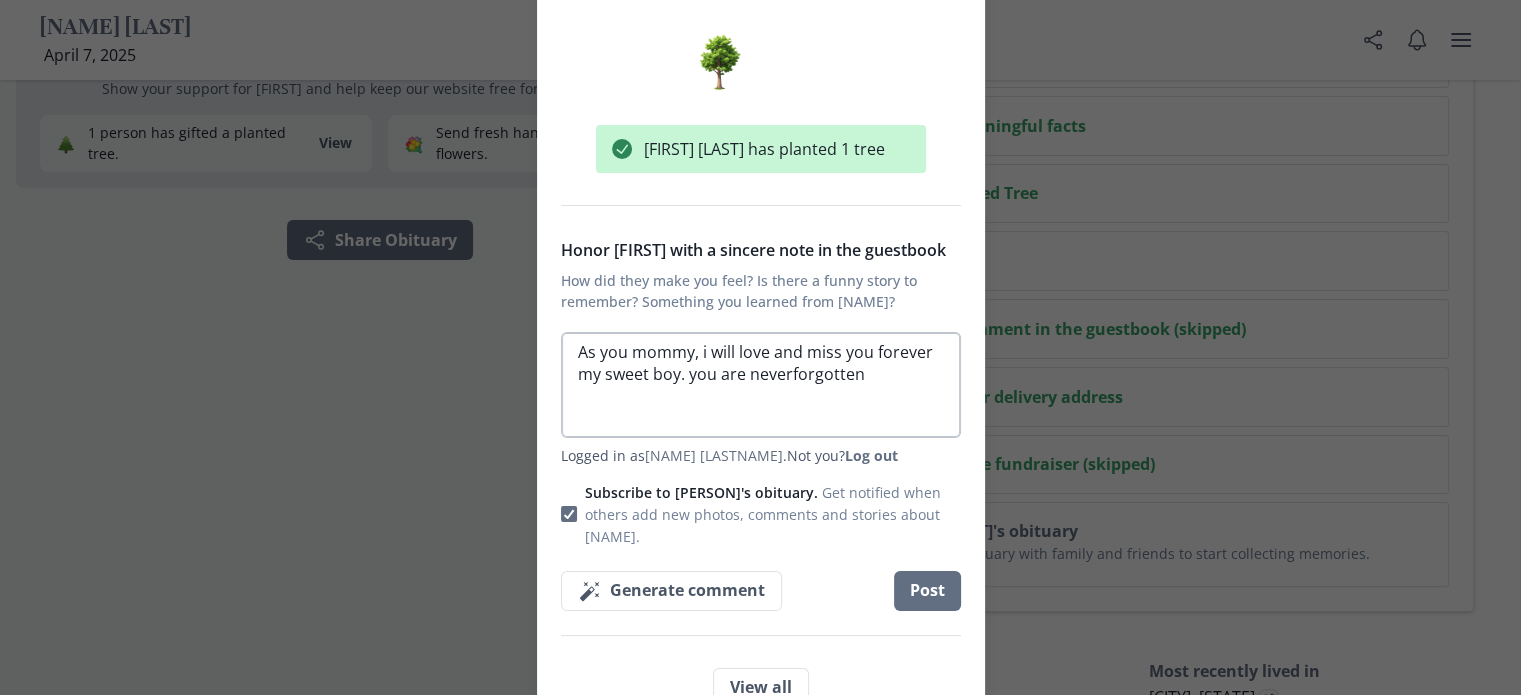 drag, startPoint x: 784, startPoint y: 401, endPoint x: 800, endPoint y: 400, distance: 16.03122 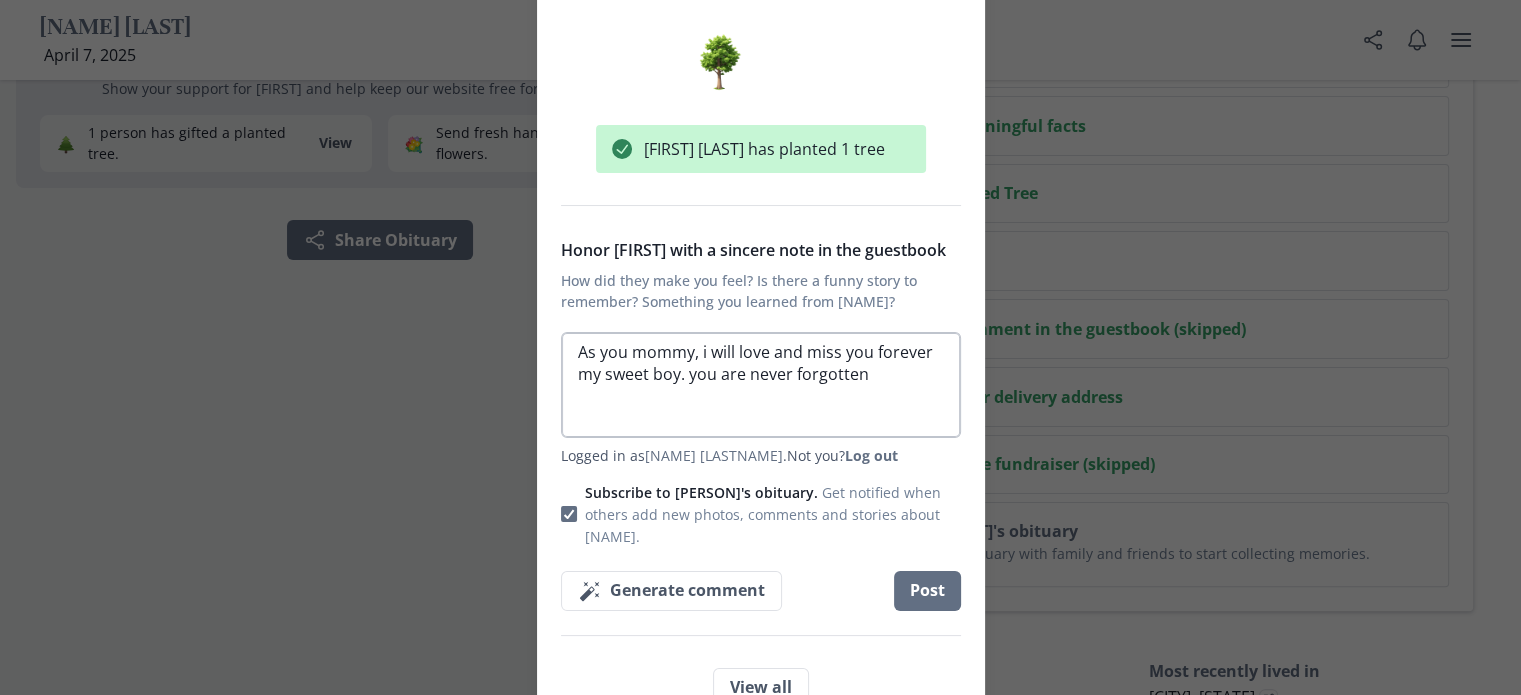 click on "As you mommy, i will love and miss you forever my sweet boy. you are never forgotten" at bounding box center (761, 385) 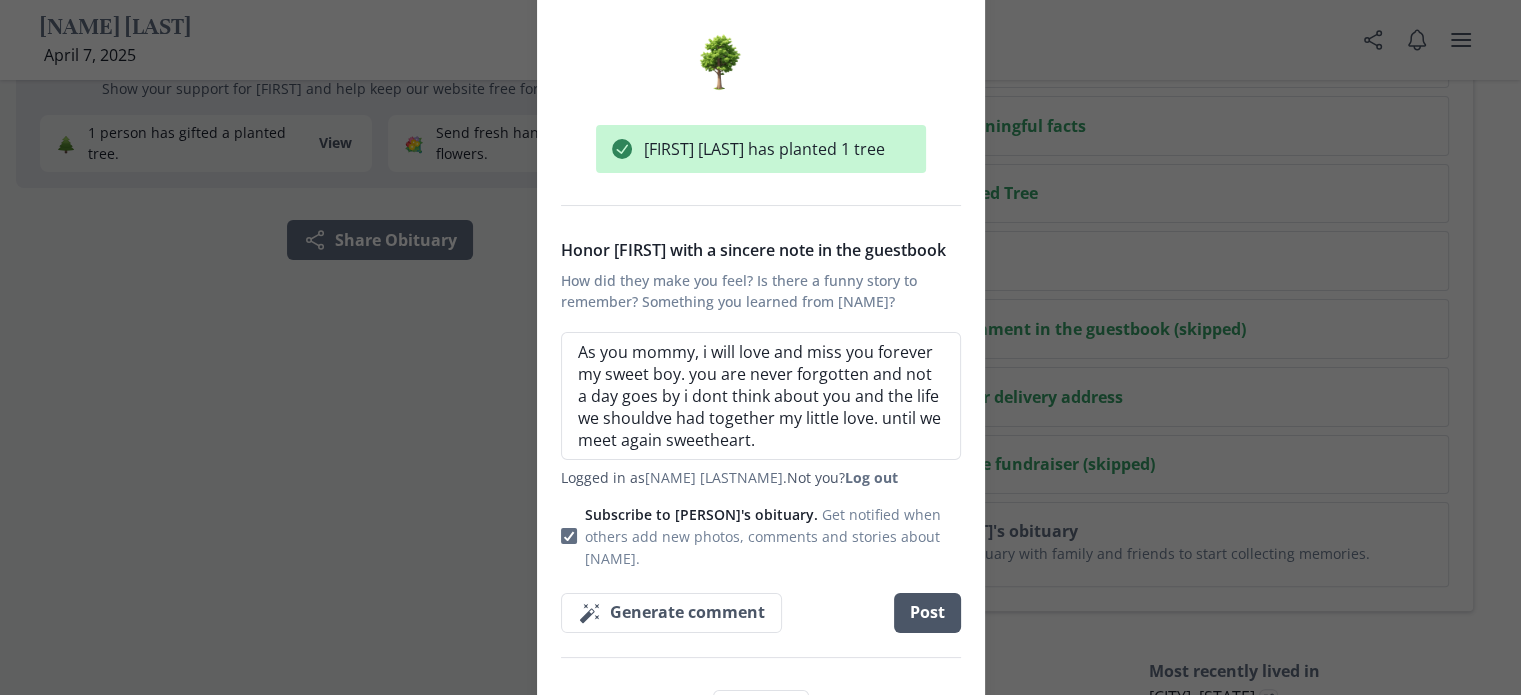 click on "Post" at bounding box center [927, 613] 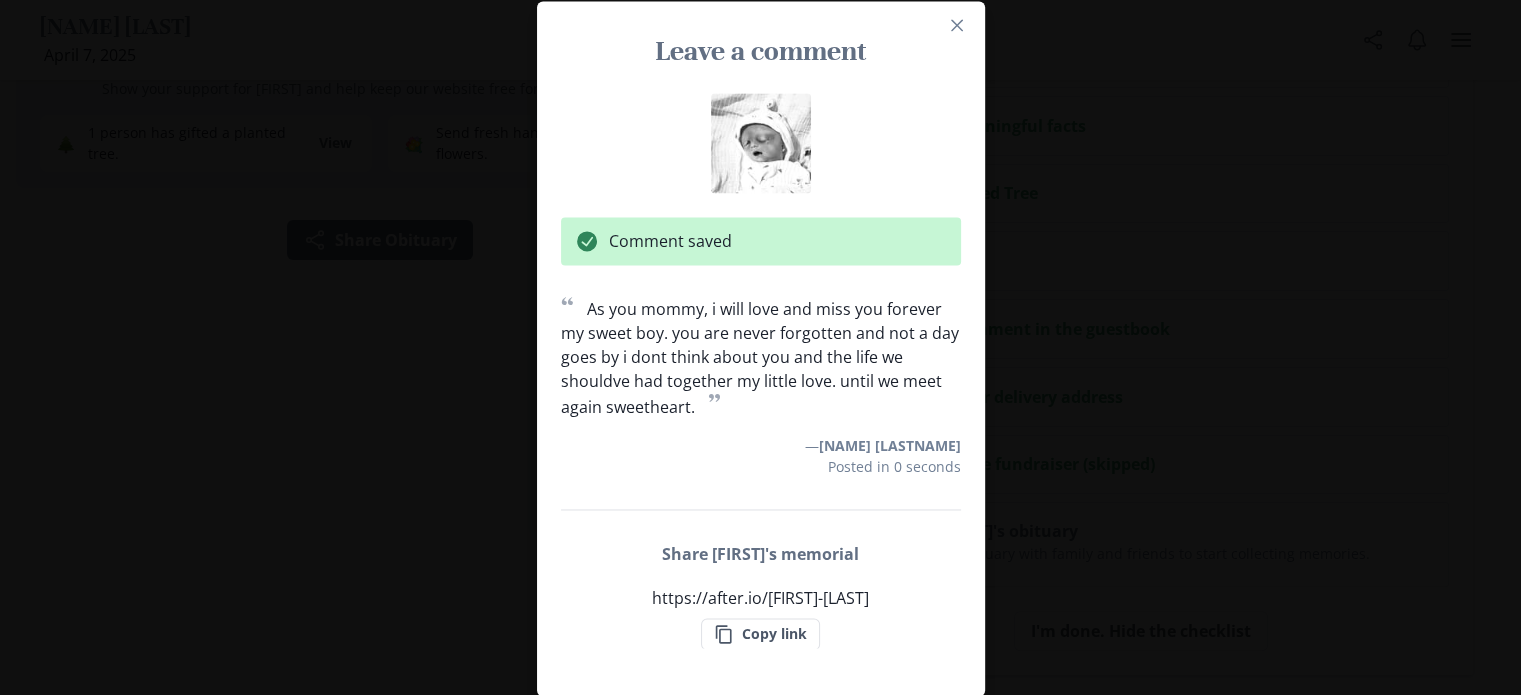 scroll, scrollTop: 0, scrollLeft: 0, axis: both 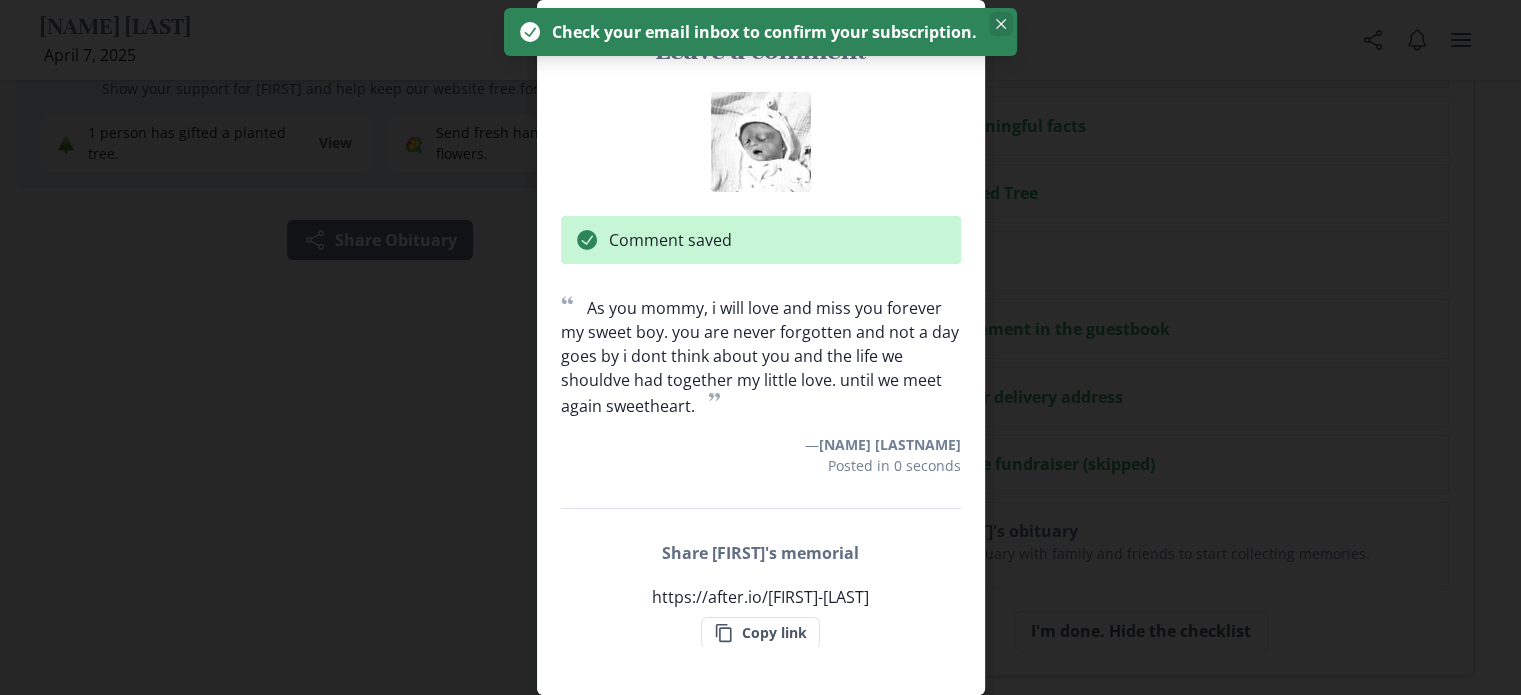 click at bounding box center (1001, 24) 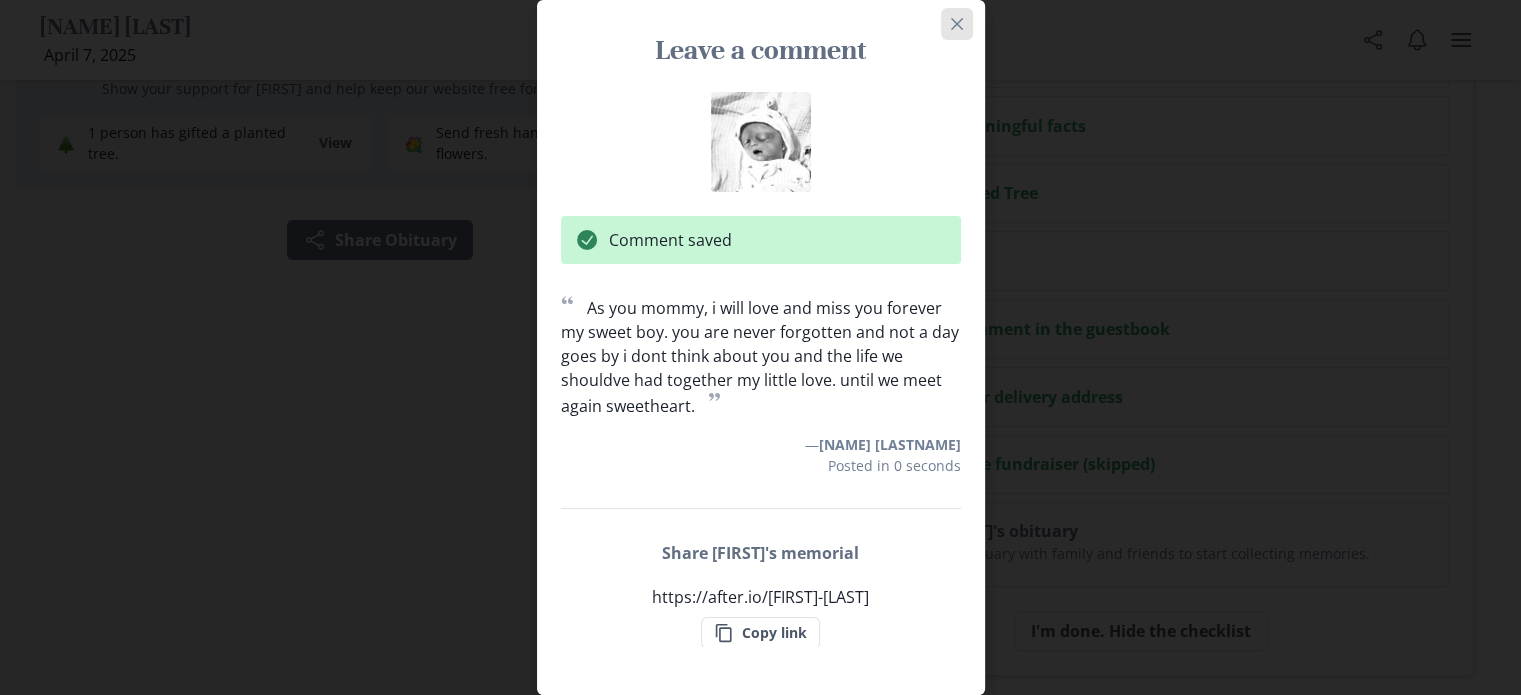 click 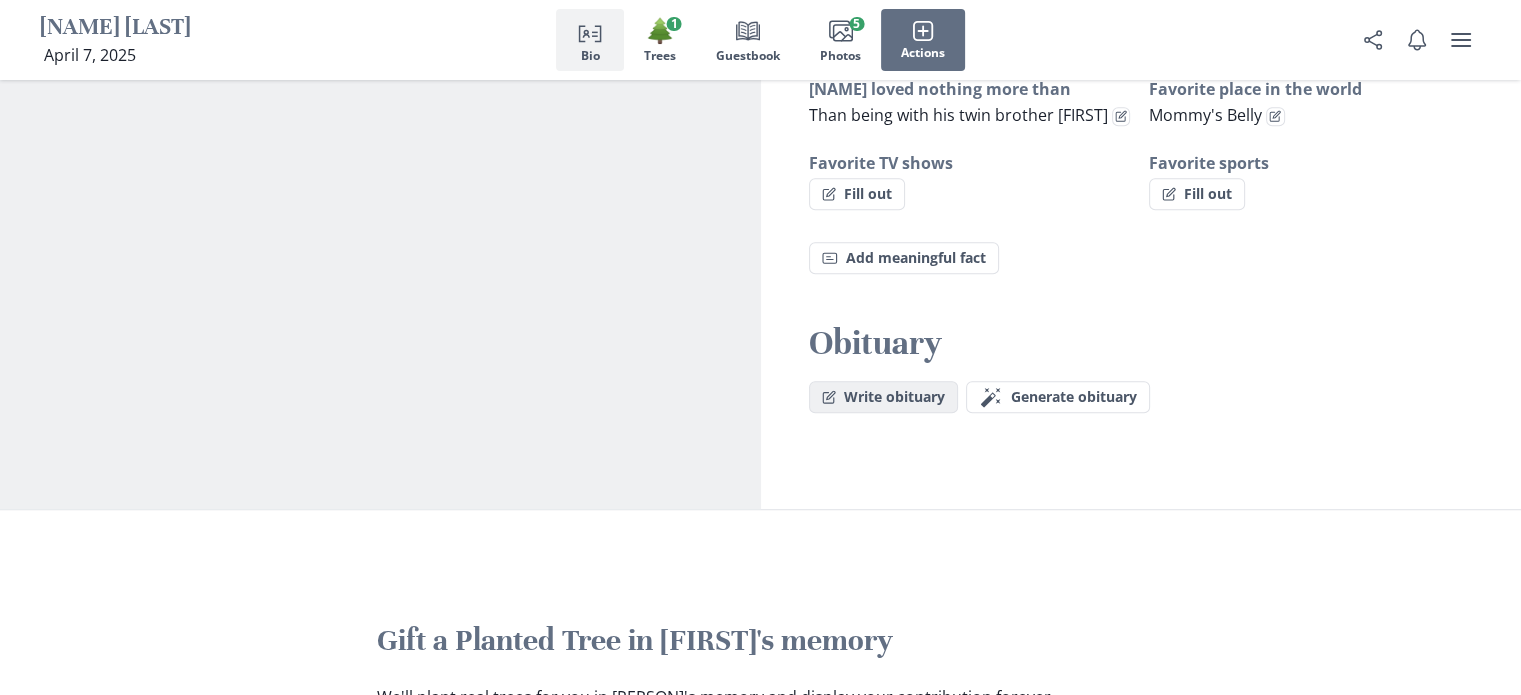 scroll, scrollTop: 1300, scrollLeft: 0, axis: vertical 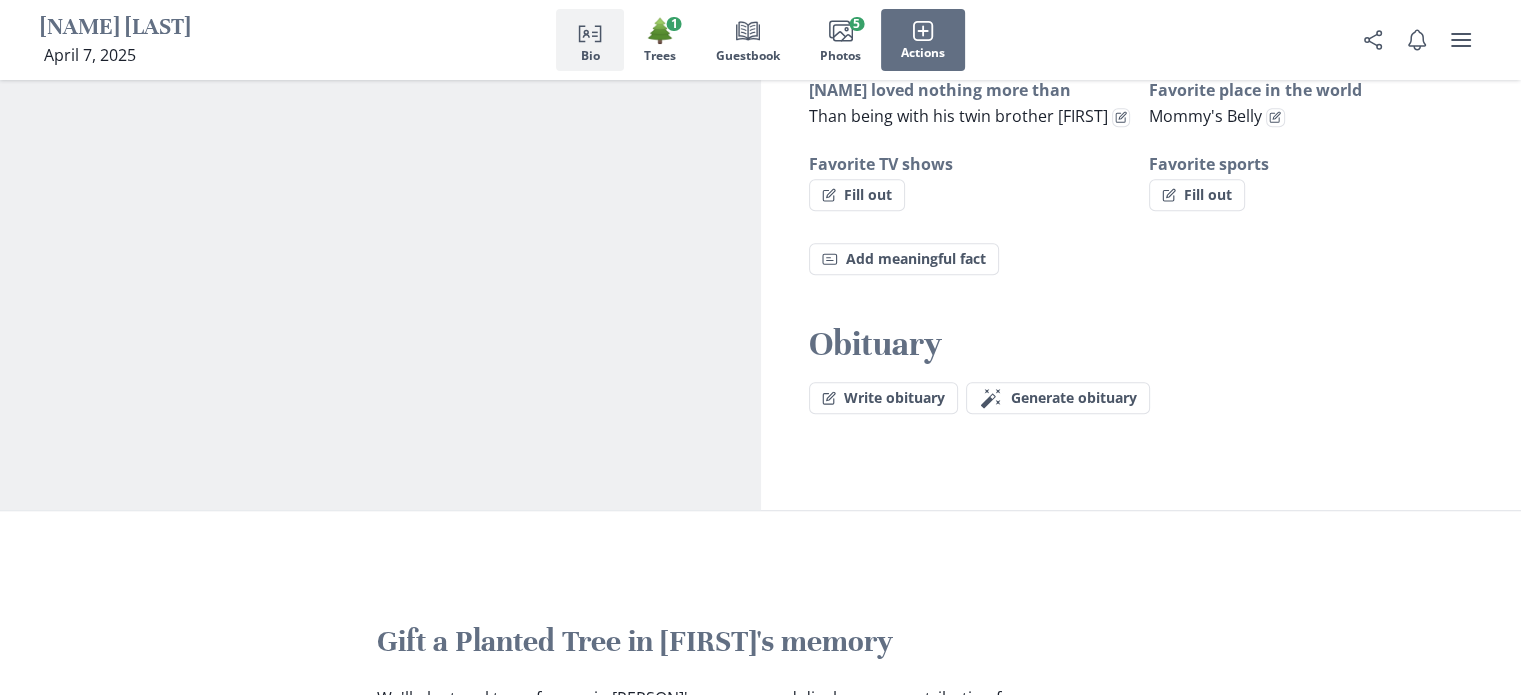 click on "Write obituary" at bounding box center (883, 398) 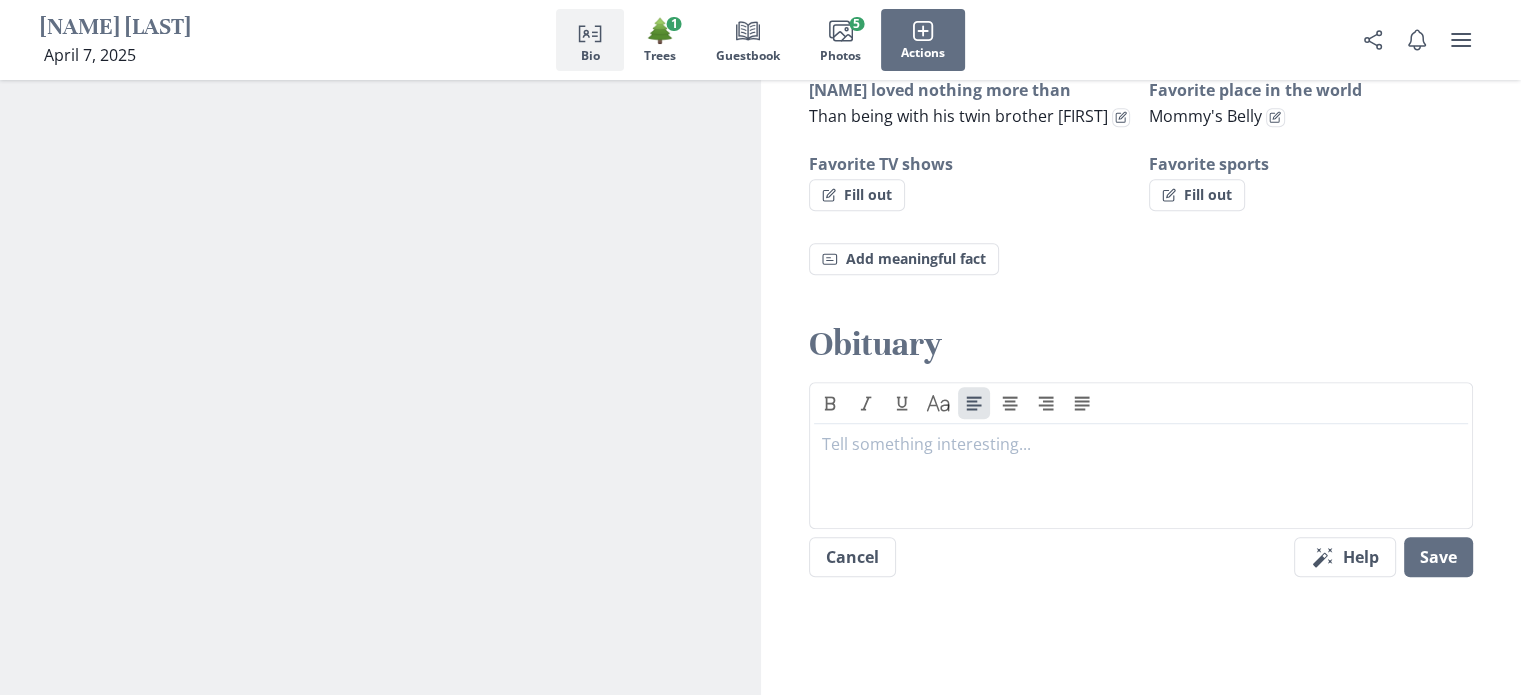 click on "Cancel" at bounding box center (852, 557) 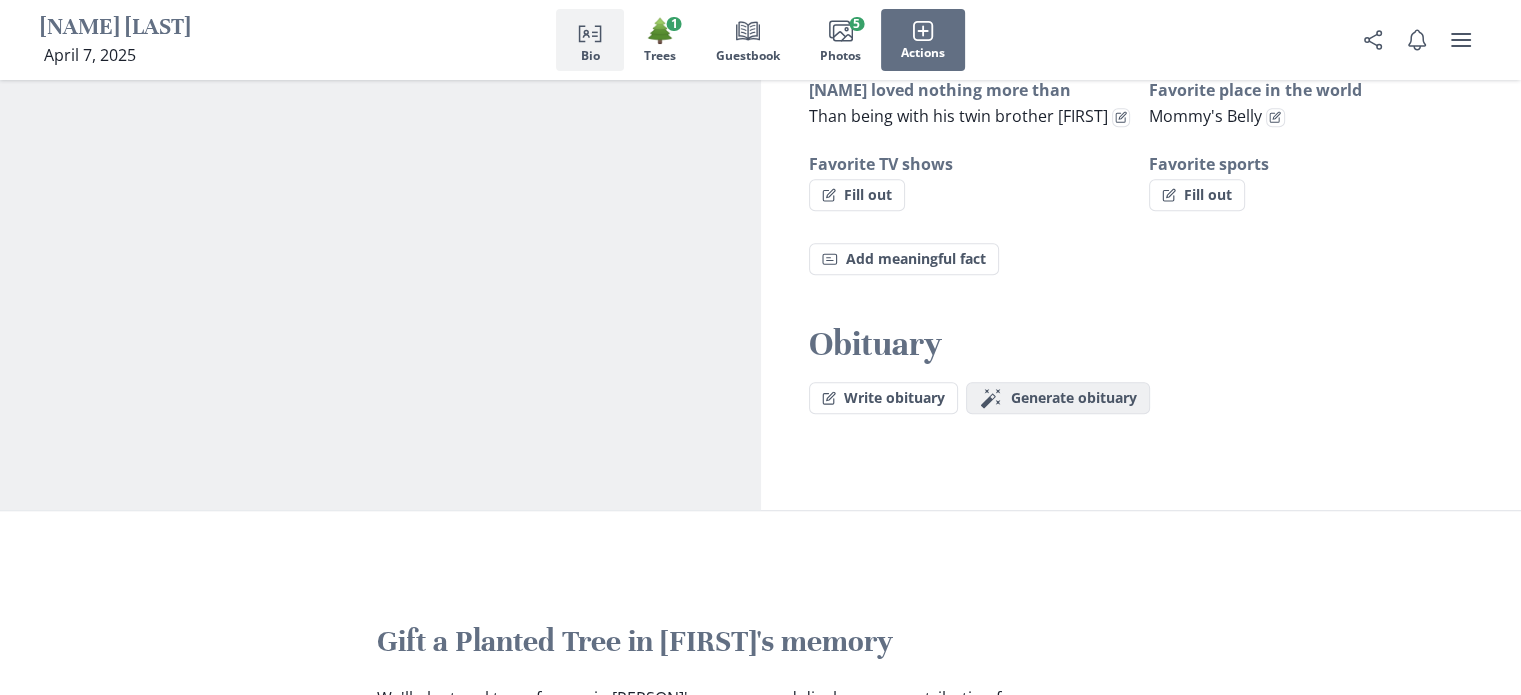 click on "Magic wand Generate obituary Generate" at bounding box center (1058, 398) 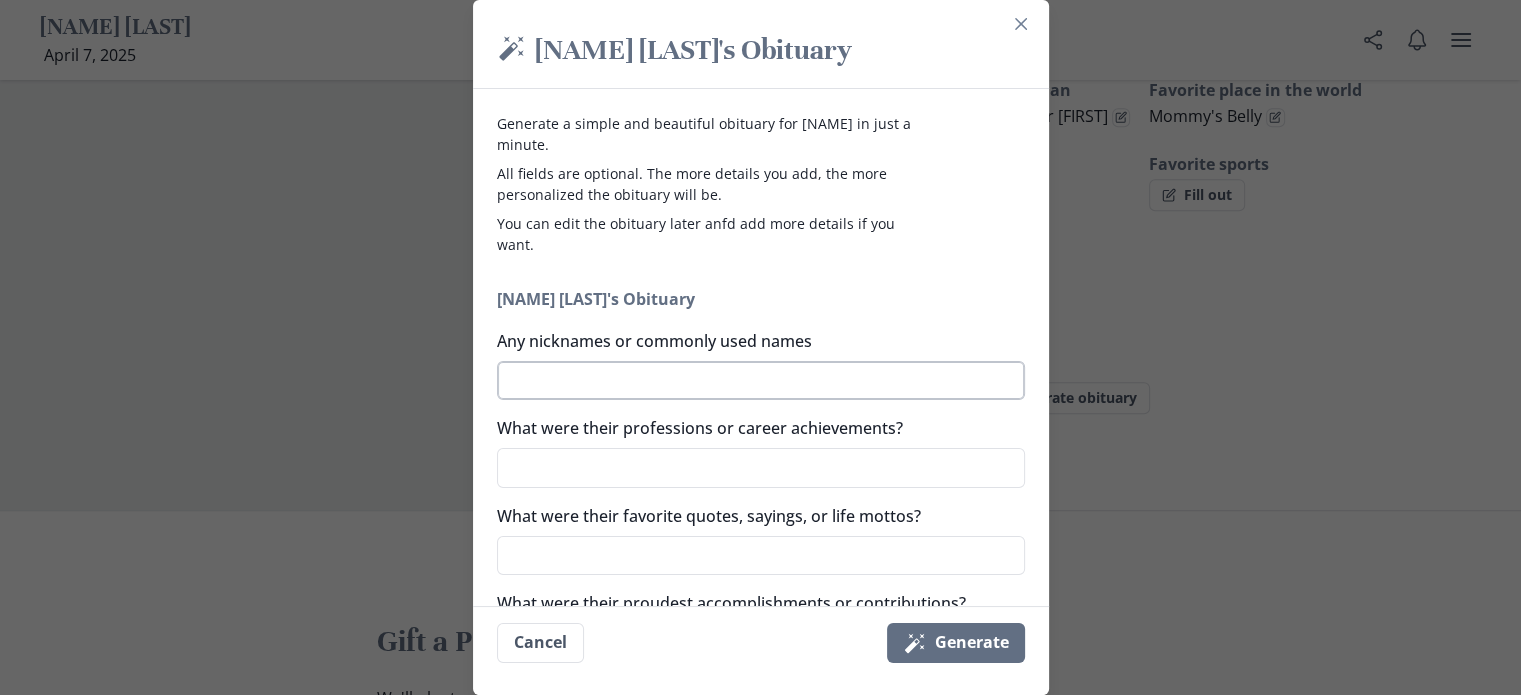 click on "Any nicknames or commonly used names" at bounding box center (761, 381) 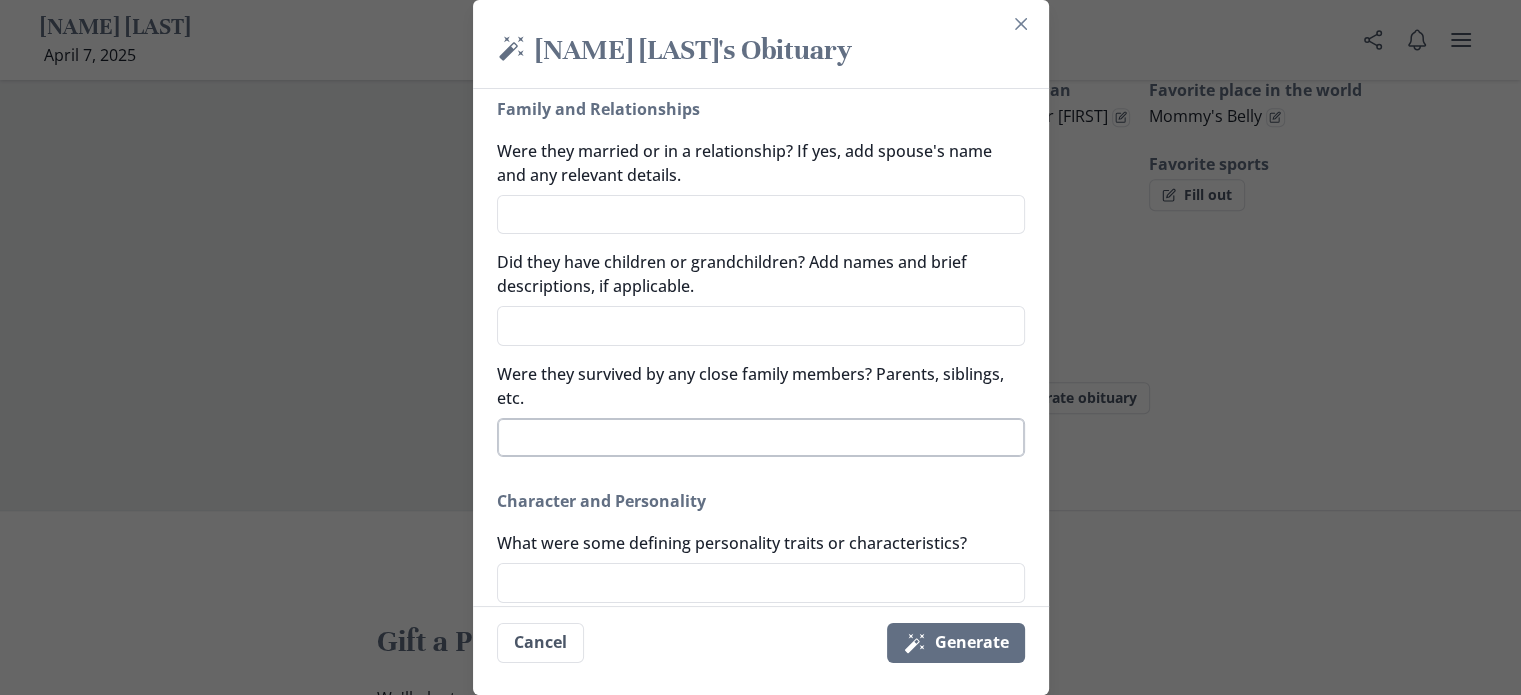 scroll, scrollTop: 600, scrollLeft: 0, axis: vertical 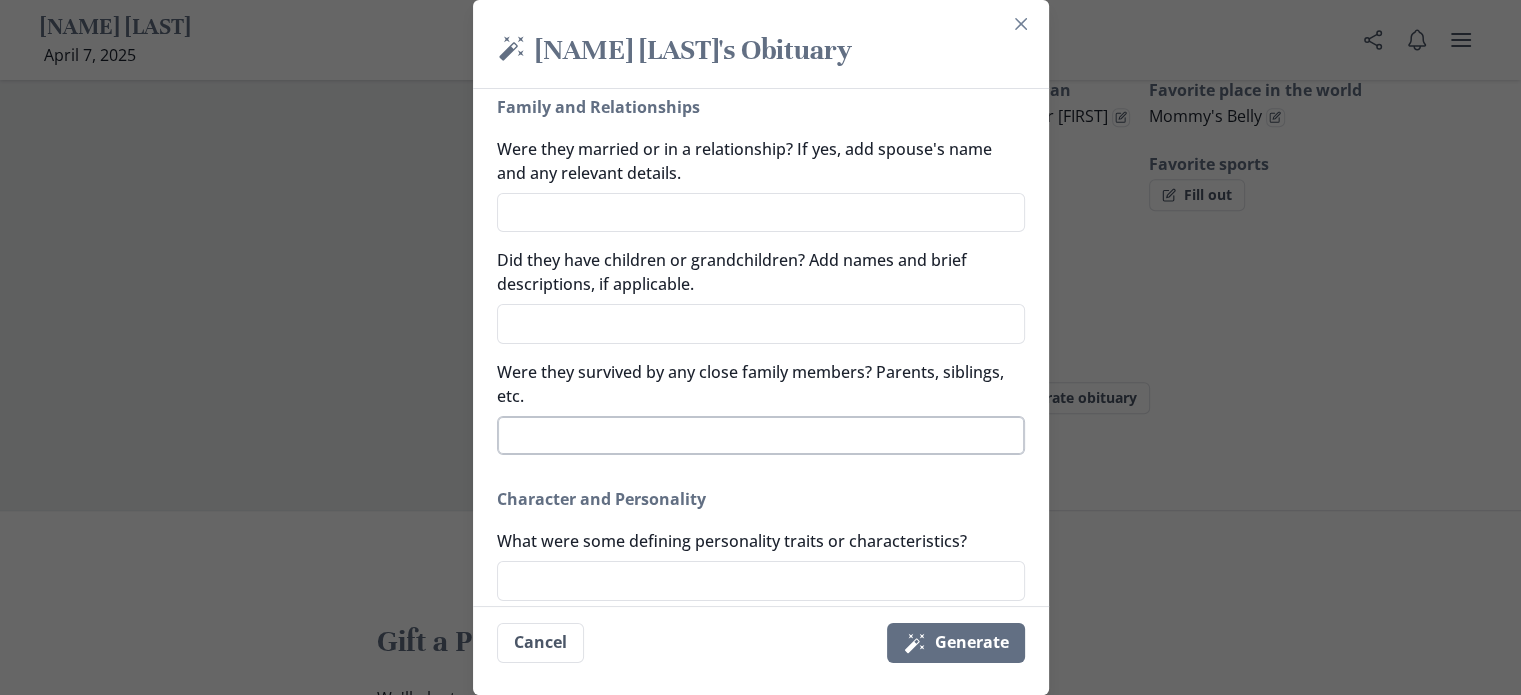 click on "Were they survived by any close family members? Parents, siblings, etc." at bounding box center (761, 436) 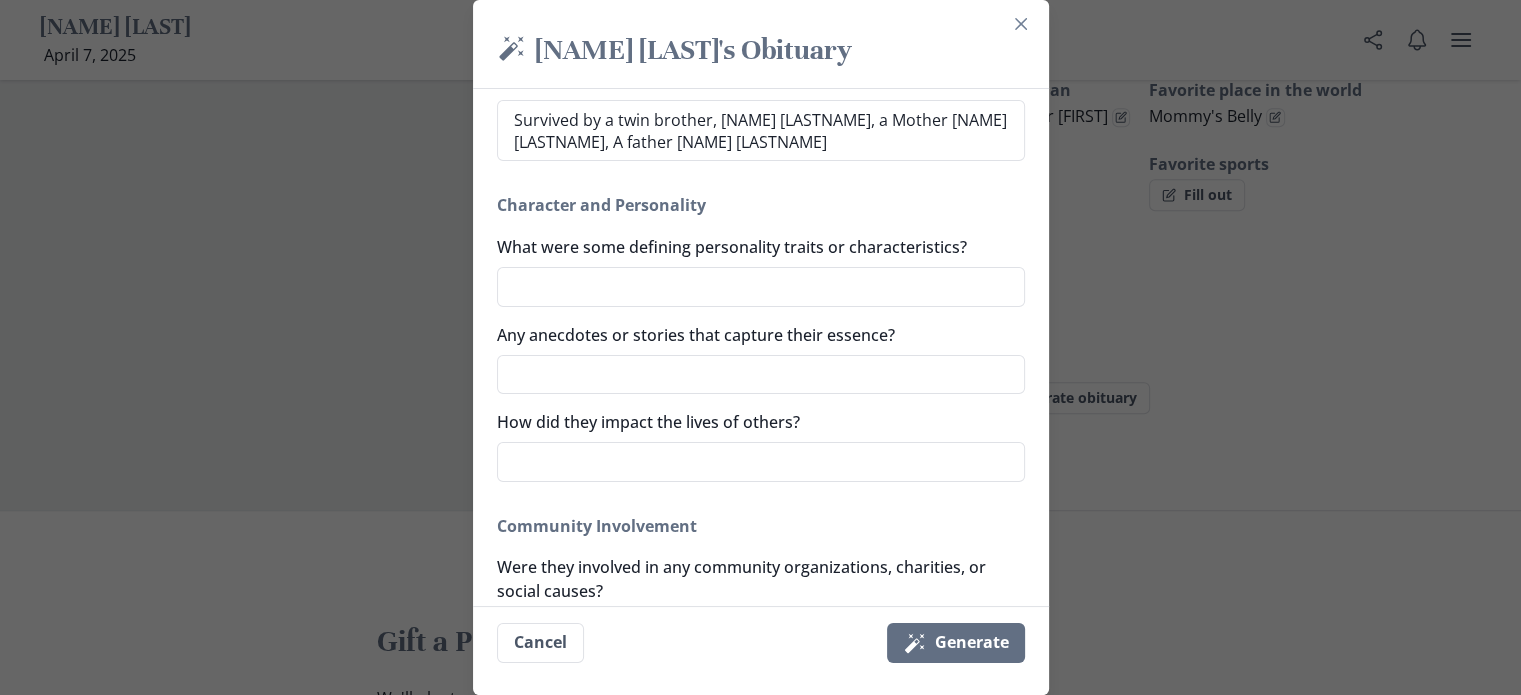 scroll, scrollTop: 900, scrollLeft: 0, axis: vertical 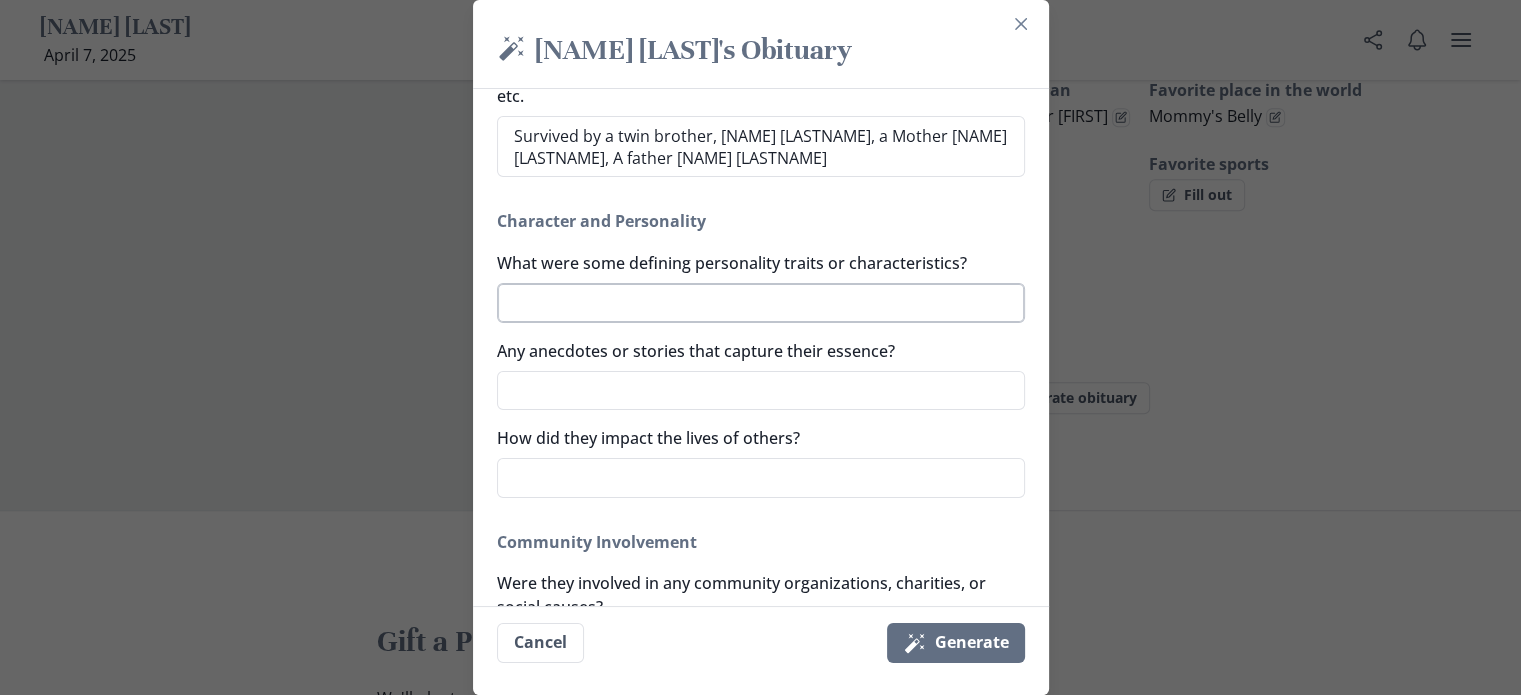 click on "What were some defining personality traits or characteristics?" at bounding box center (761, 303) 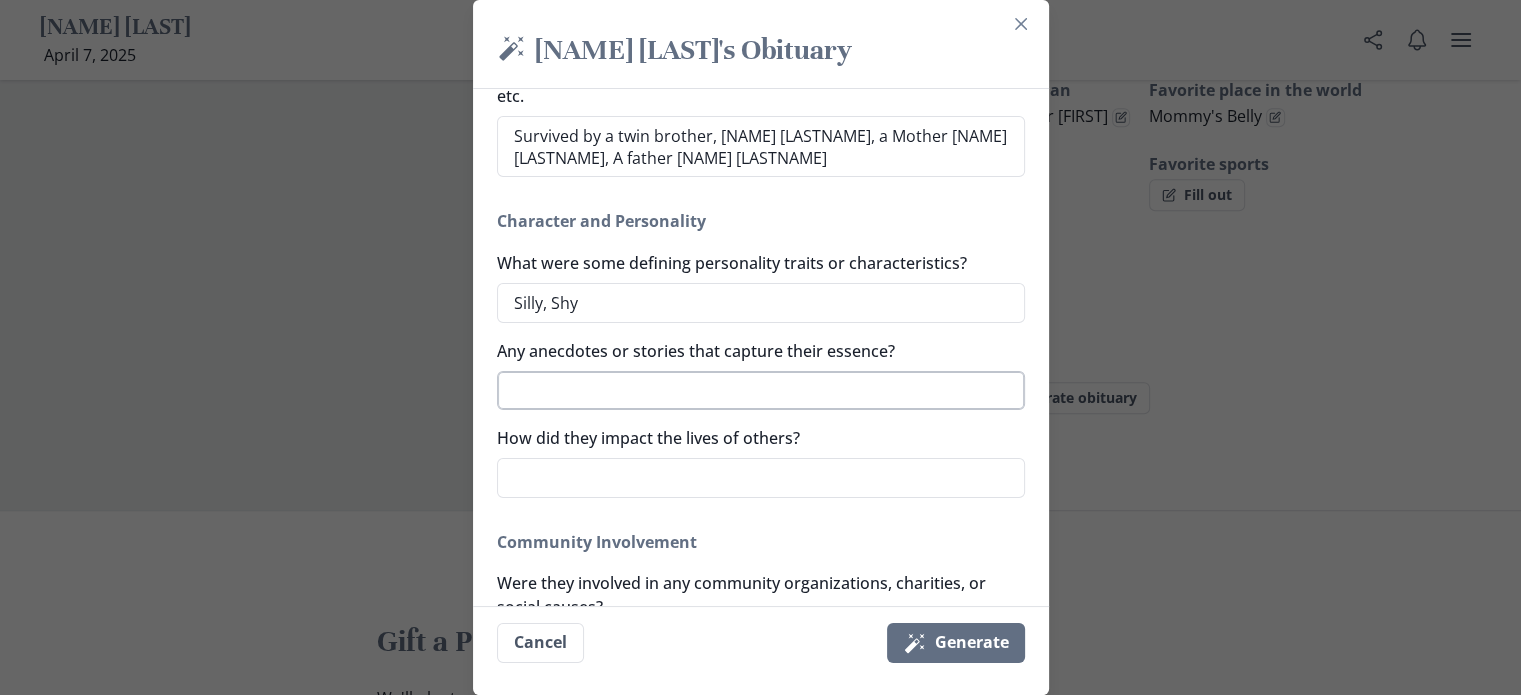 click on "Any anecdotes or stories that capture their essence?" at bounding box center (761, 391) 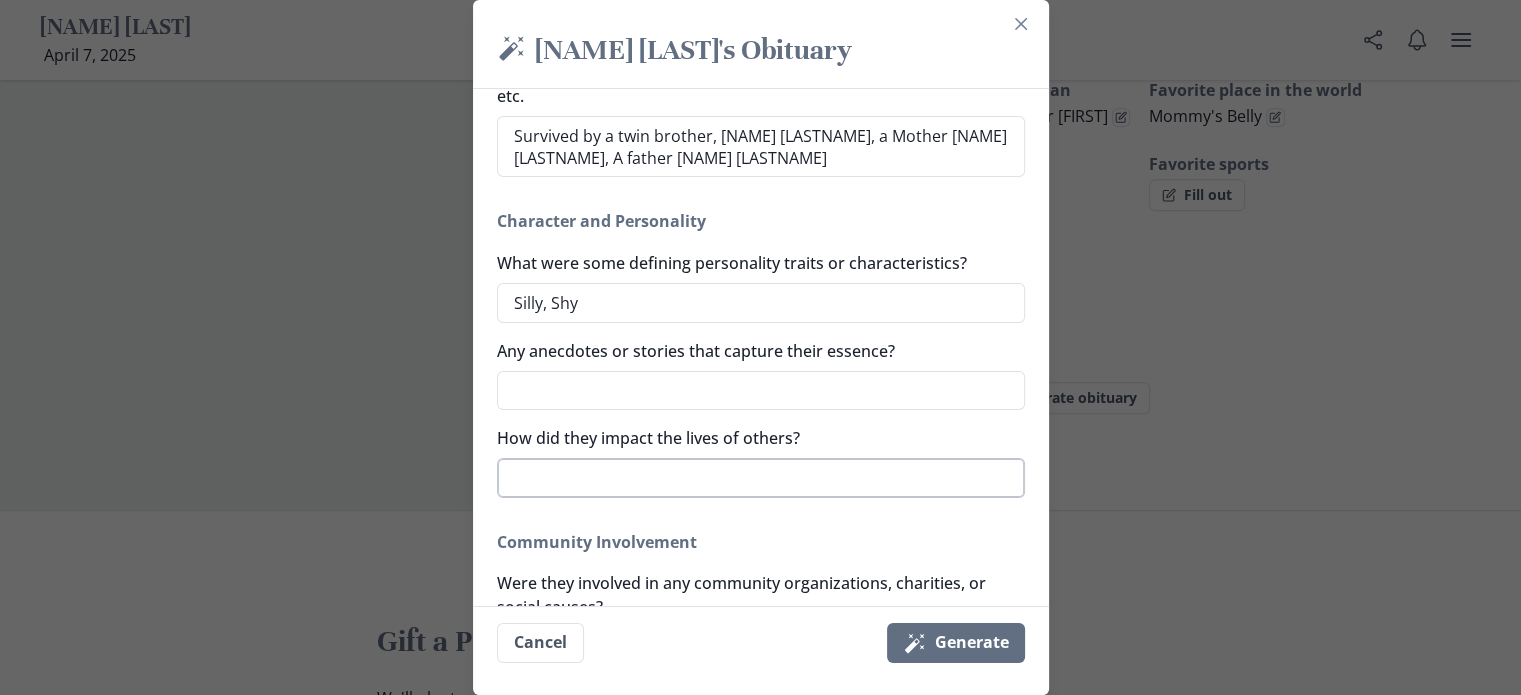 click on "How did they impact the lives of others?" at bounding box center [761, 478] 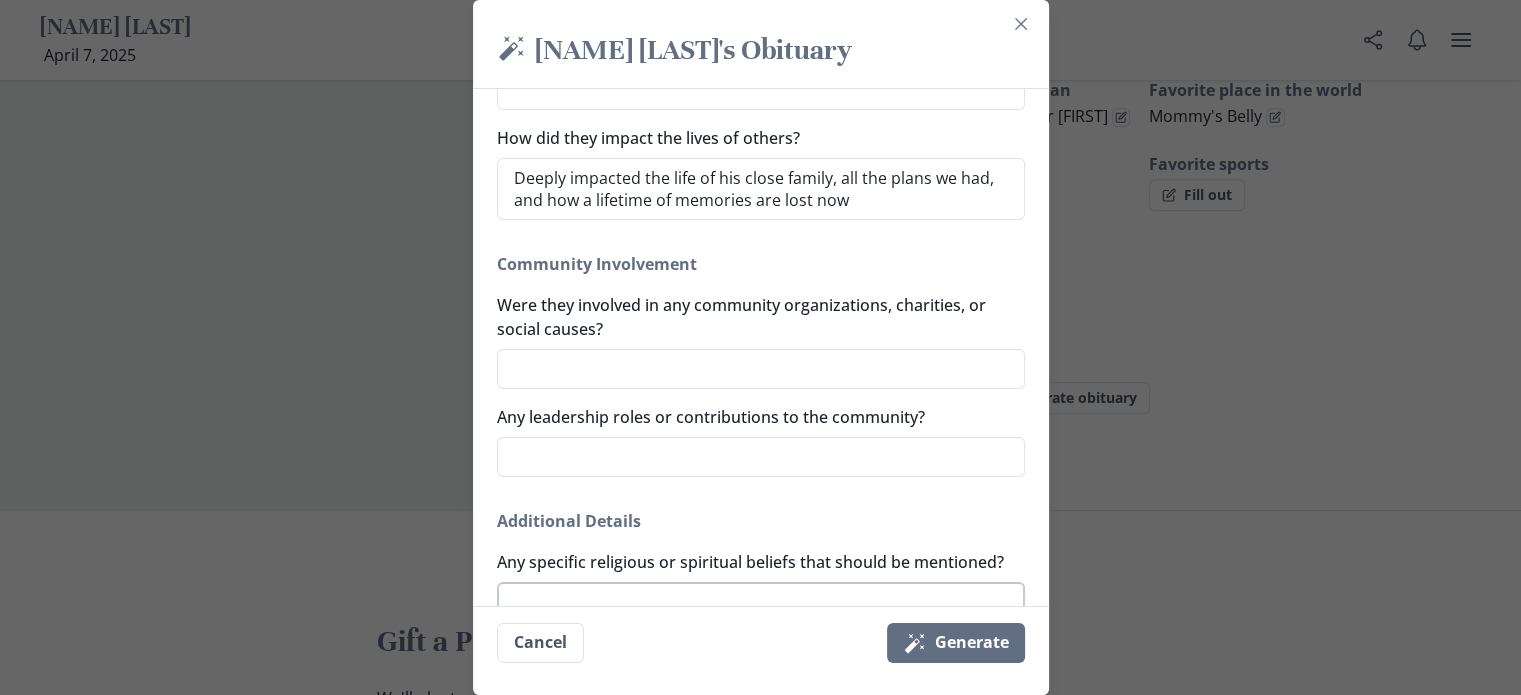 scroll, scrollTop: 1420, scrollLeft: 0, axis: vertical 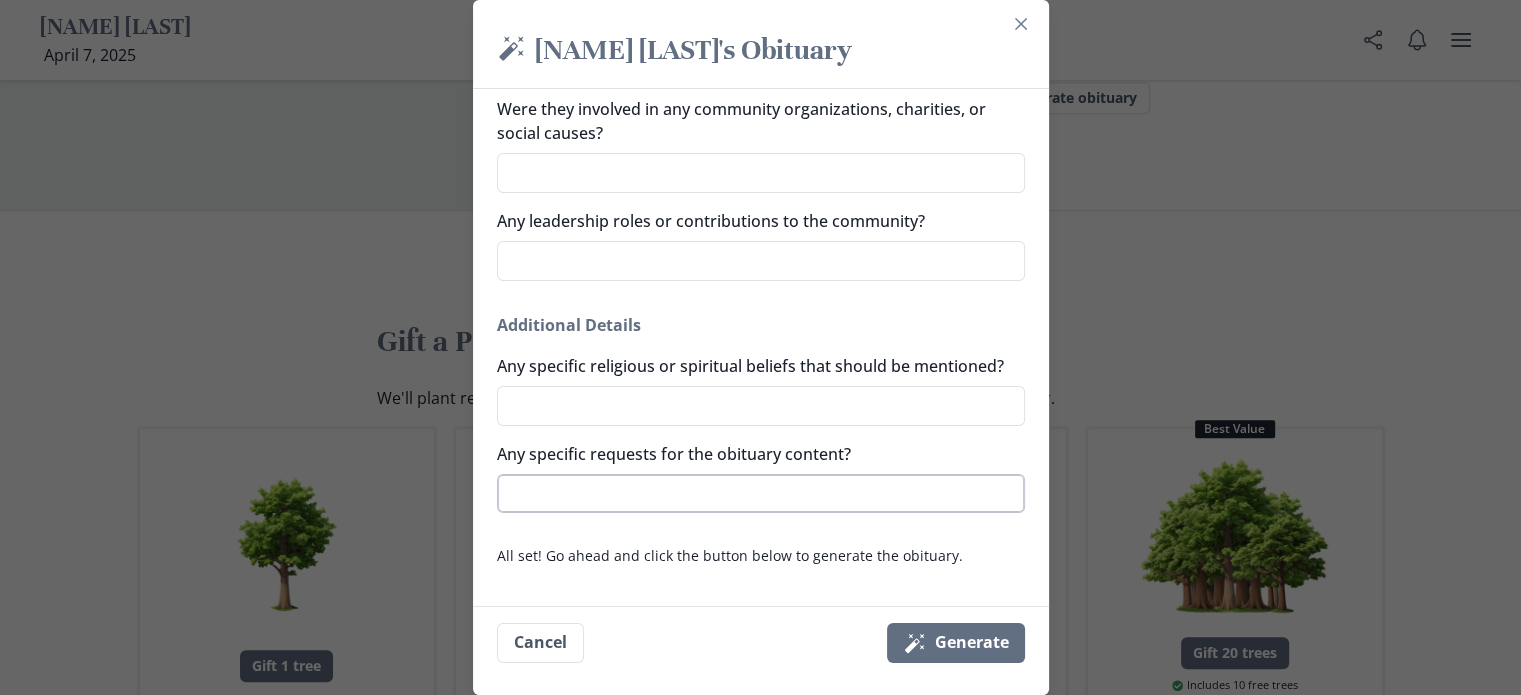 click on "Any specific requests for the obituary content?" at bounding box center [761, 494] 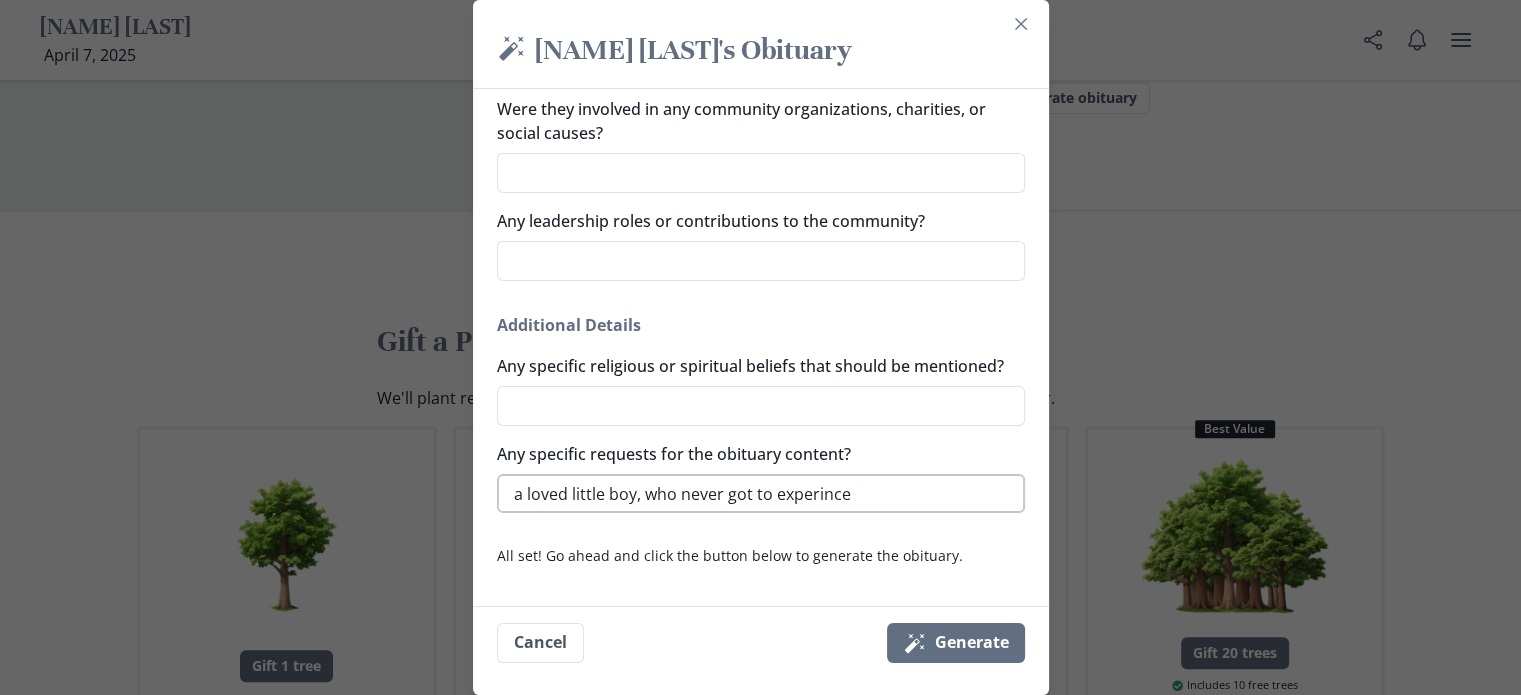 drag, startPoint x: 782, startPoint y: 496, endPoint x: 800, endPoint y: 494, distance: 18.110771 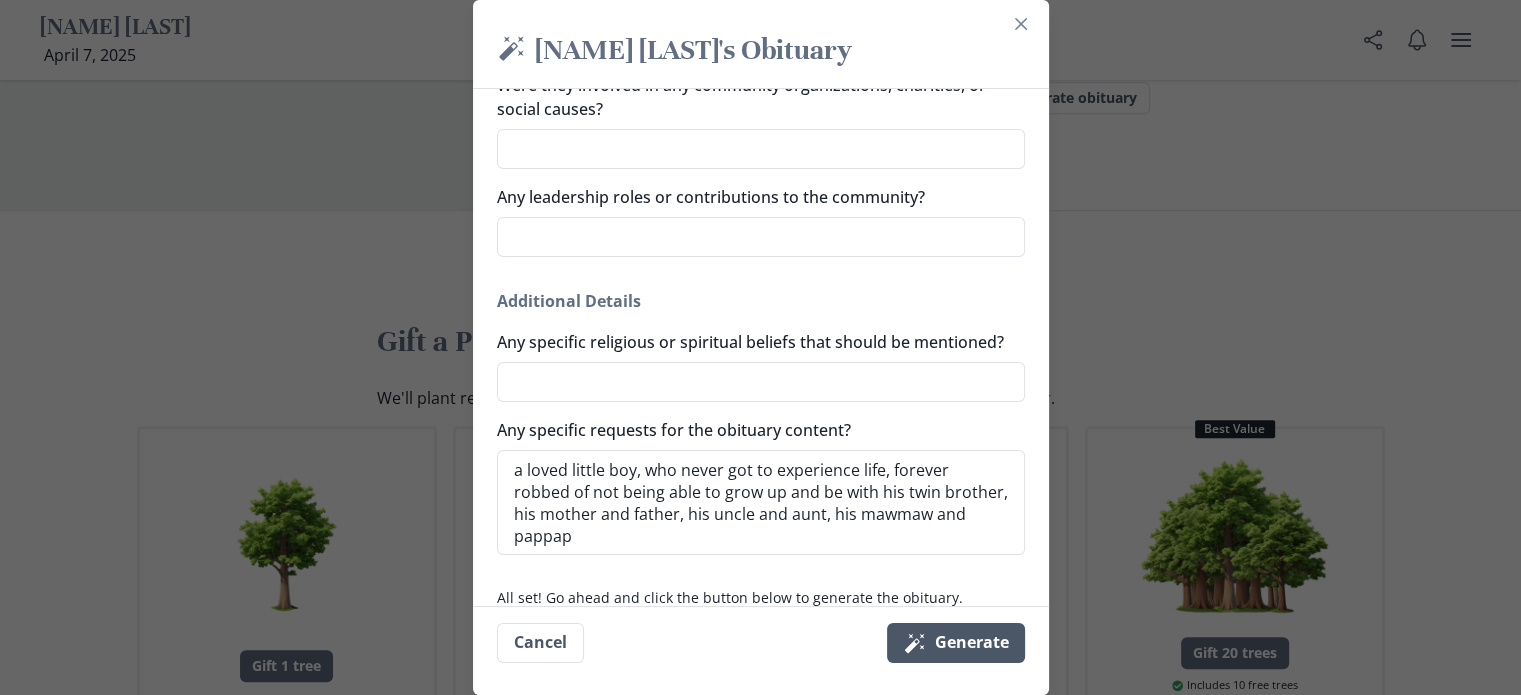 click on "Magic wand Generate" at bounding box center (956, 643) 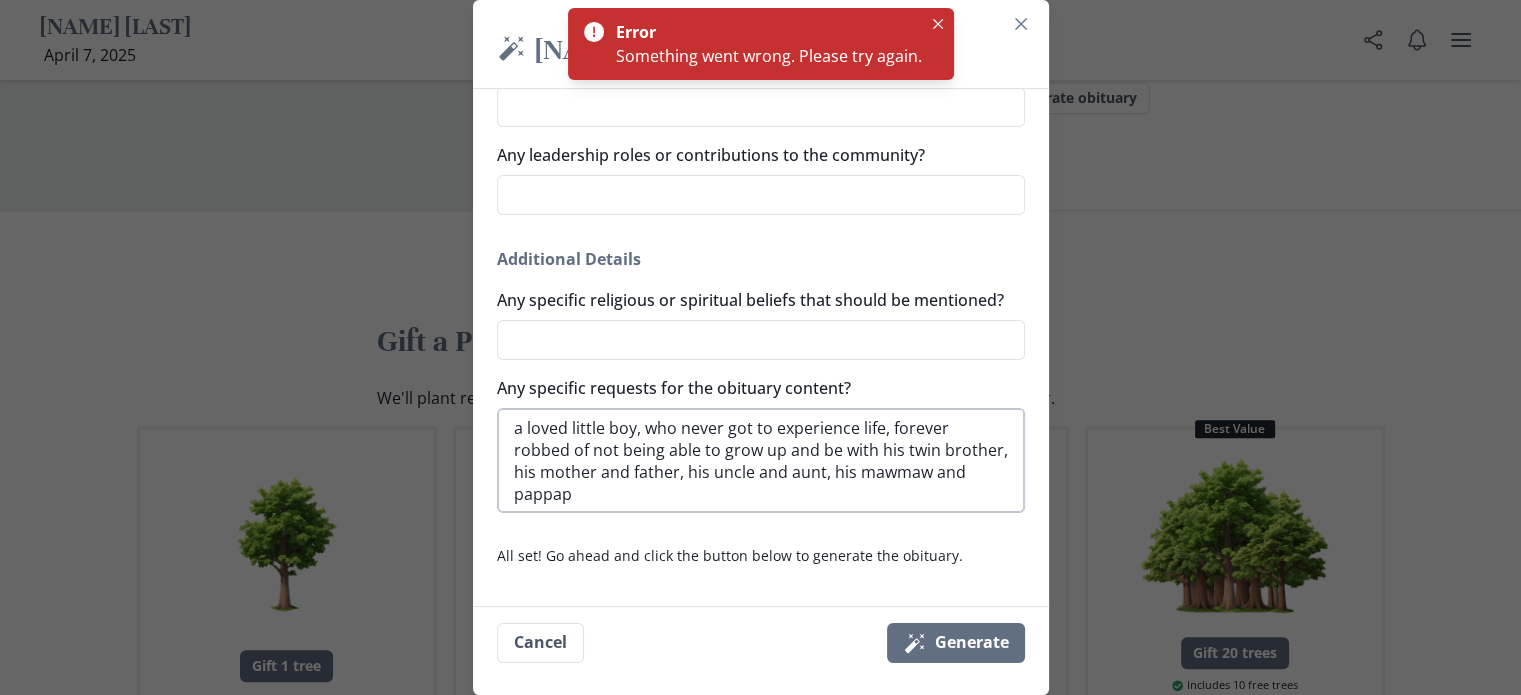 scroll, scrollTop: 1485, scrollLeft: 0, axis: vertical 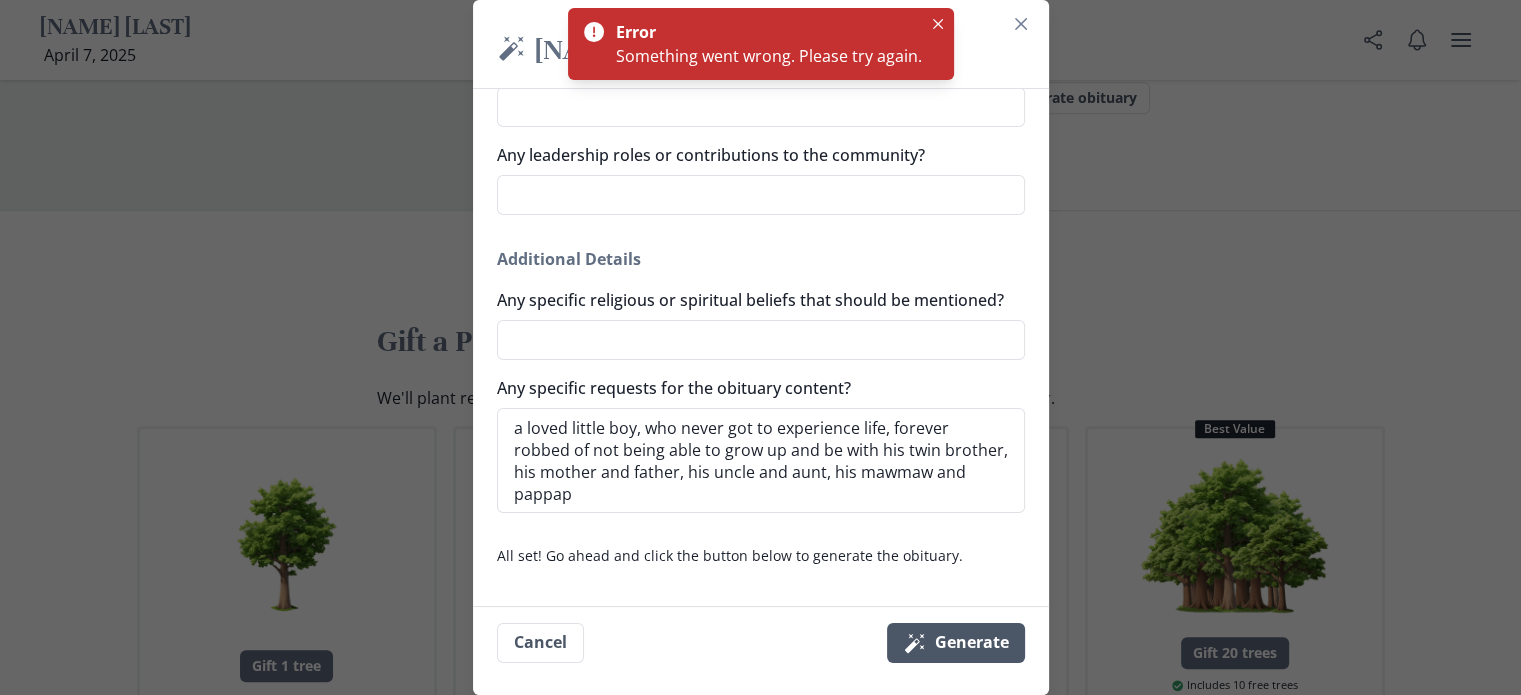 click on "Magic wand Generate" at bounding box center [956, 643] 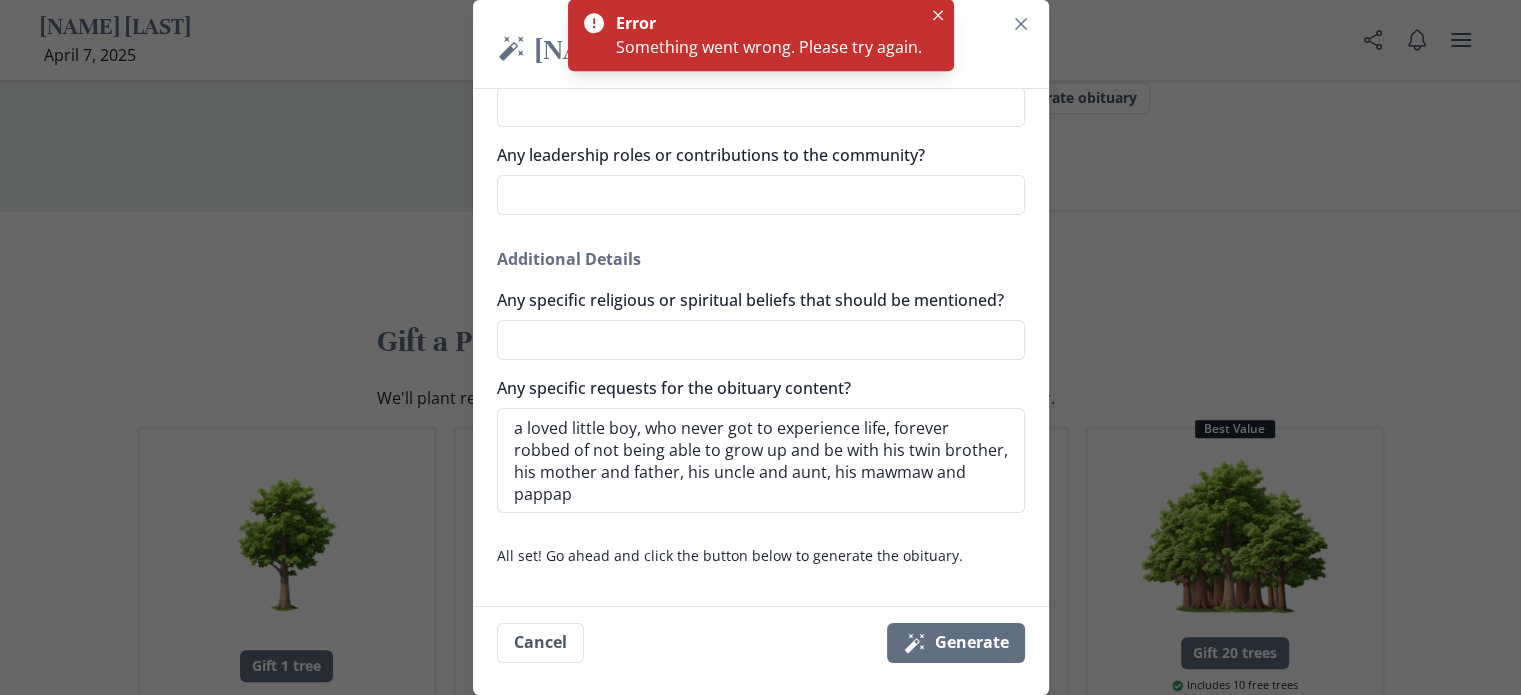 scroll, scrollTop: 1479, scrollLeft: 0, axis: vertical 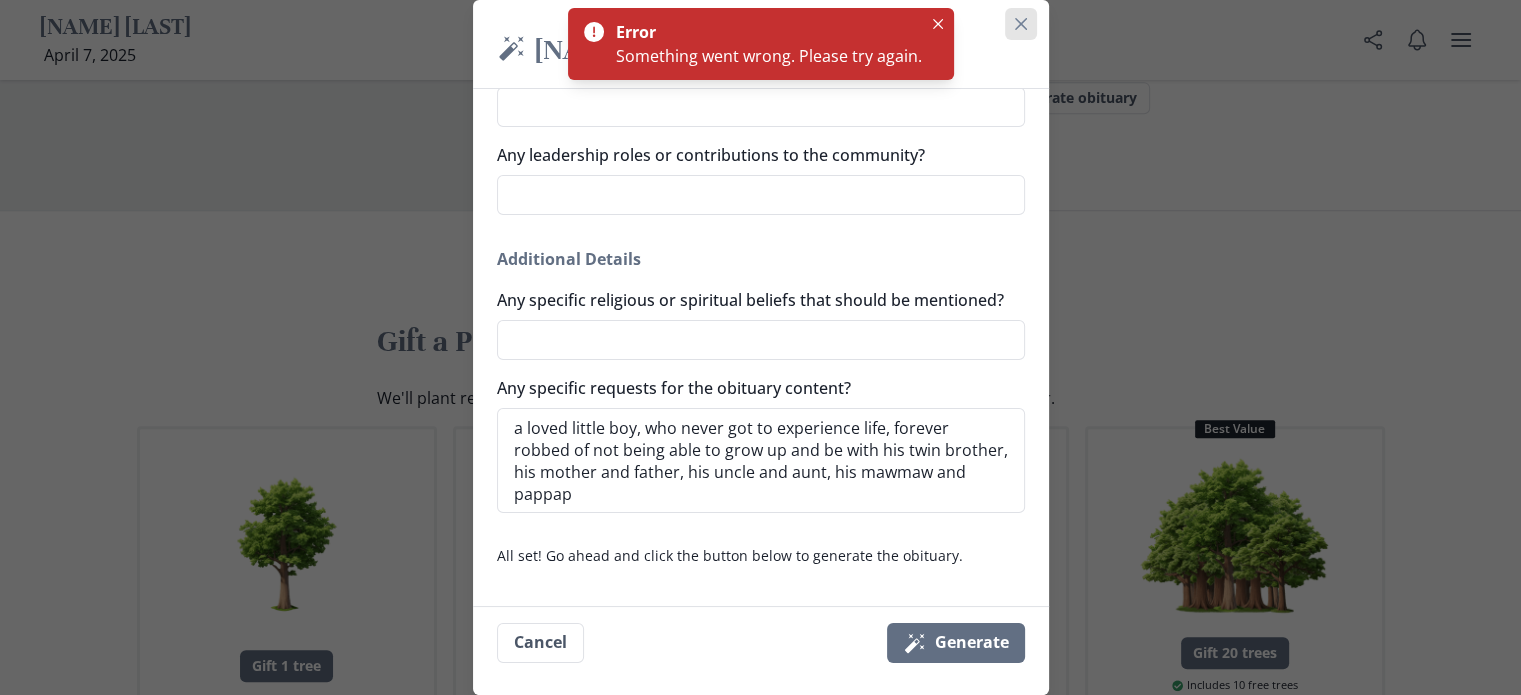 click 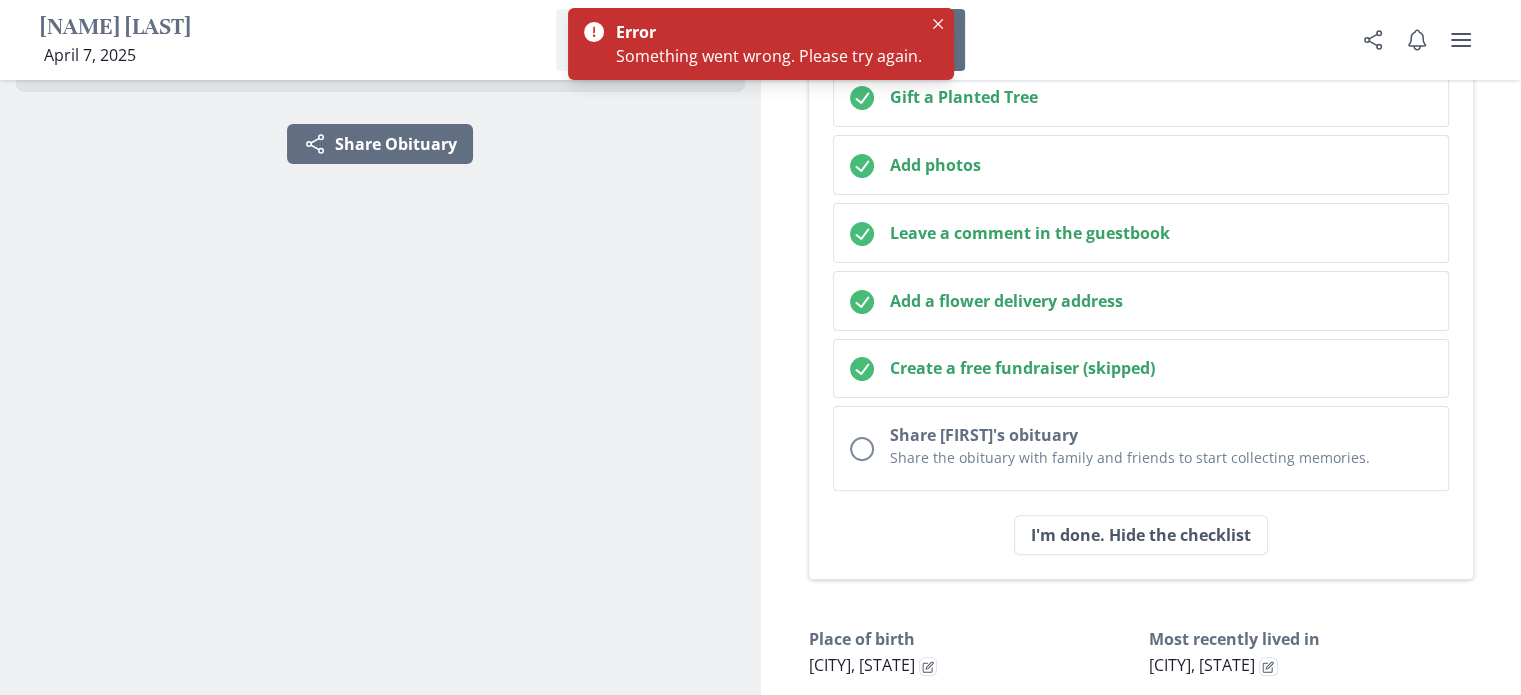 scroll, scrollTop: 0, scrollLeft: 0, axis: both 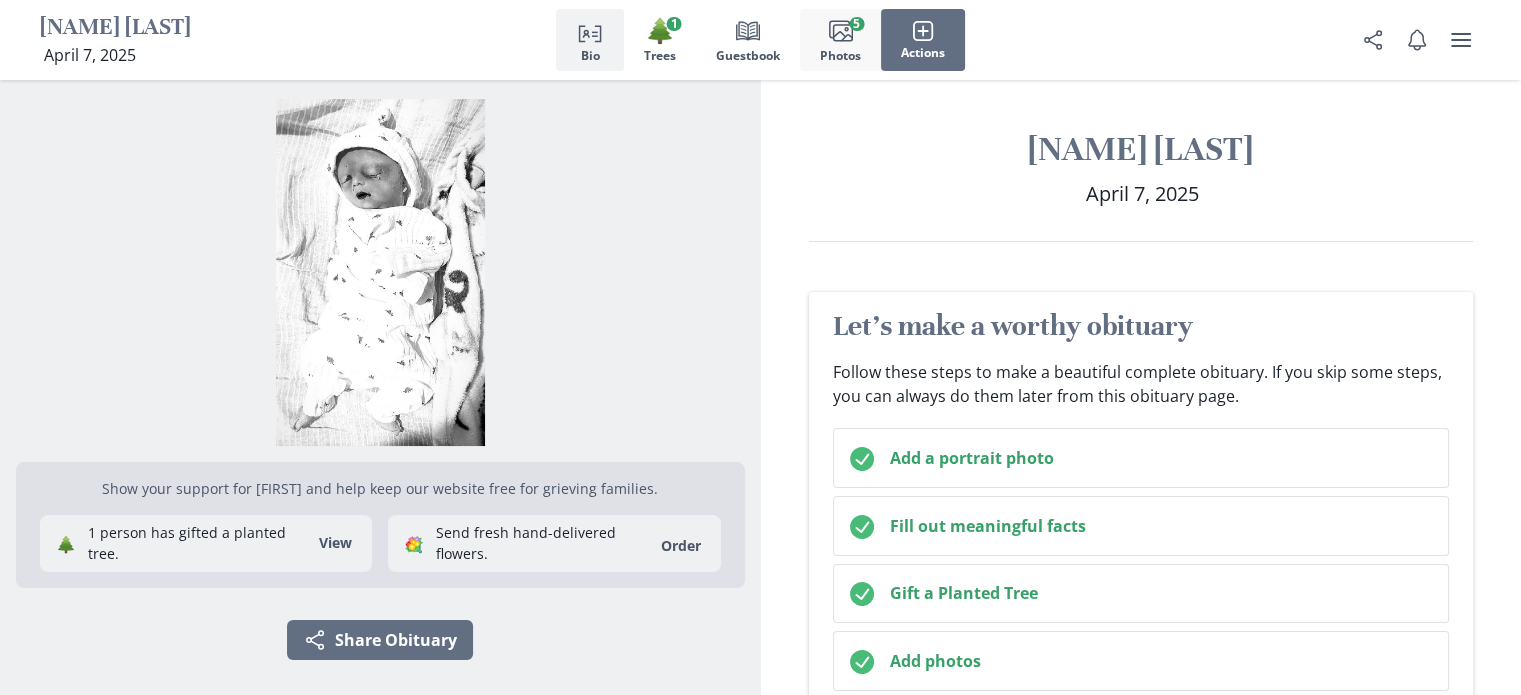 click on "Images Photos 5" at bounding box center (840, 40) 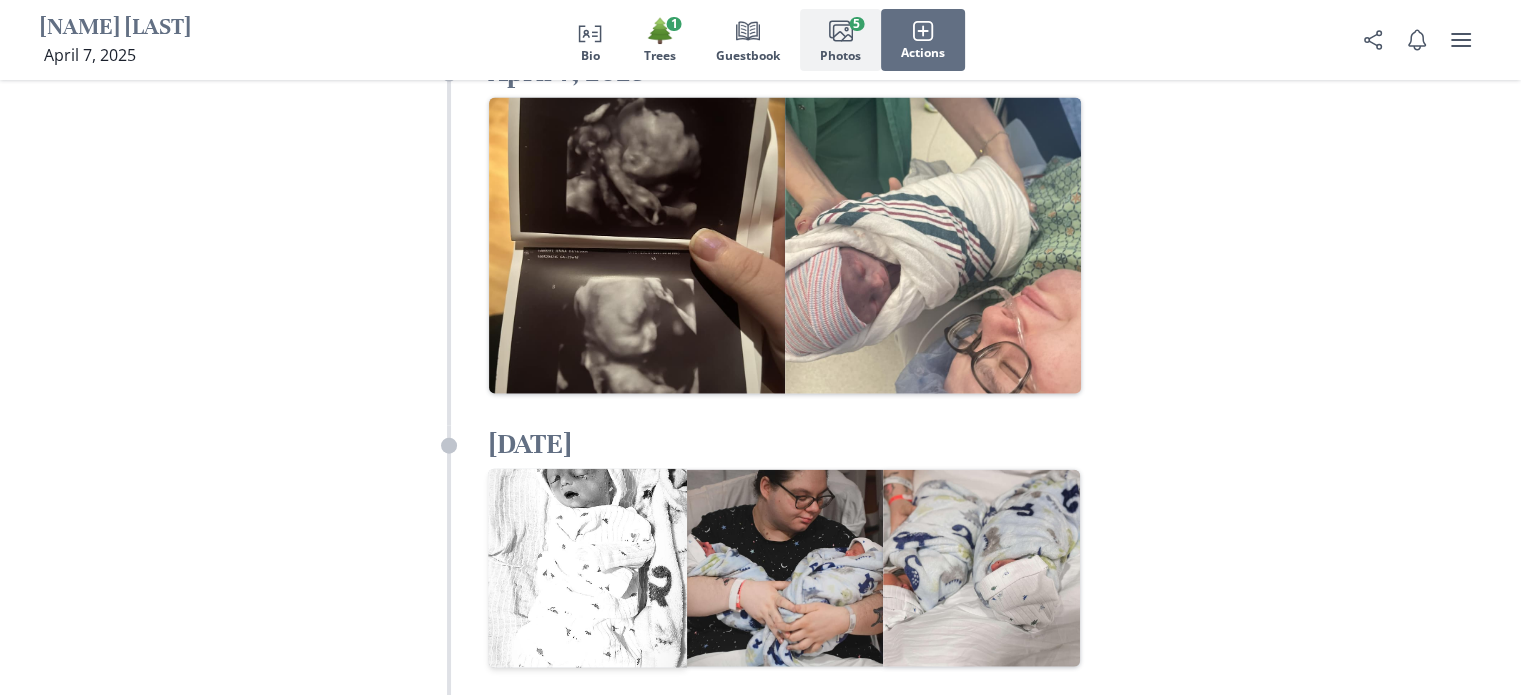 scroll, scrollTop: 4401, scrollLeft: 0, axis: vertical 